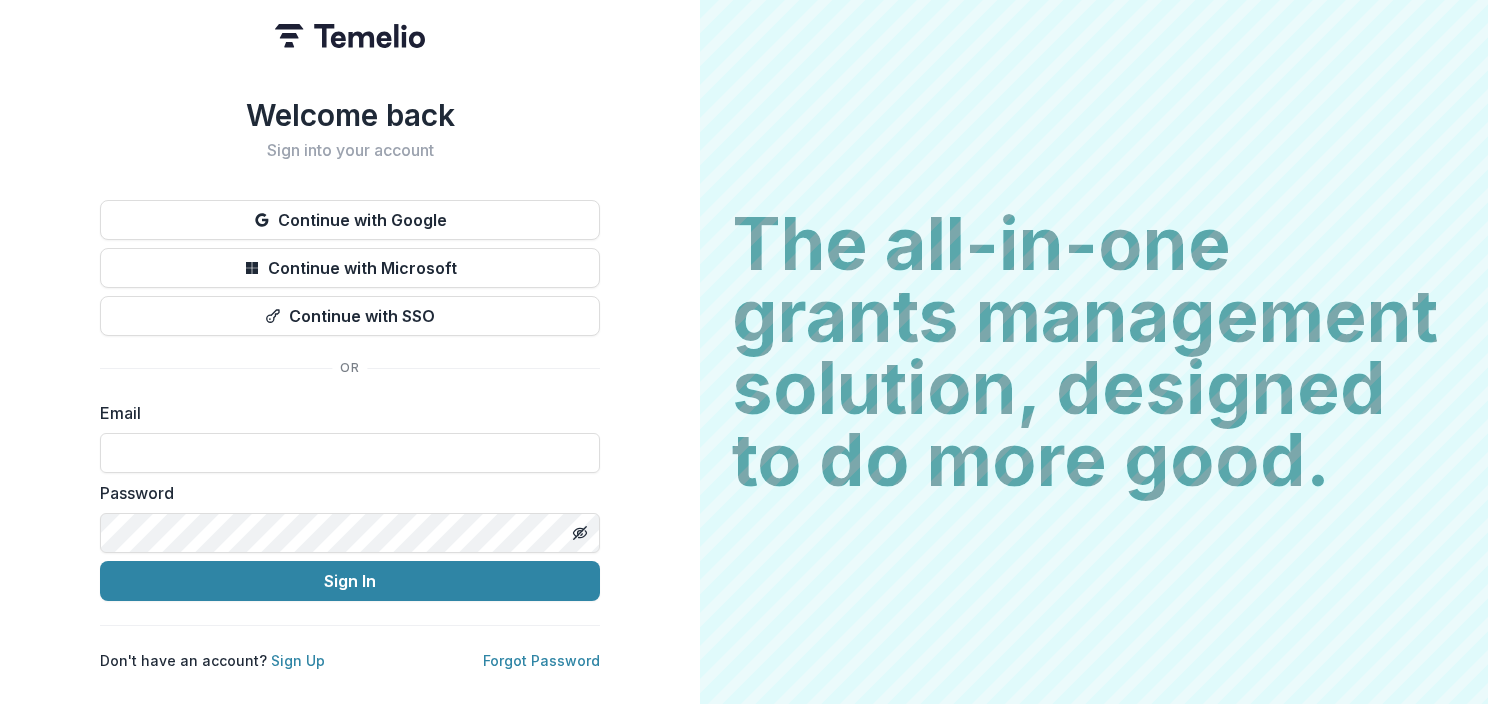 scroll, scrollTop: 0, scrollLeft: 0, axis: both 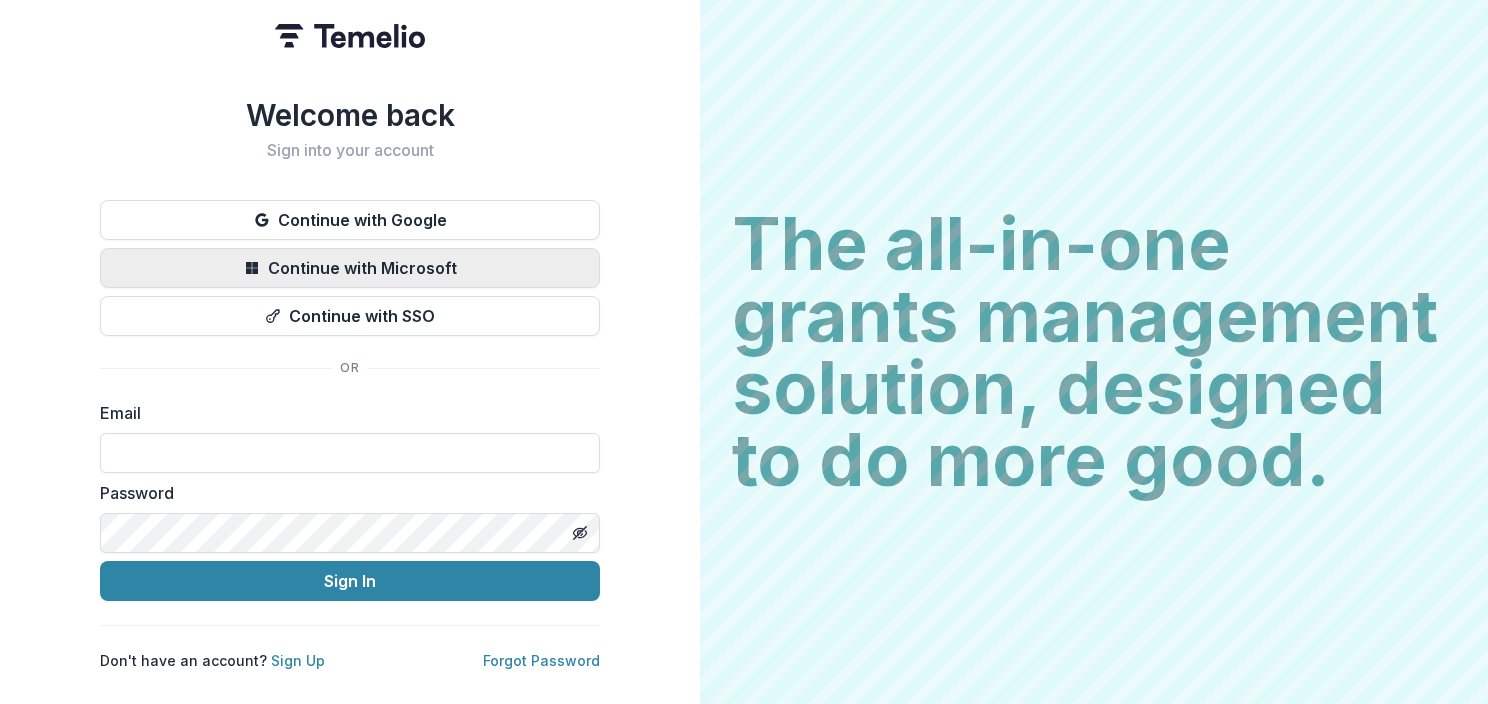 click on "Continue with Microsoft" at bounding box center [350, 268] 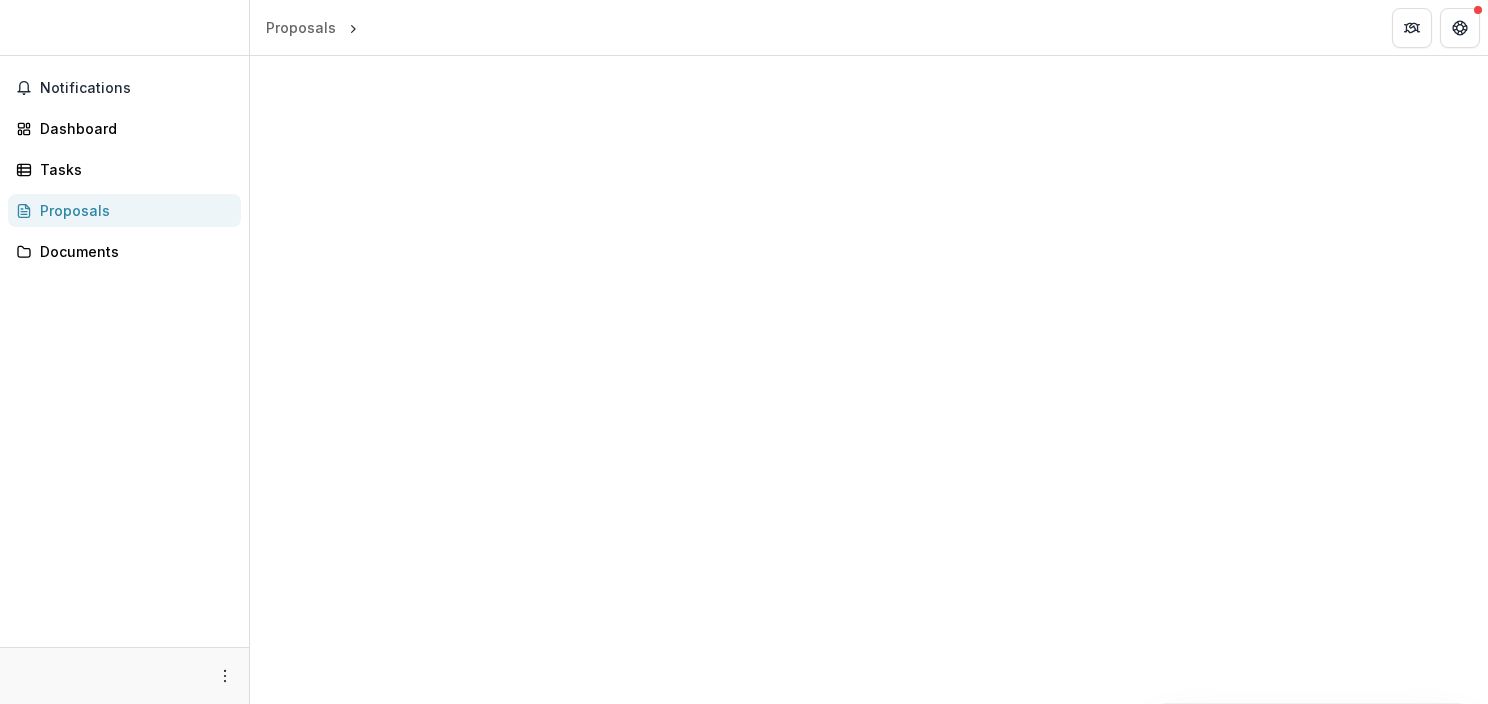 scroll, scrollTop: 0, scrollLeft: 0, axis: both 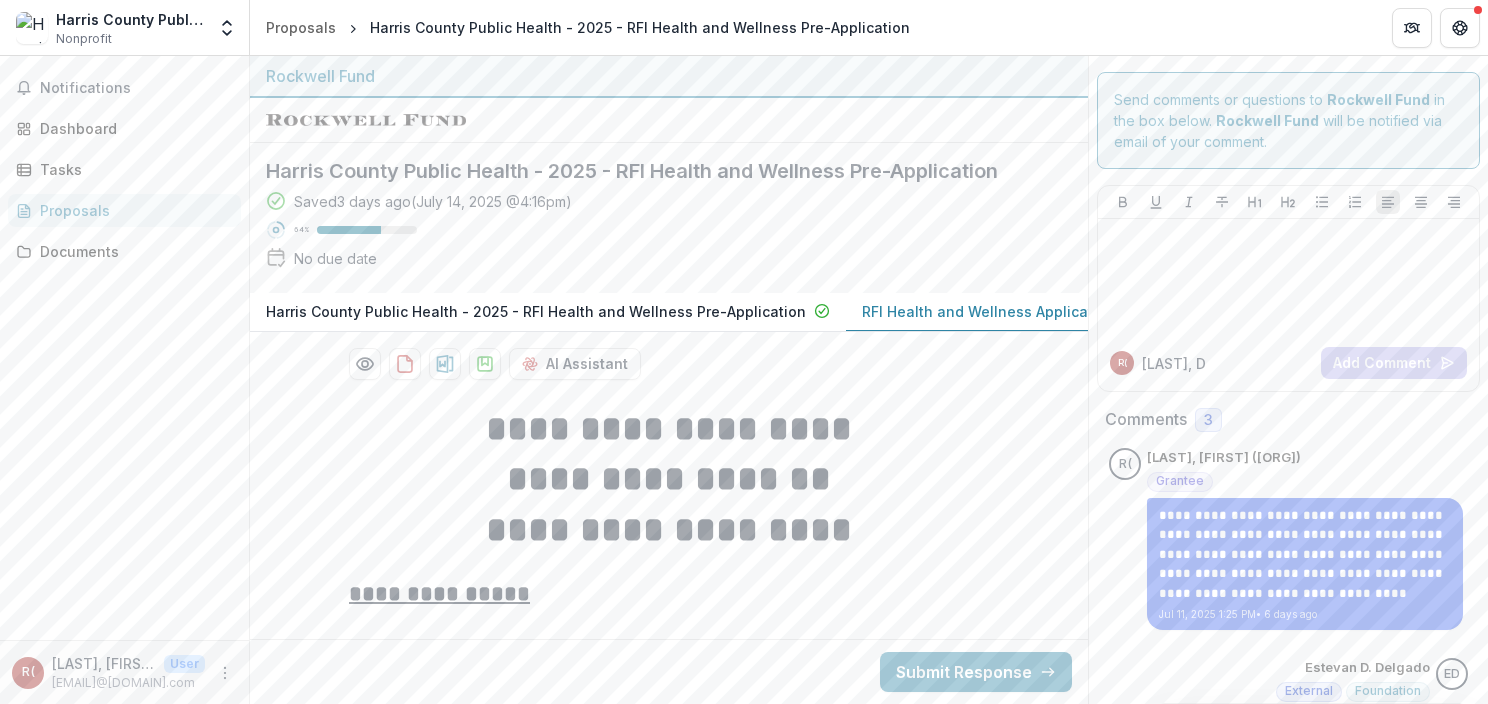 click on "Notifications Dashboard Tasks Proposals Documents" at bounding box center [124, 348] 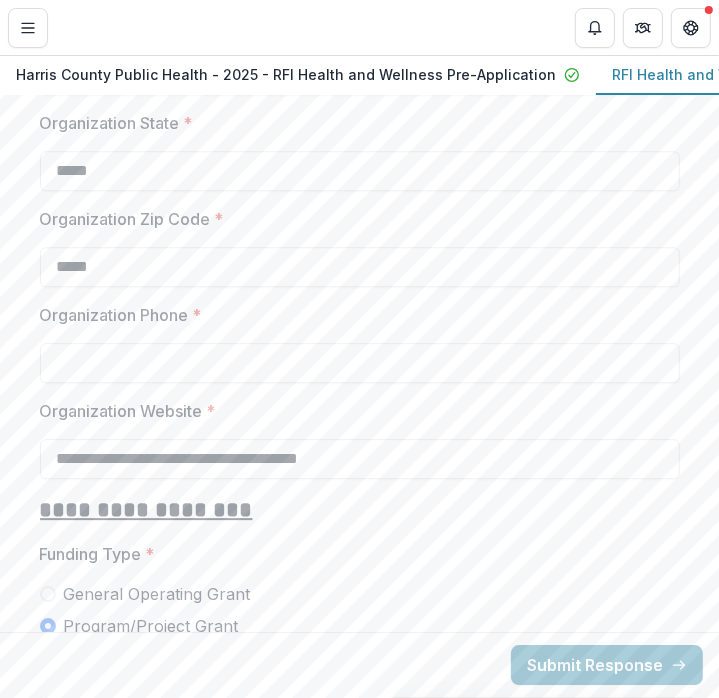 scroll, scrollTop: 2640, scrollLeft: 0, axis: vertical 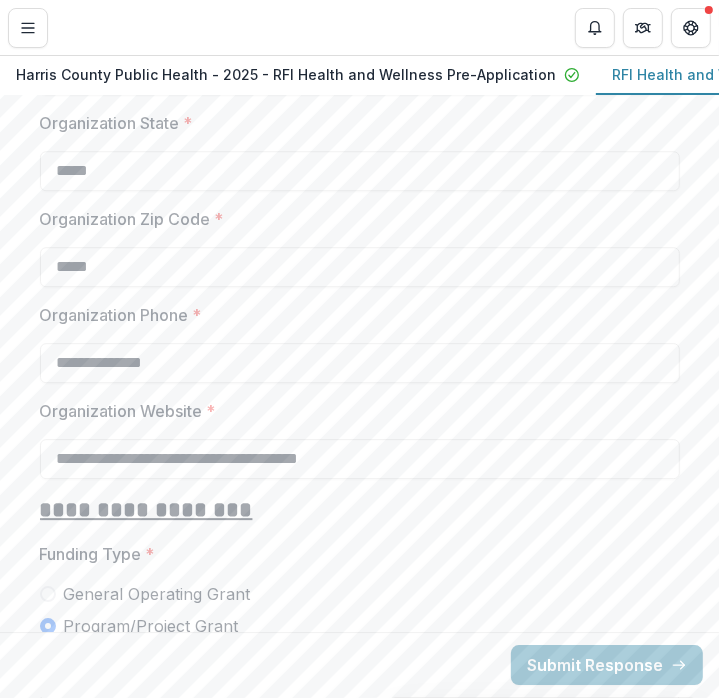 type on "**********" 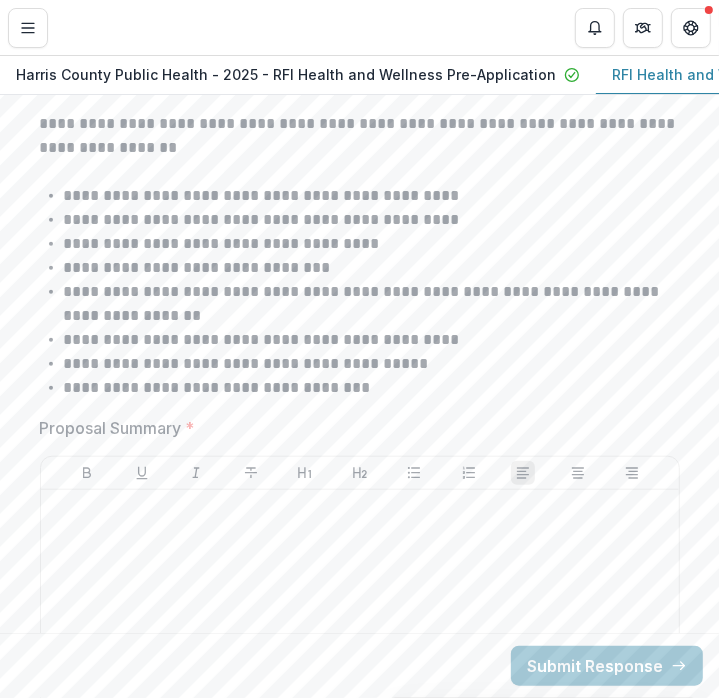 scroll, scrollTop: 4308, scrollLeft: 0, axis: vertical 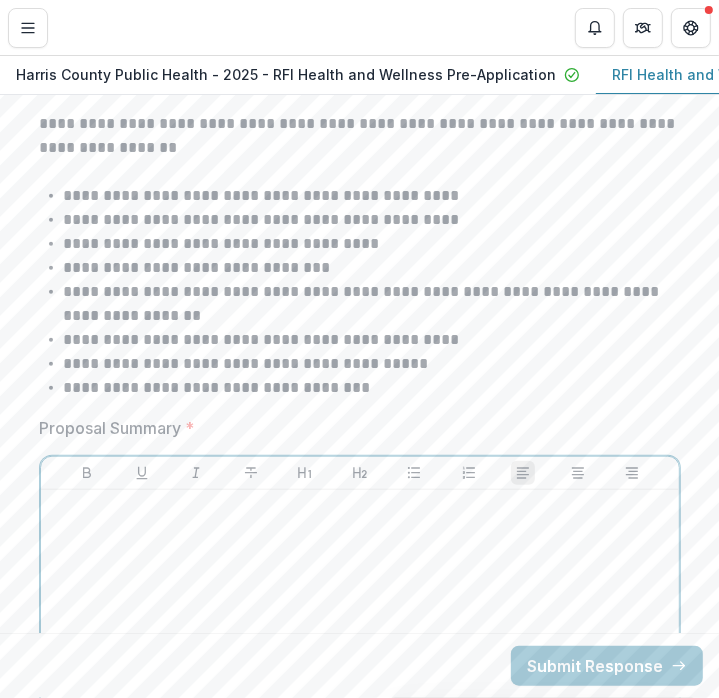 click at bounding box center [360, 648] 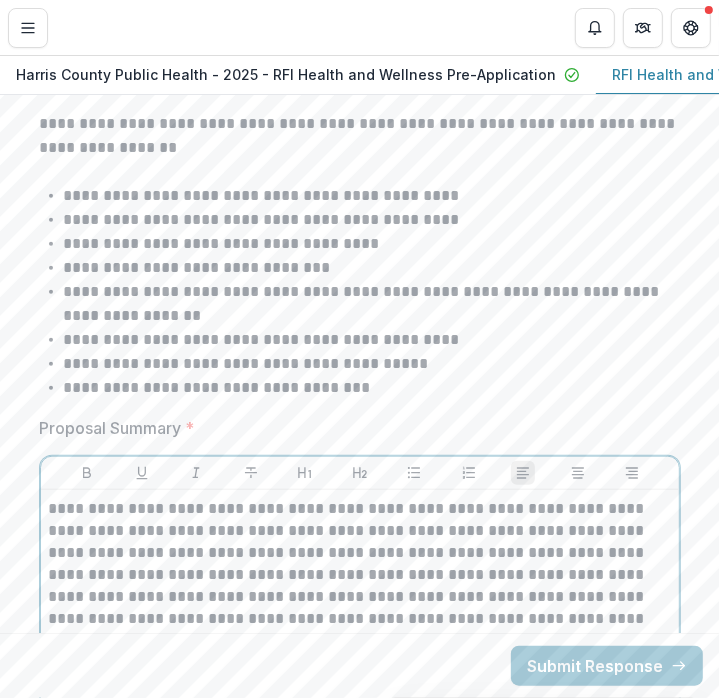 scroll, scrollTop: 5687, scrollLeft: 0, axis: vertical 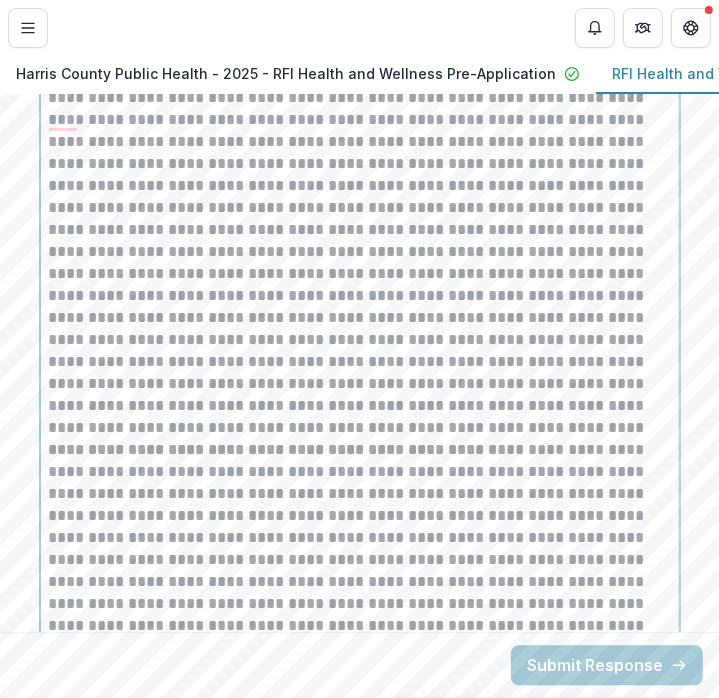 click at bounding box center (360, 230) 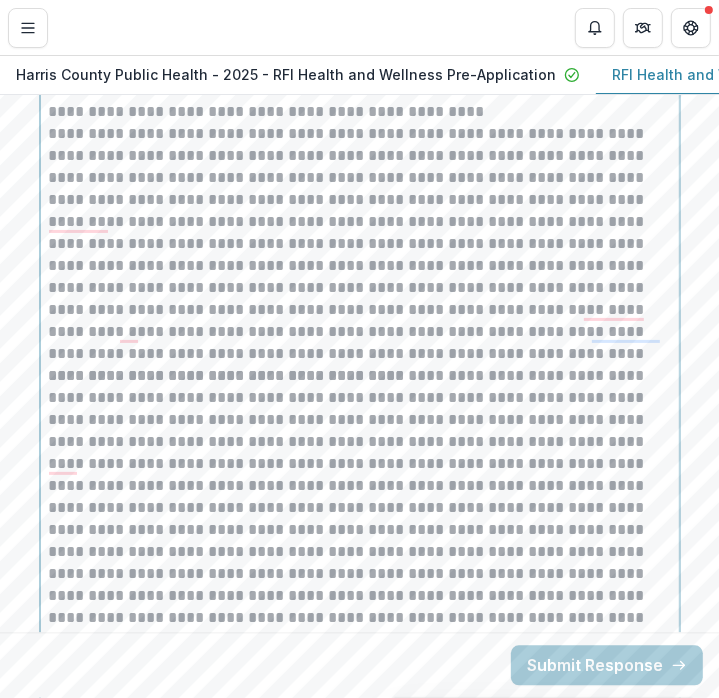 scroll, scrollTop: 5279, scrollLeft: 0, axis: vertical 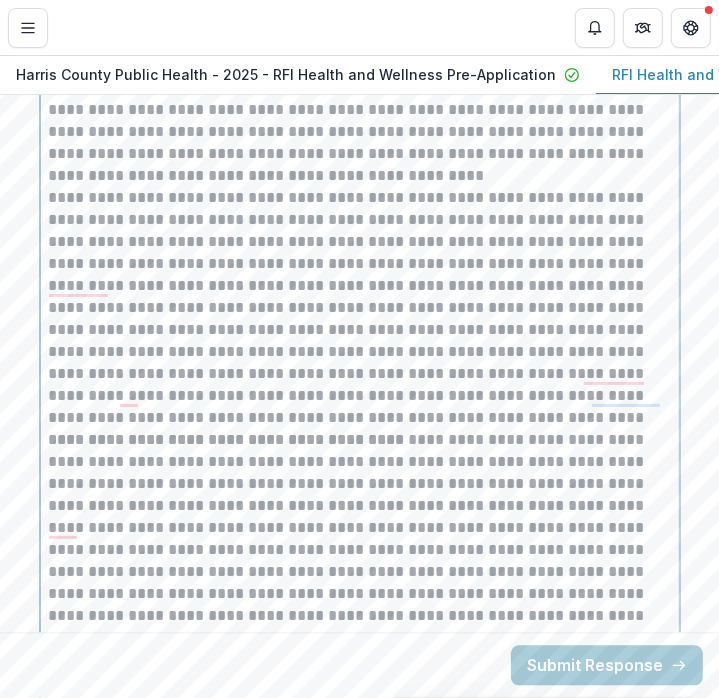 click at bounding box center (360, 11) 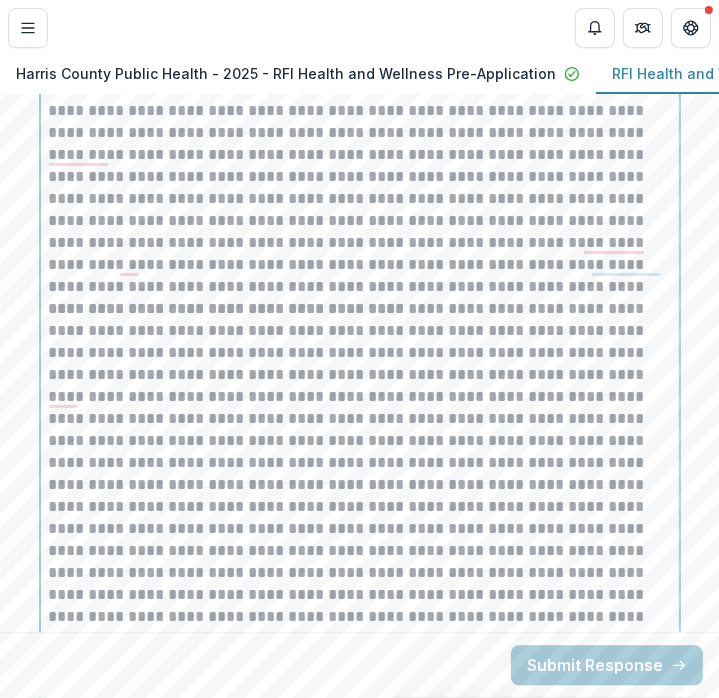 scroll, scrollTop: 5433, scrollLeft: 0, axis: vertical 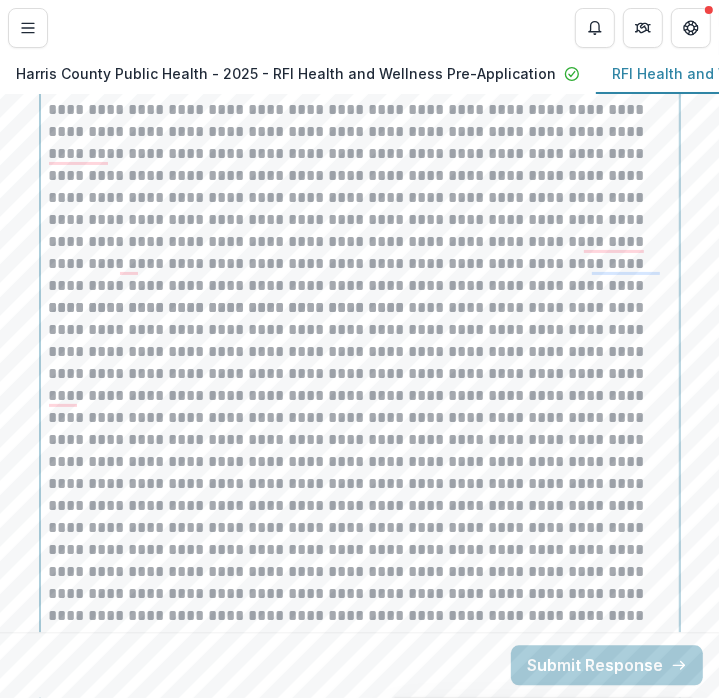 click at bounding box center (360, 506) 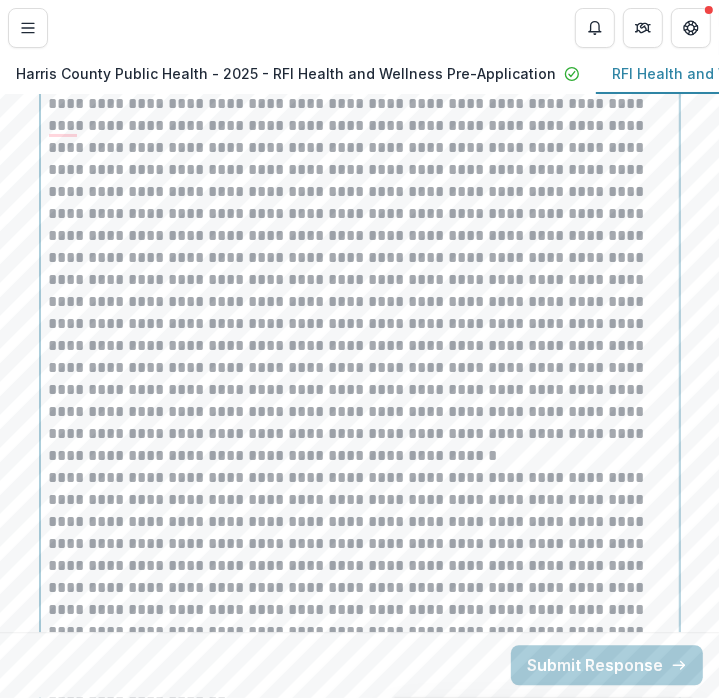 scroll, scrollTop: 5728, scrollLeft: 0, axis: vertical 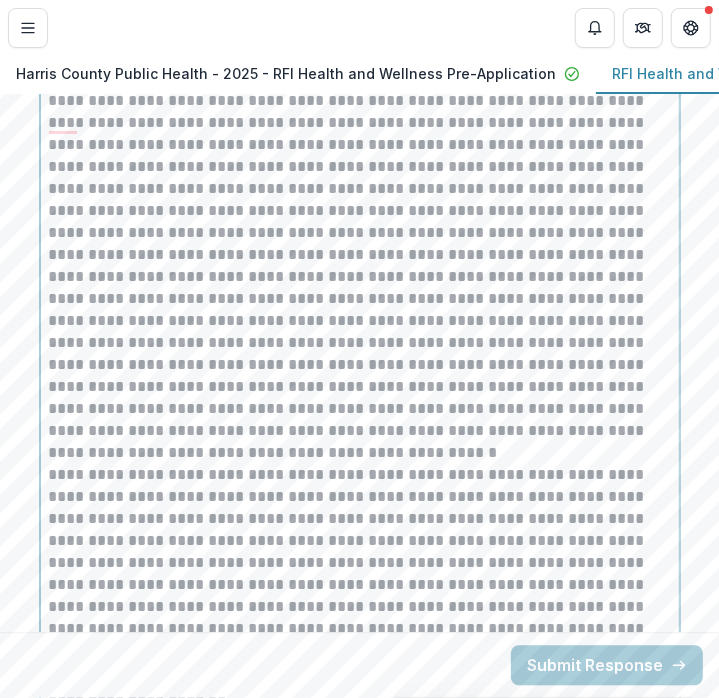 click at bounding box center (360, 233) 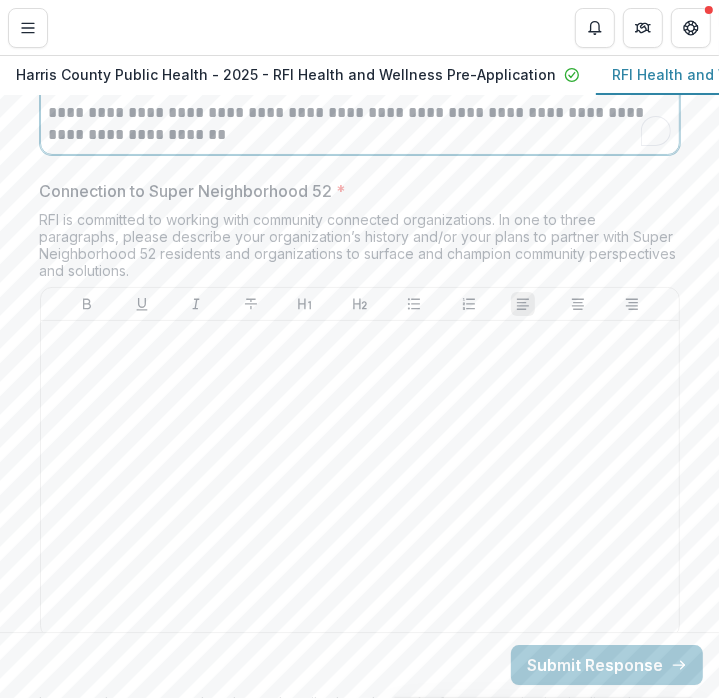 scroll, scrollTop: 6292, scrollLeft: 0, axis: vertical 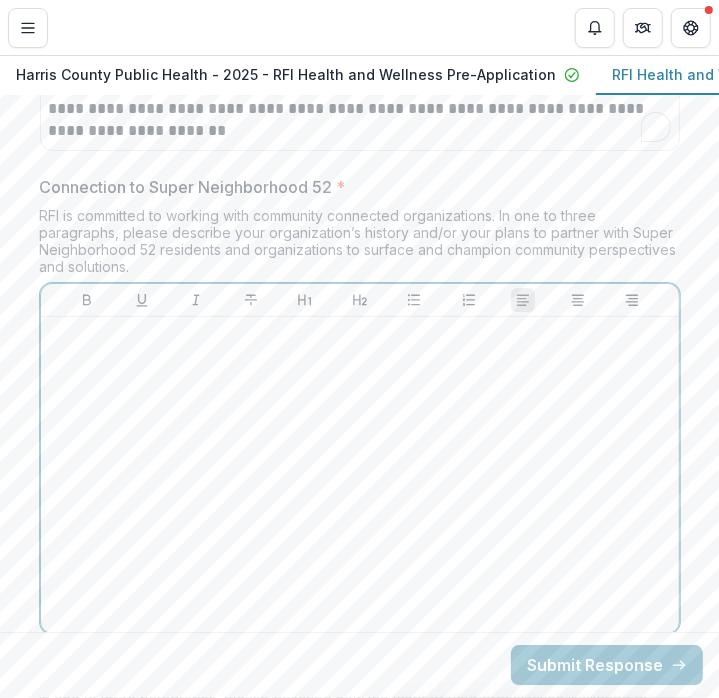 click at bounding box center (360, 475) 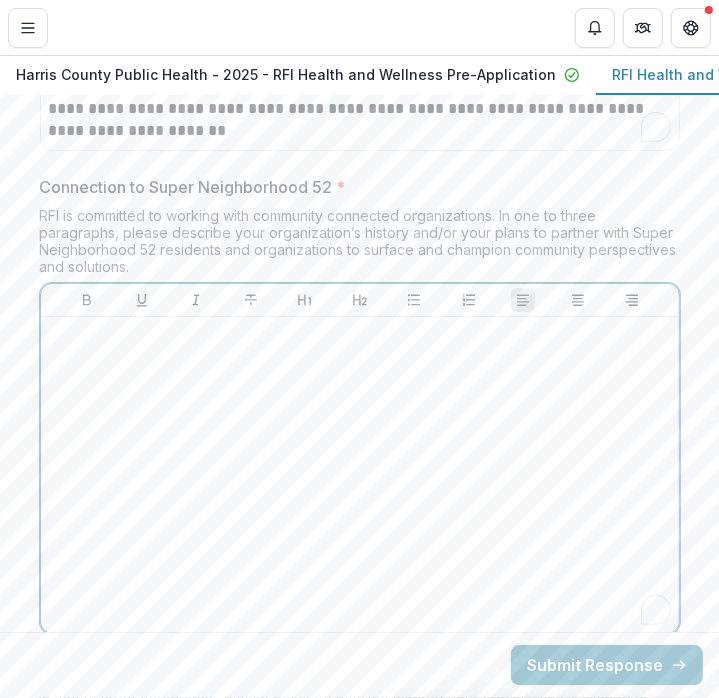 scroll, scrollTop: 6792, scrollLeft: 0, axis: vertical 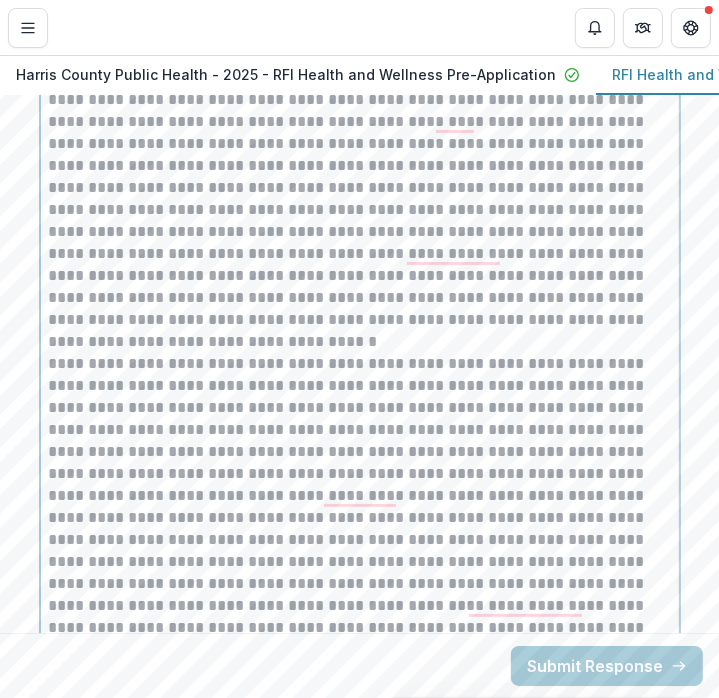 click at bounding box center [360, 188] 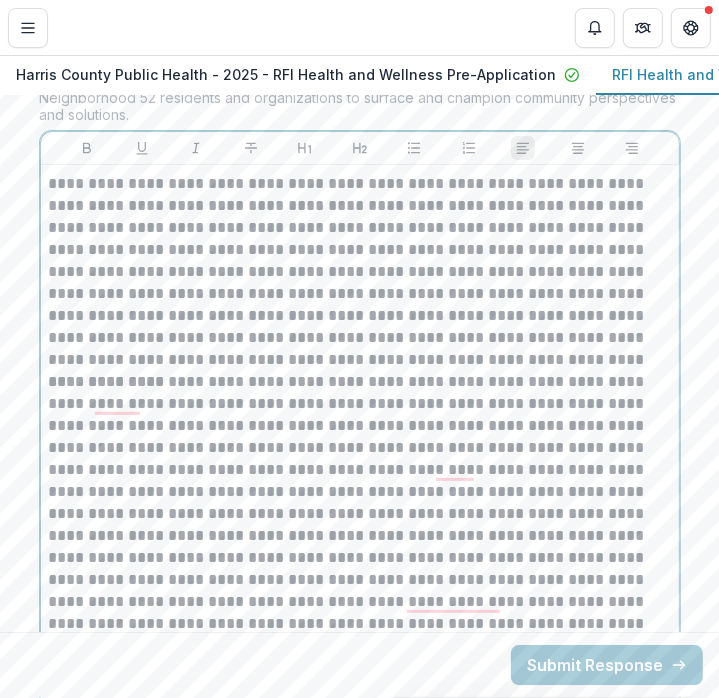 scroll, scrollTop: 6443, scrollLeft: 0, axis: vertical 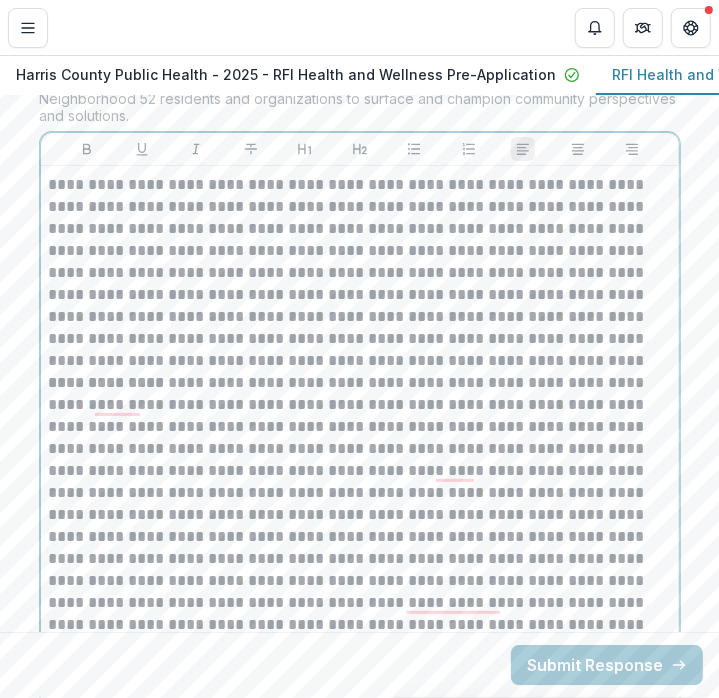click at bounding box center [360, 537] 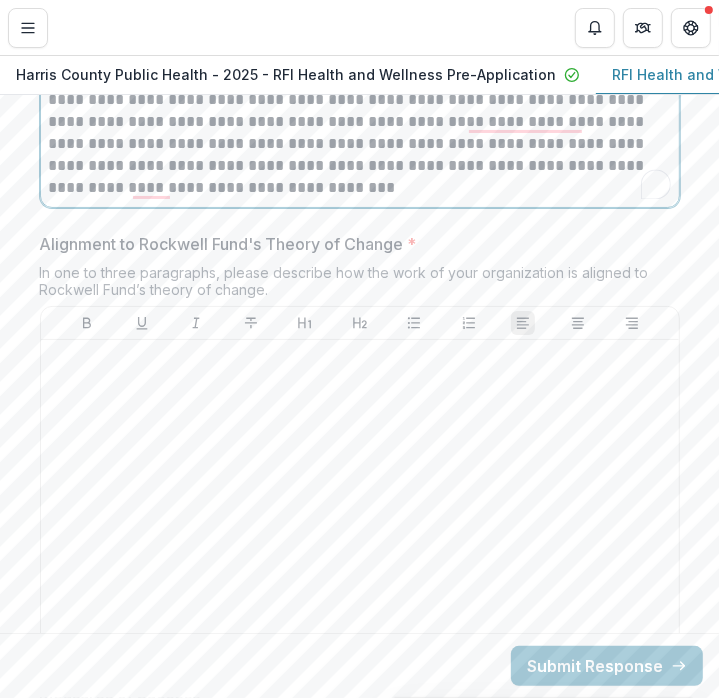 scroll, scrollTop: 7323, scrollLeft: 0, axis: vertical 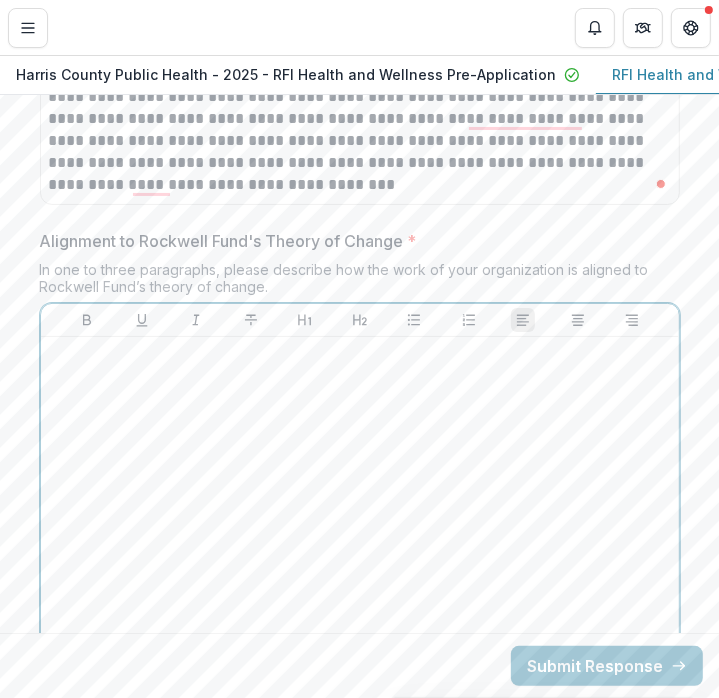 click at bounding box center [360, 495] 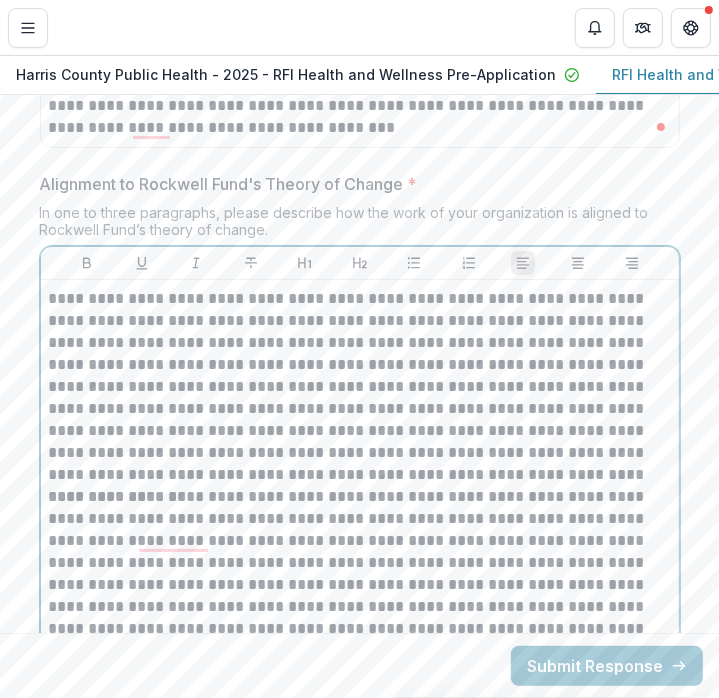 scroll, scrollTop: 7448, scrollLeft: 0, axis: vertical 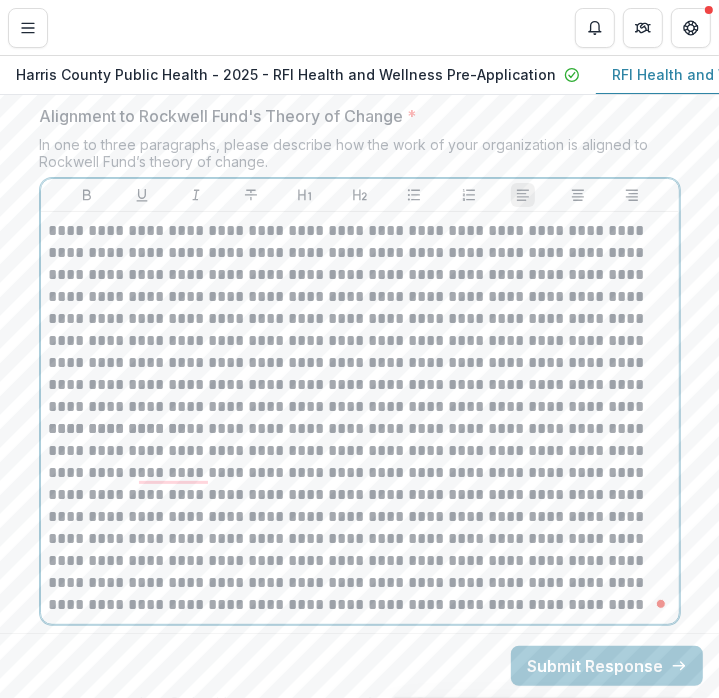 click on "**********" at bounding box center (360, 517) 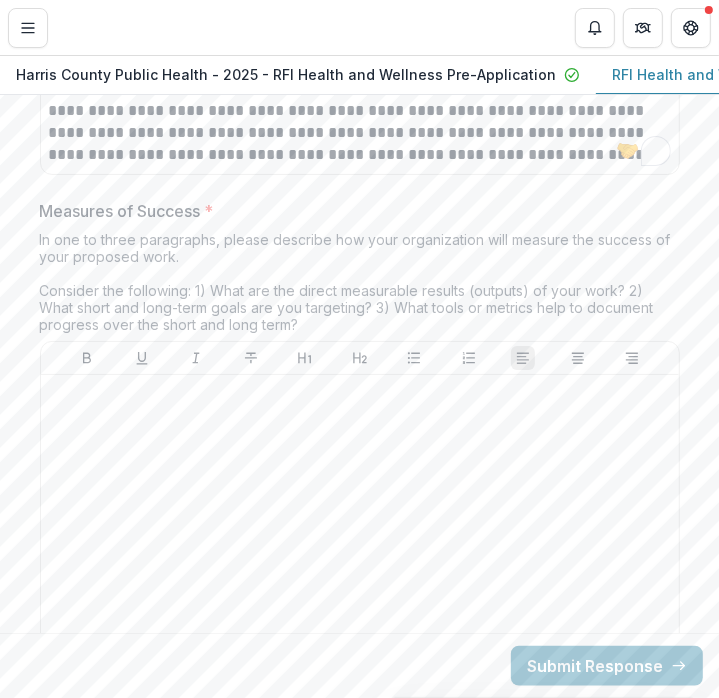 scroll, scrollTop: 7924, scrollLeft: 0, axis: vertical 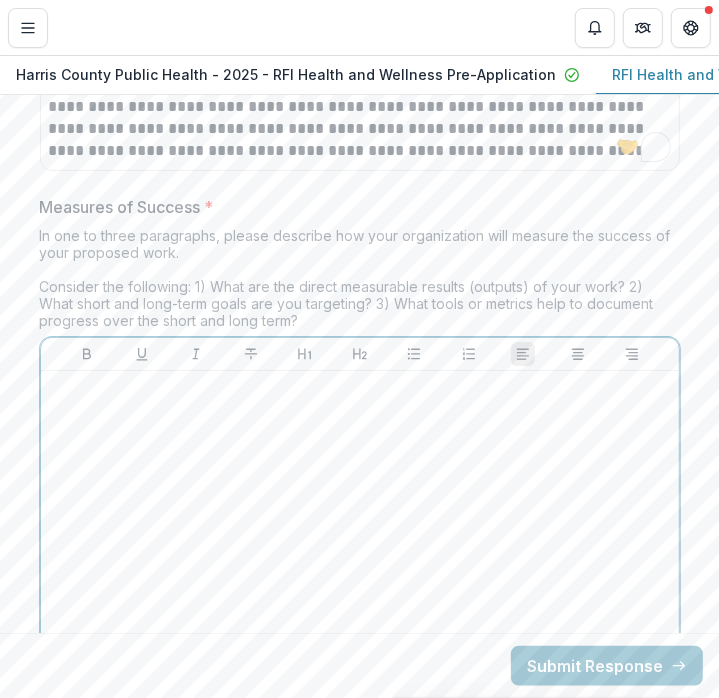 click at bounding box center [360, 529] 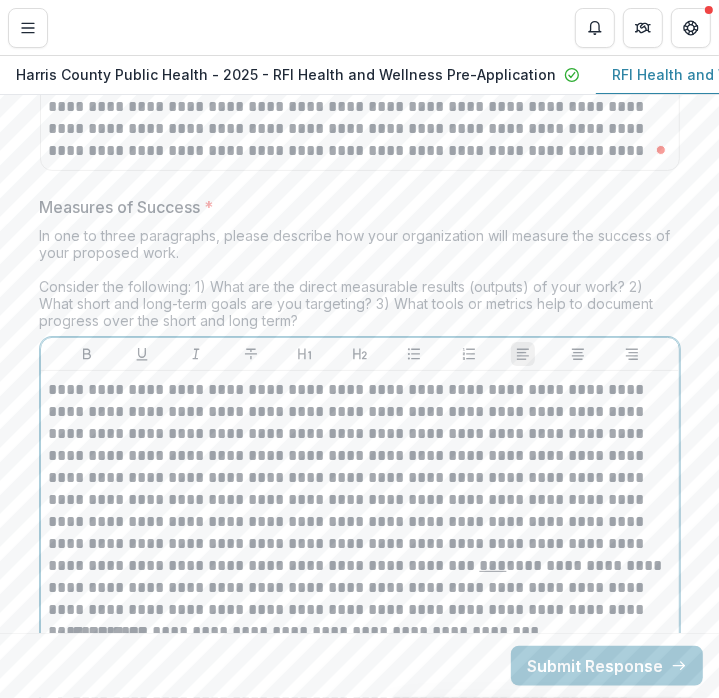 scroll, scrollTop: 8189, scrollLeft: 0, axis: vertical 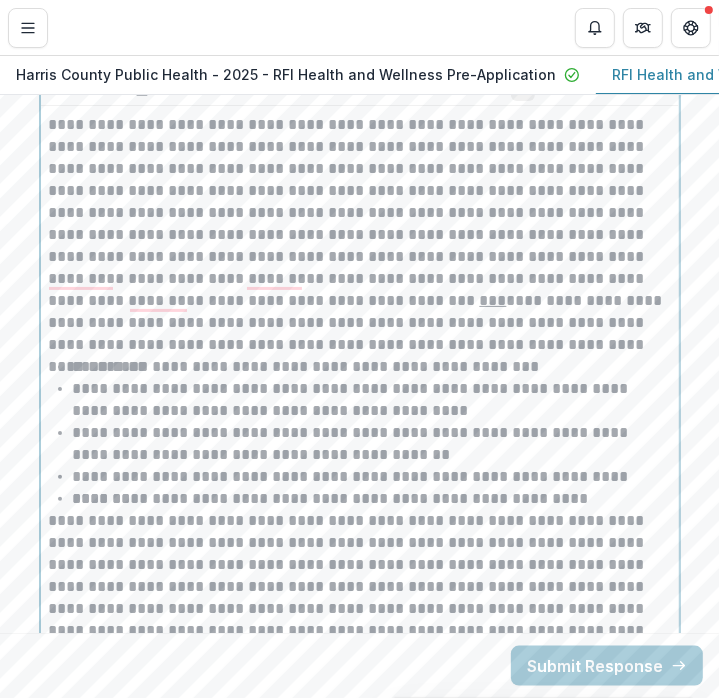 click on "**********" at bounding box center [360, 598] 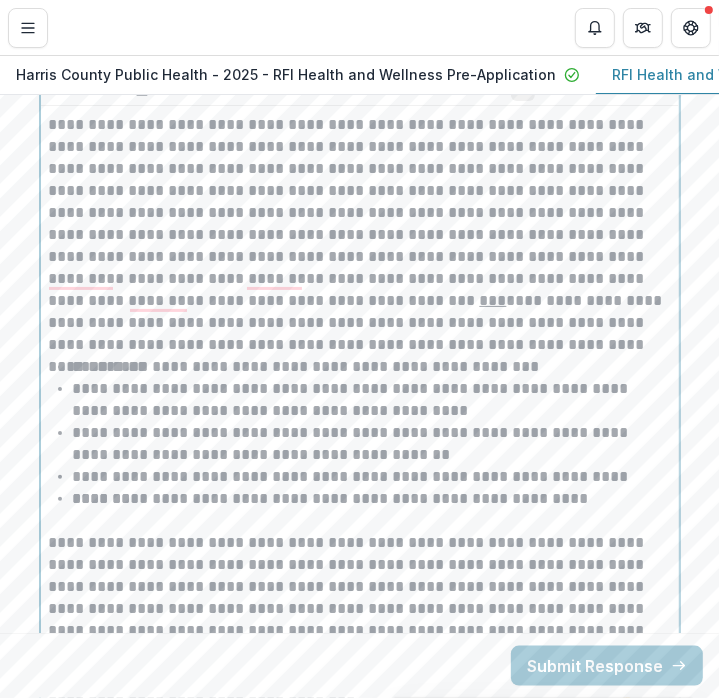 click on "**********" at bounding box center [360, 235] 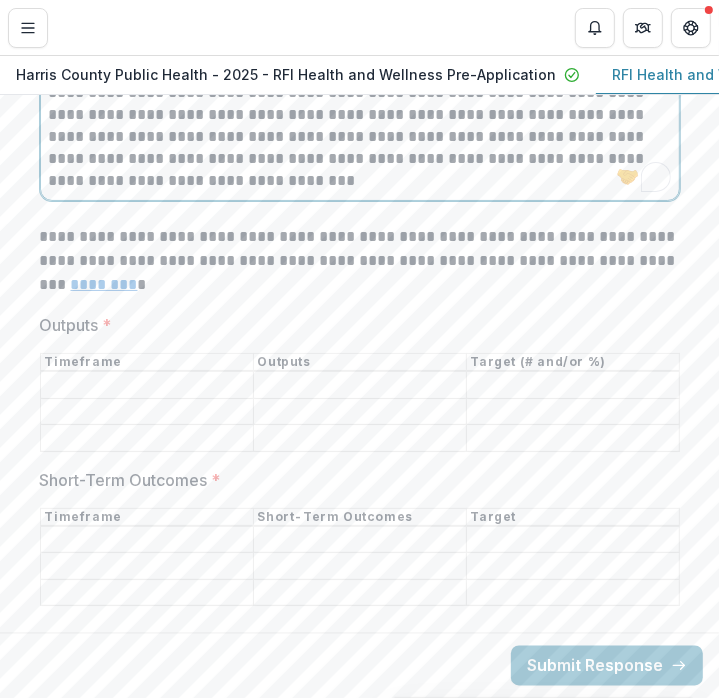 scroll, scrollTop: 8726, scrollLeft: 0, axis: vertical 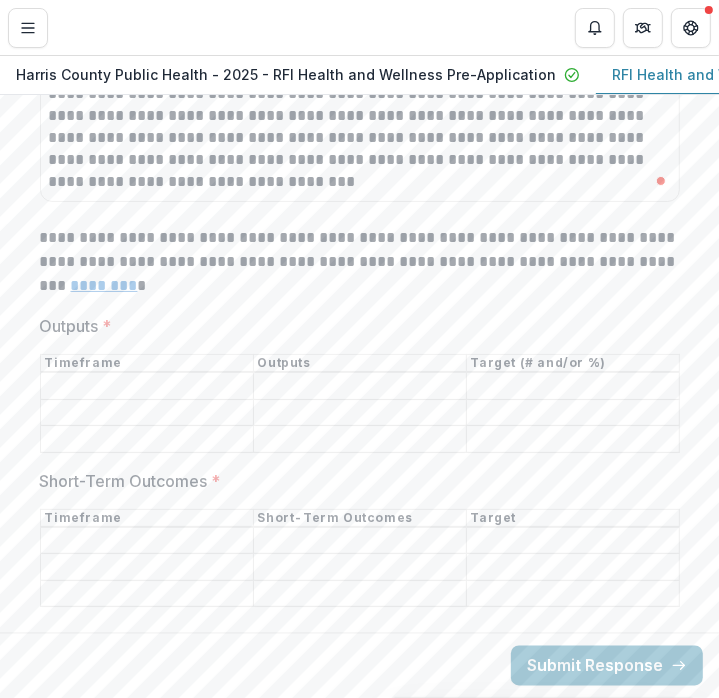 click on "Outputs *" at bounding box center [147, 387] 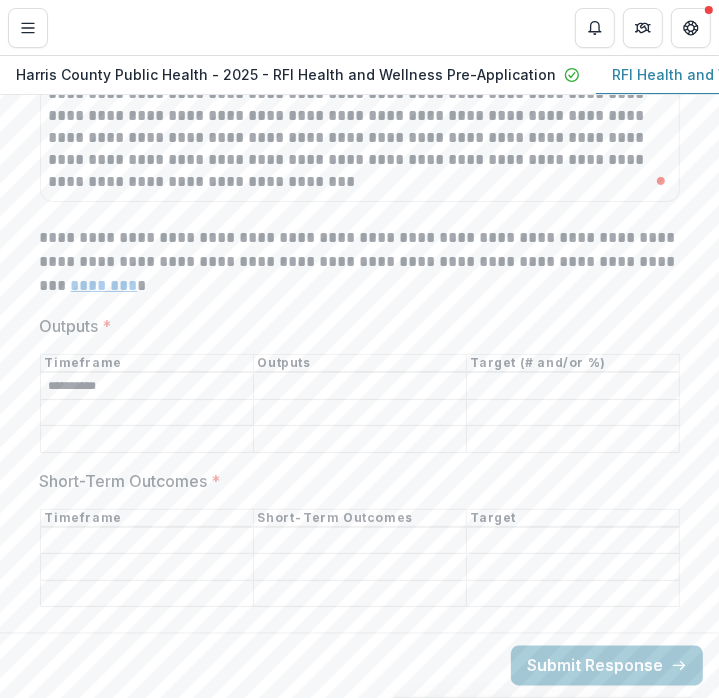 type on "**********" 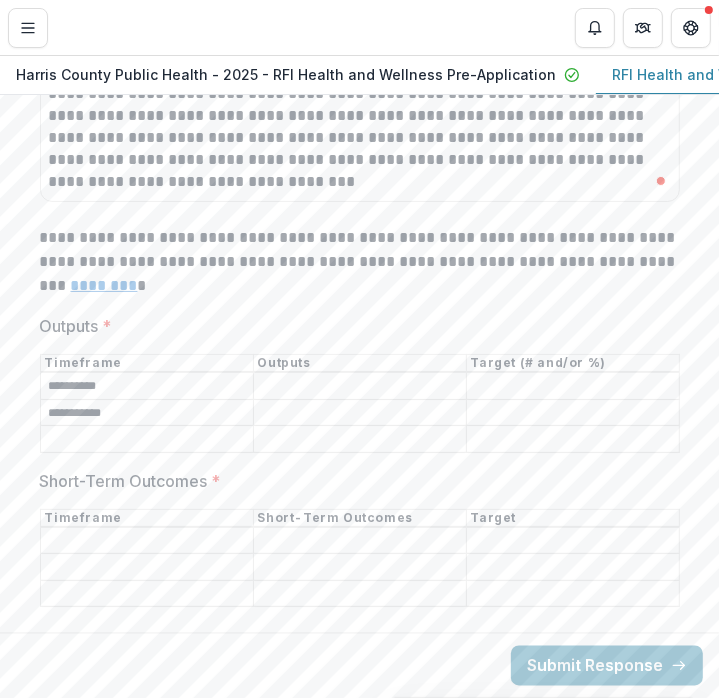 type on "**********" 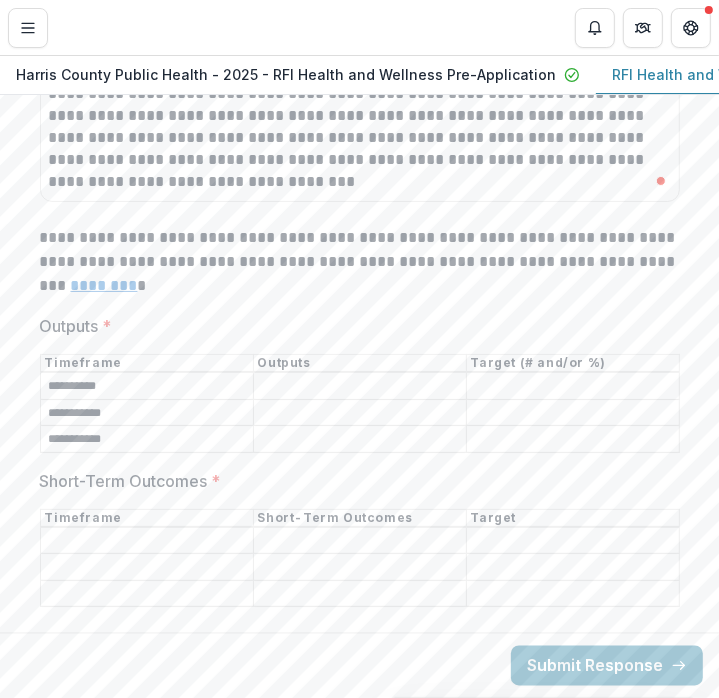 type on "**********" 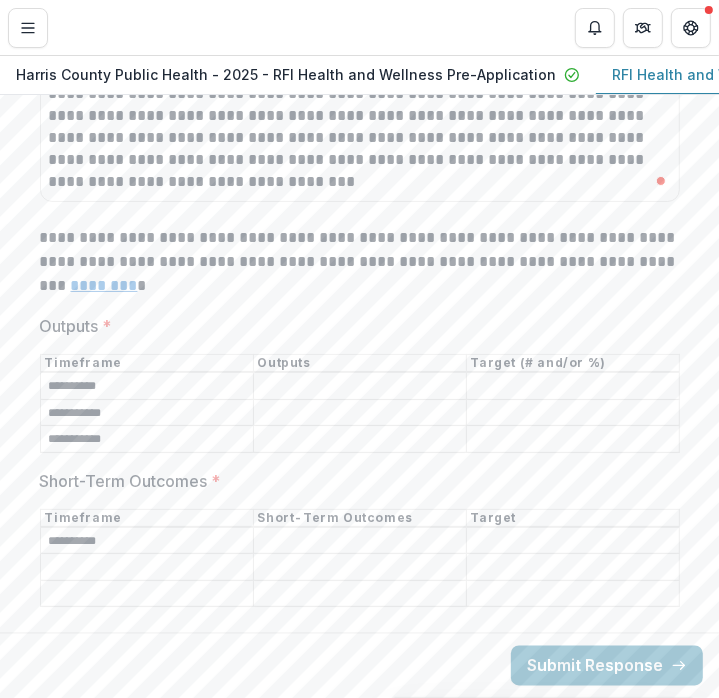 type on "**********" 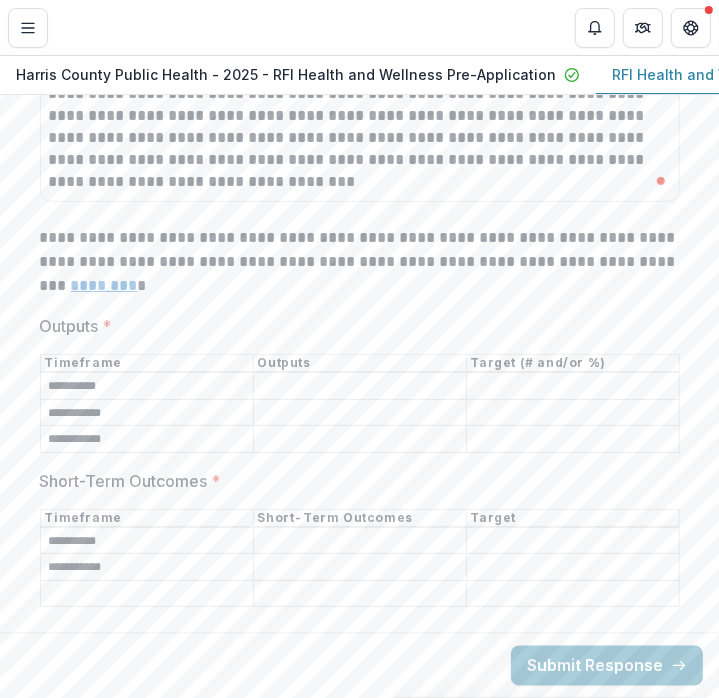 type on "**********" 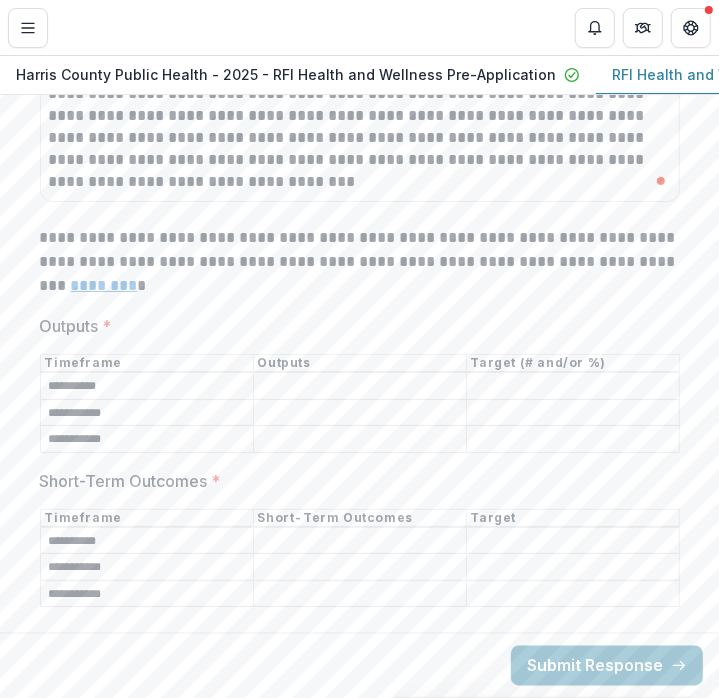 type on "**********" 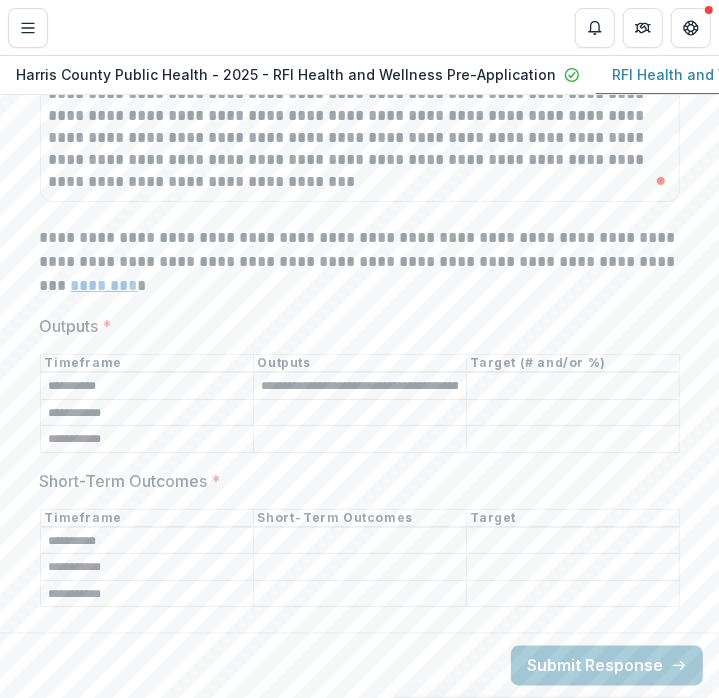scroll, scrollTop: 0, scrollLeft: 743, axis: horizontal 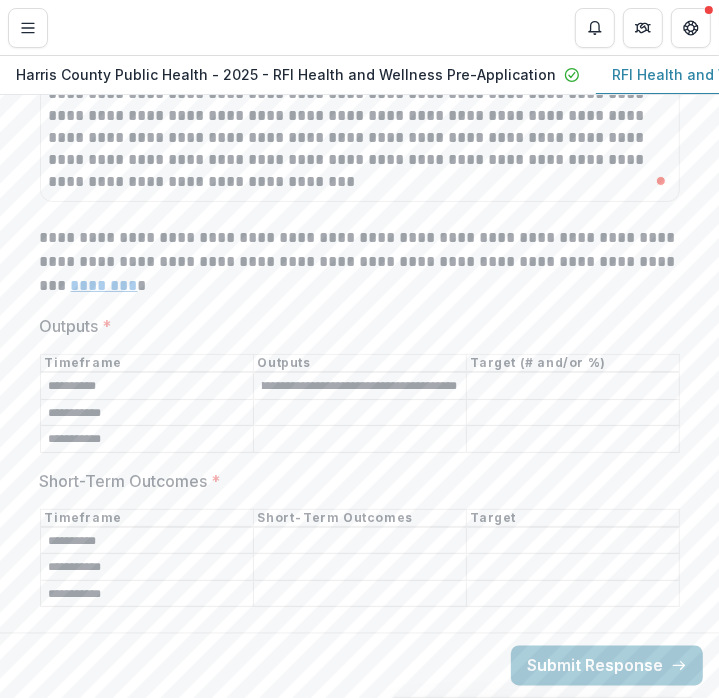 type on "**********" 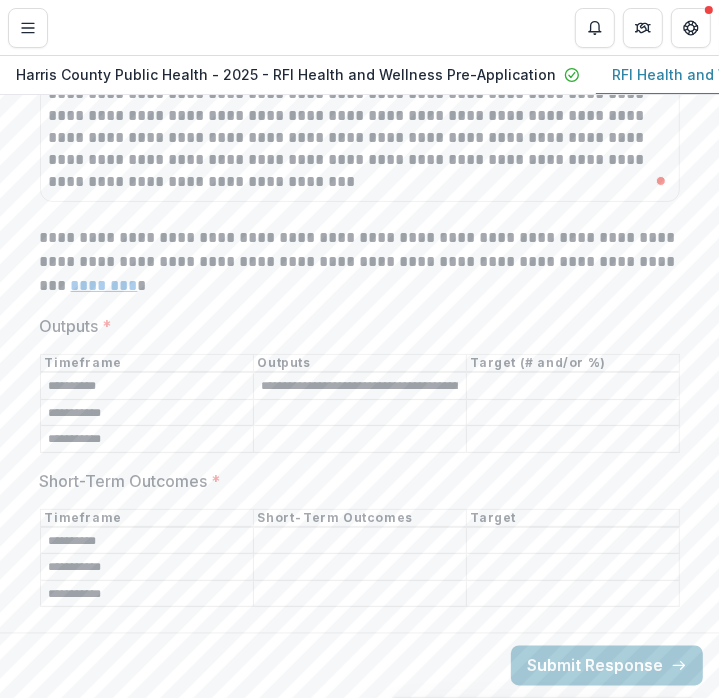 click on "Outputs *" at bounding box center [360, 413] 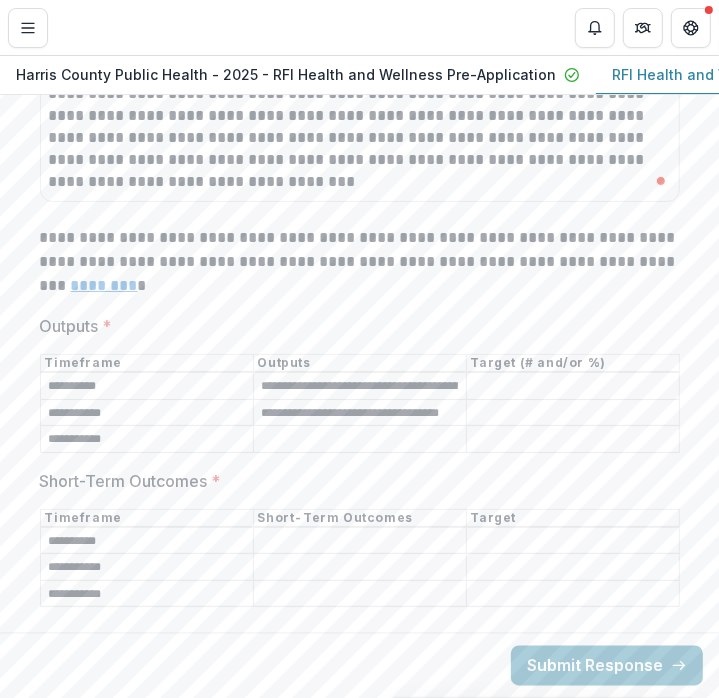 scroll, scrollTop: 0, scrollLeft: 6, axis: horizontal 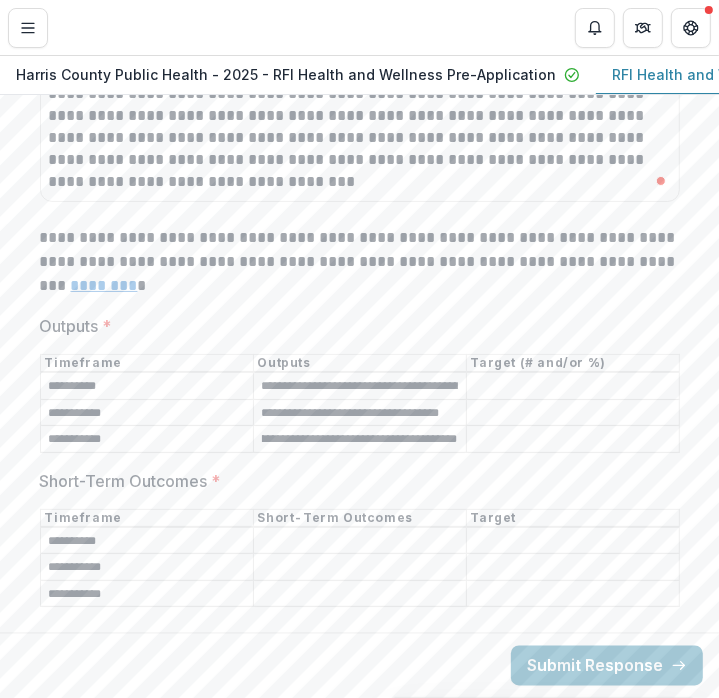 type on "**********" 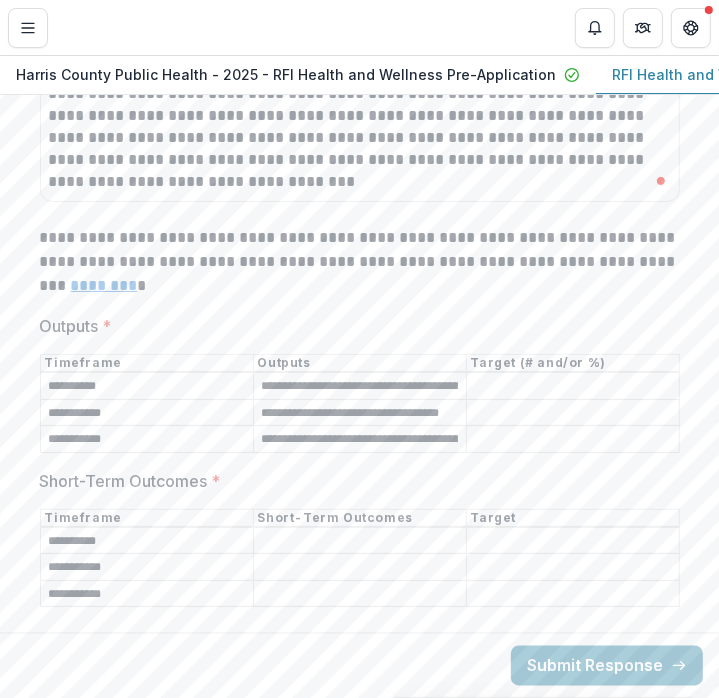 click on "Outputs *" at bounding box center [573, 387] 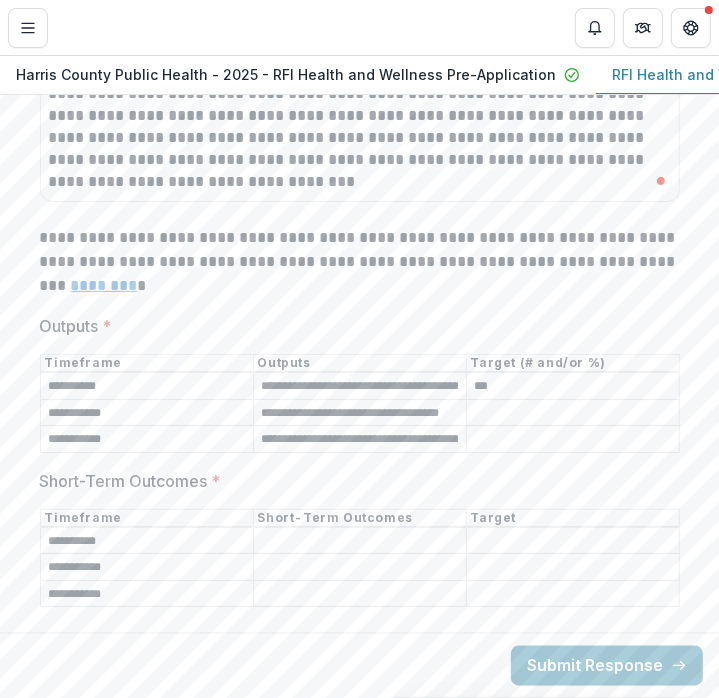 type on "***" 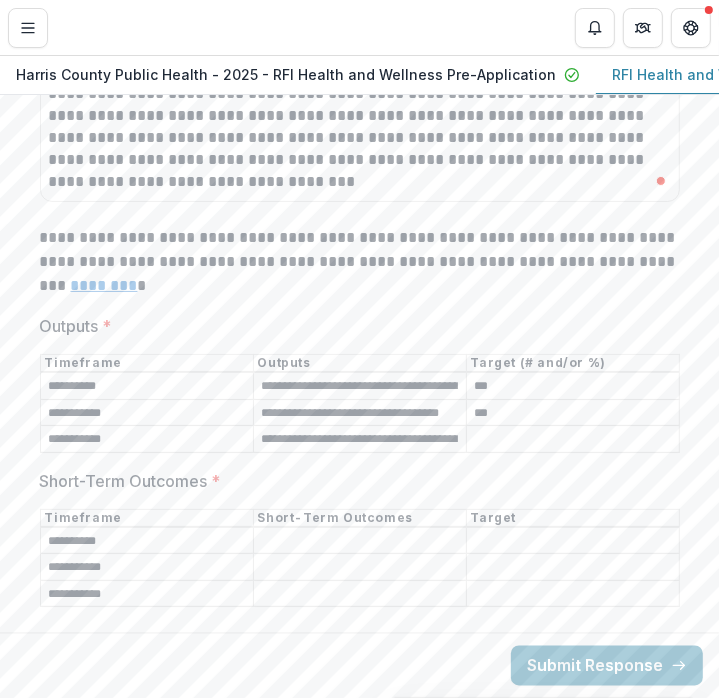 type on "***" 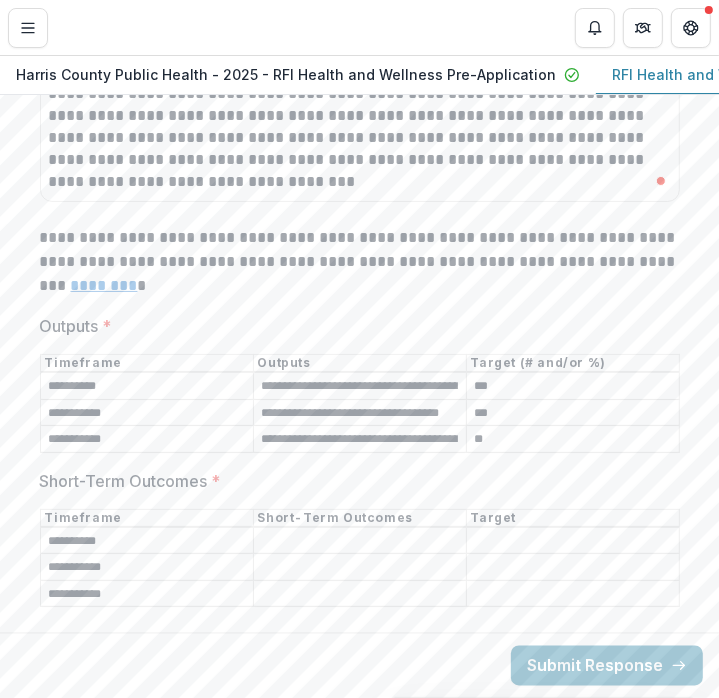 type on "**" 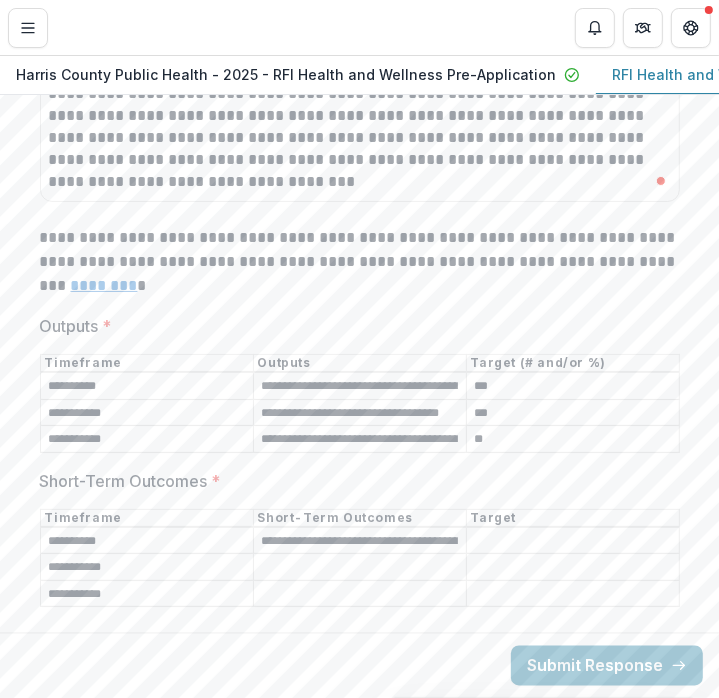 scroll, scrollTop: 0, scrollLeft: 435, axis: horizontal 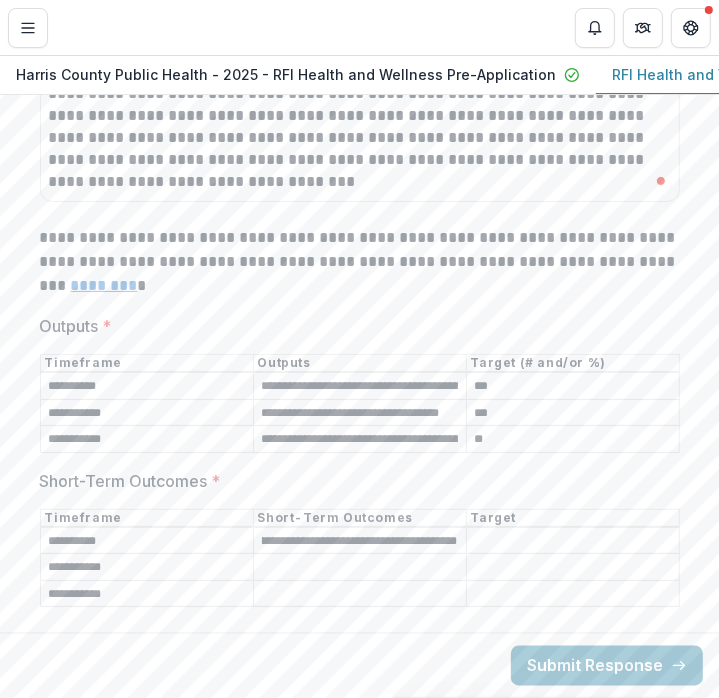 type on "**********" 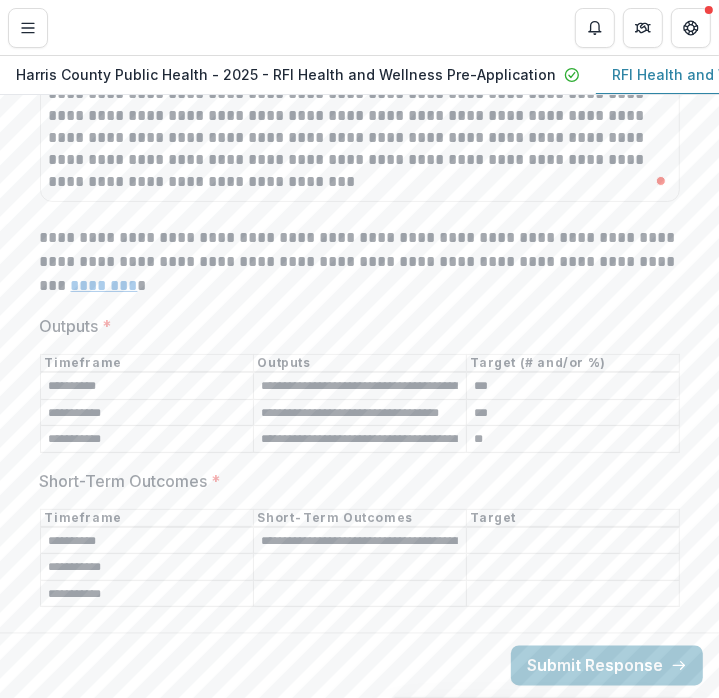 click on "Short-Term Outcomes *" at bounding box center (360, 568) 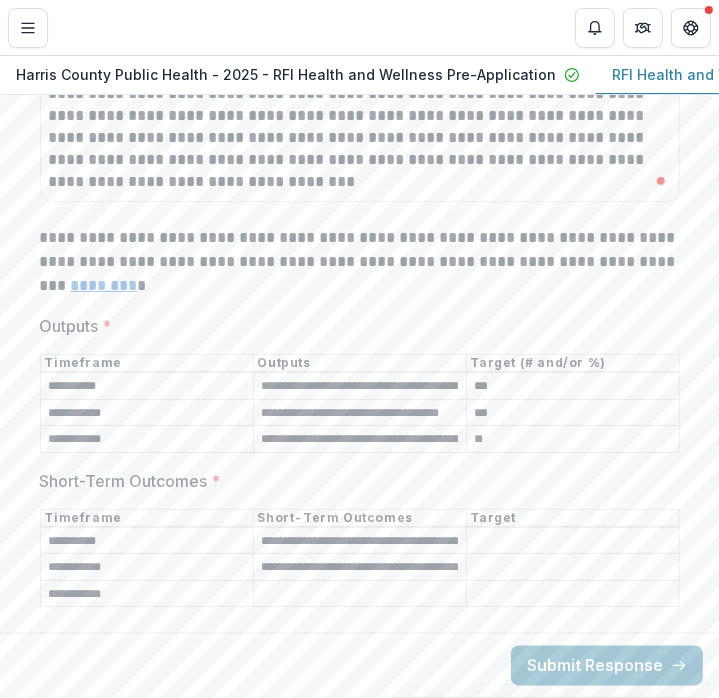 scroll, scrollTop: 0, scrollLeft: 393, axis: horizontal 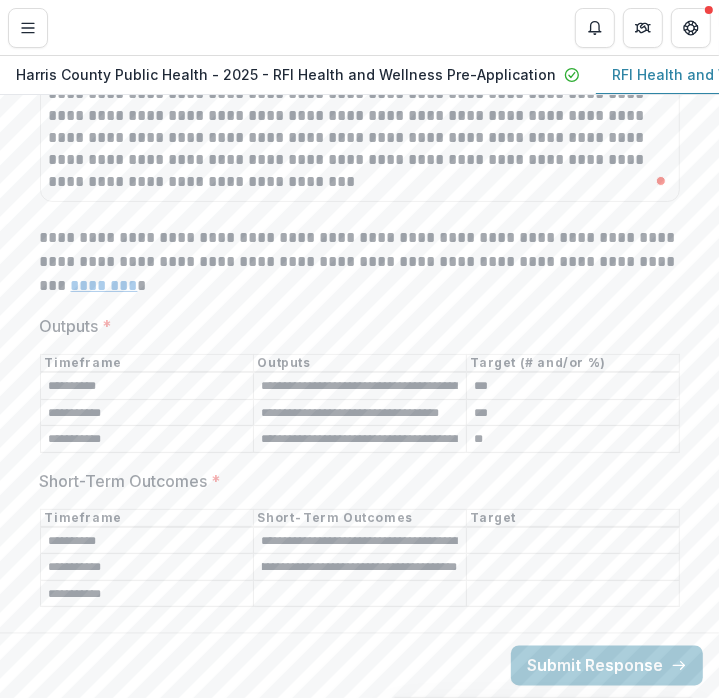 type on "**********" 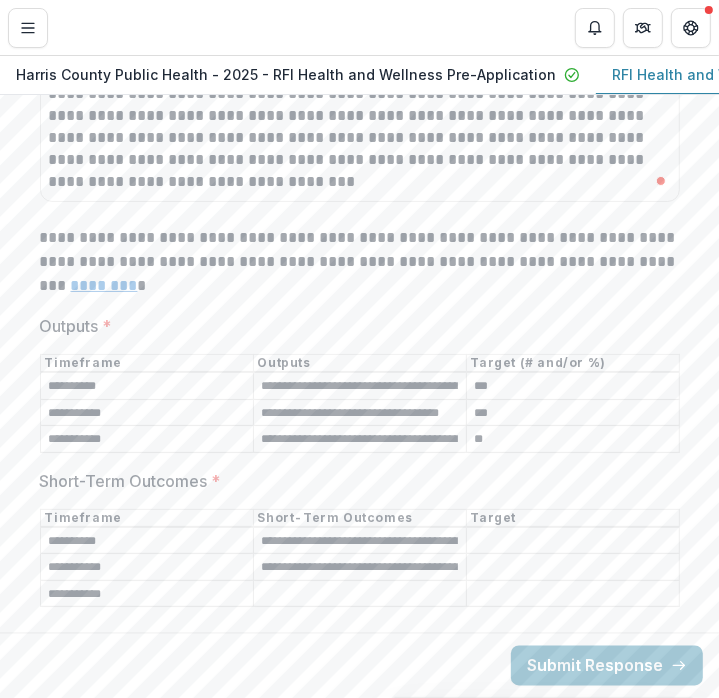 click on "Short-Term Outcomes *" at bounding box center (360, 594) 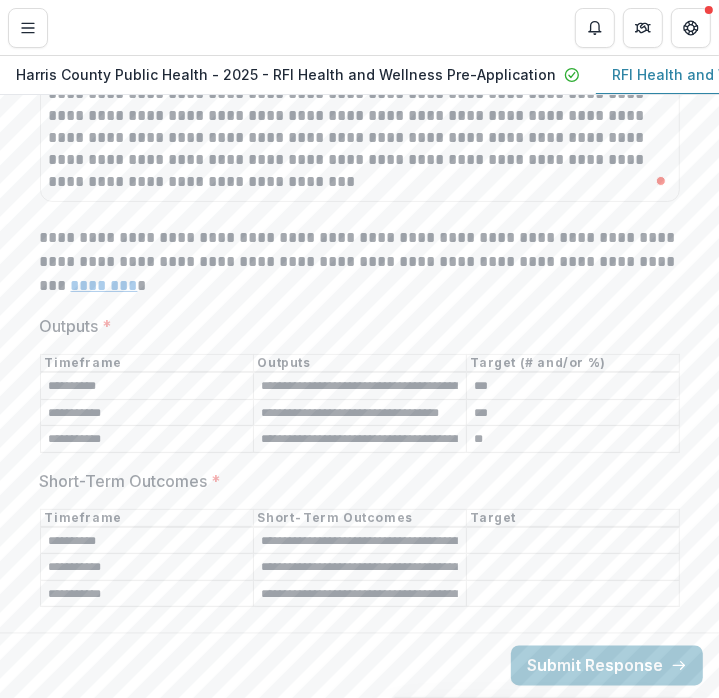 scroll, scrollTop: 0, scrollLeft: 643, axis: horizontal 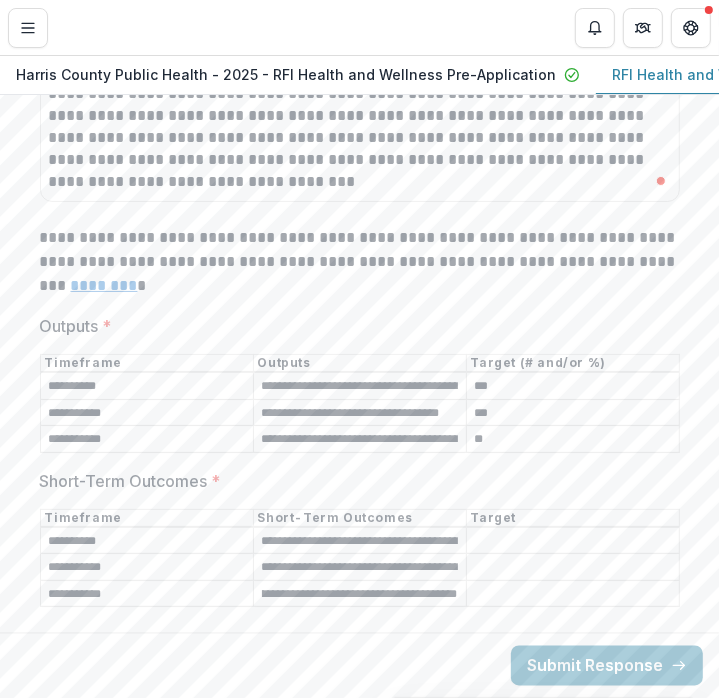 type on "**********" 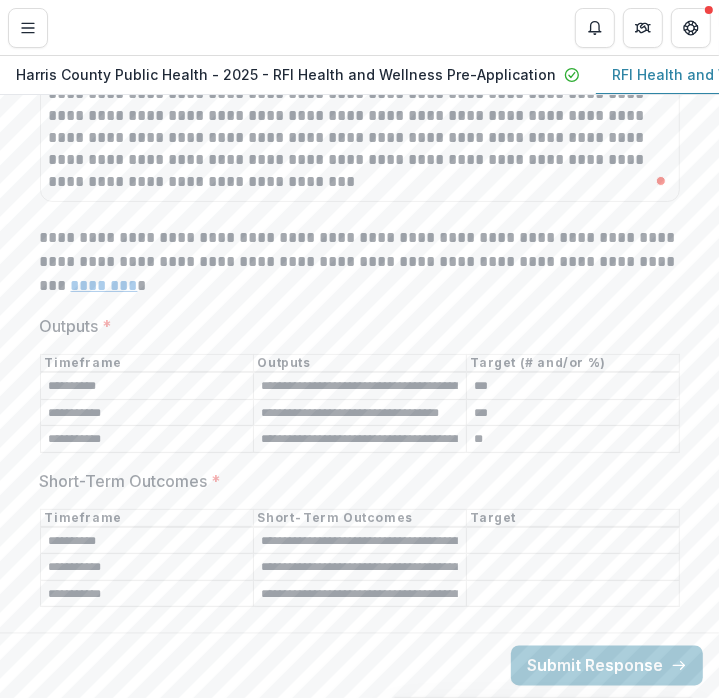 click on "Short-Term Outcomes *" at bounding box center [573, 541] 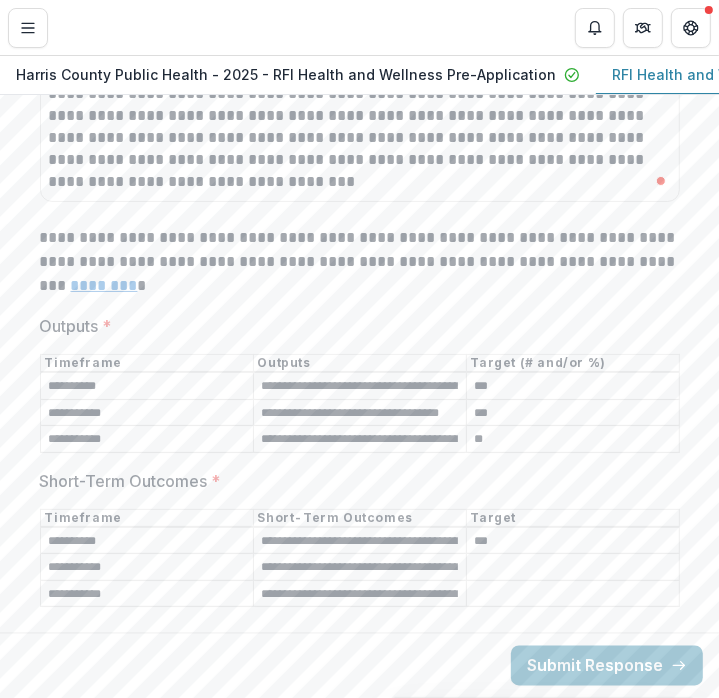 type on "***" 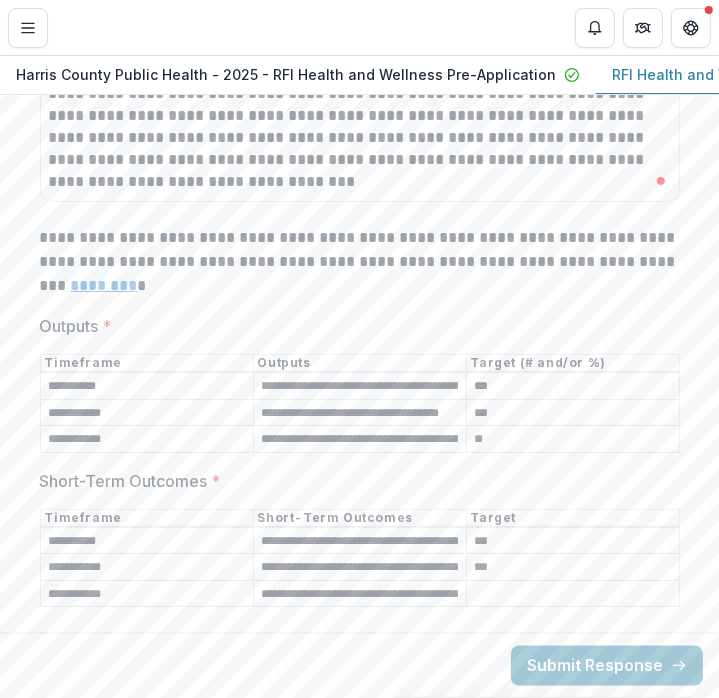 type on "***" 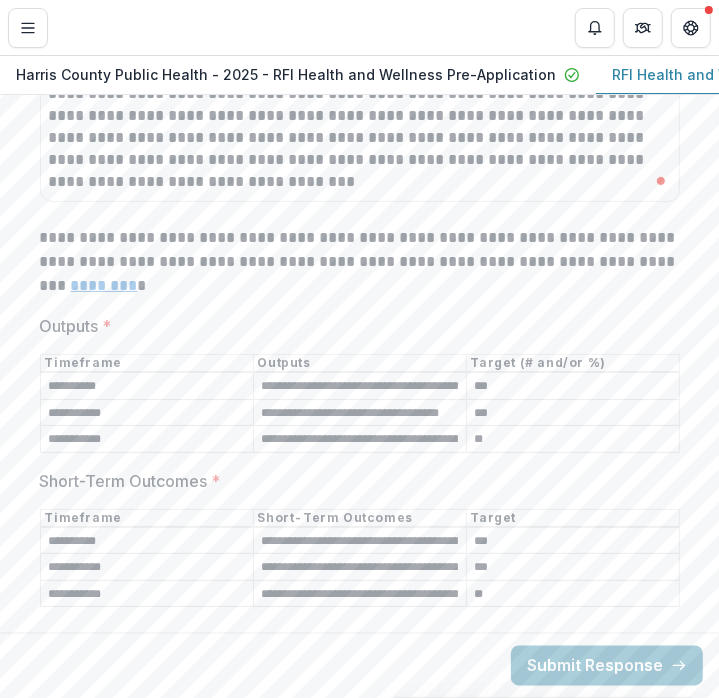 type on "**" 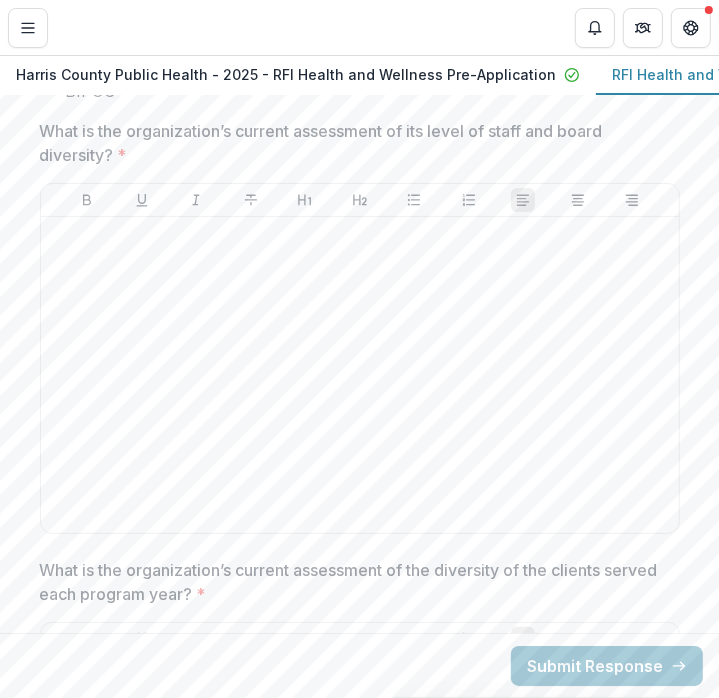scroll, scrollTop: 10418, scrollLeft: 0, axis: vertical 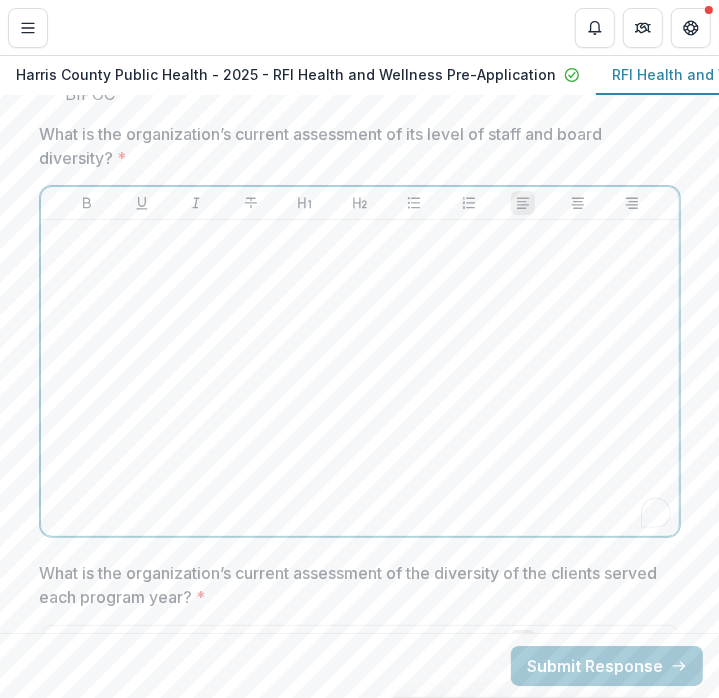 click at bounding box center (360, 378) 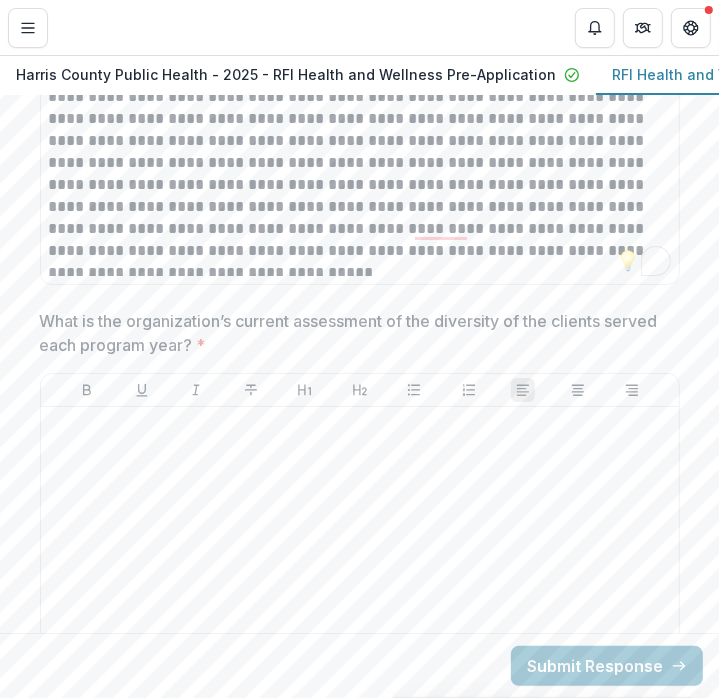 scroll, scrollTop: 10675, scrollLeft: 0, axis: vertical 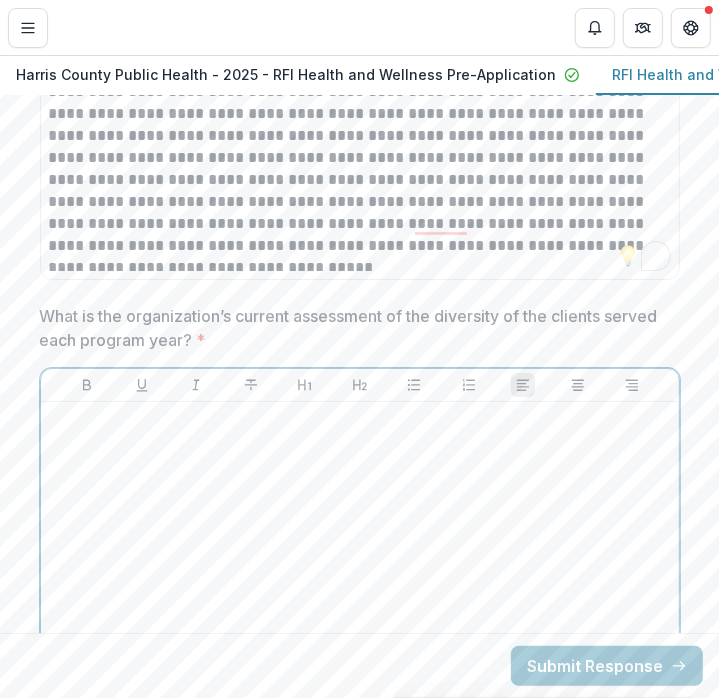 click at bounding box center [360, 560] 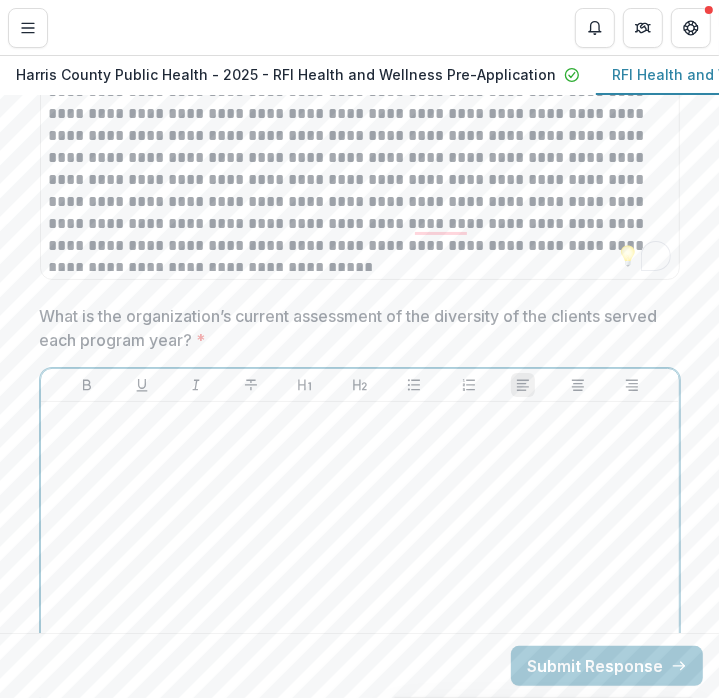 click at bounding box center (360, 560) 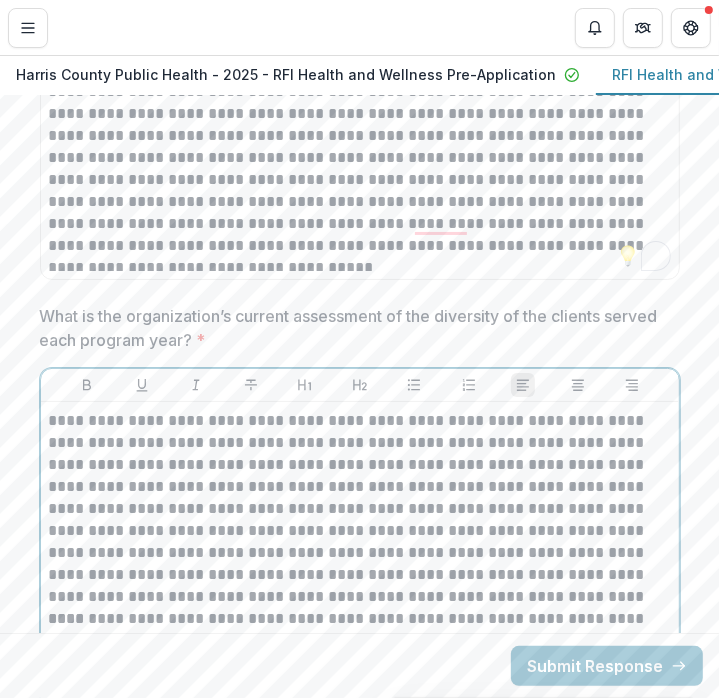 scroll, scrollTop: 10978, scrollLeft: 0, axis: vertical 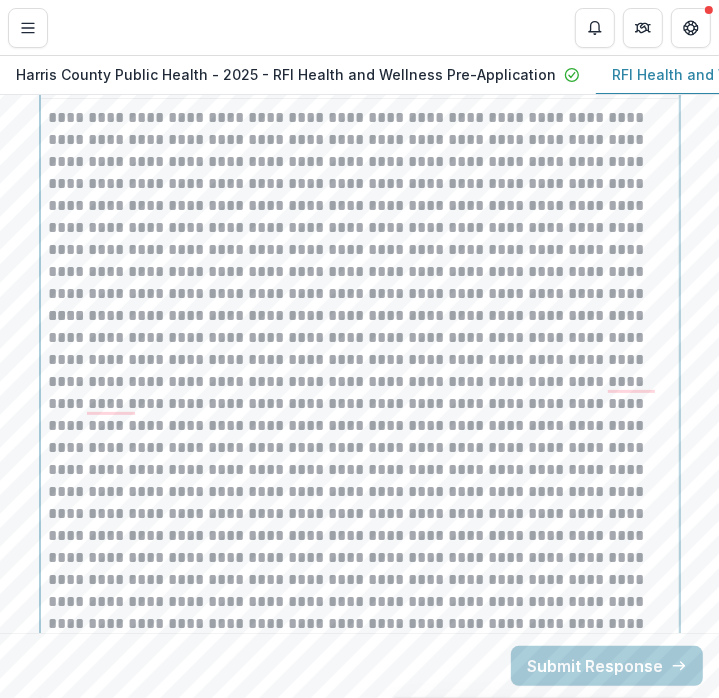 click at bounding box center (360, 503) 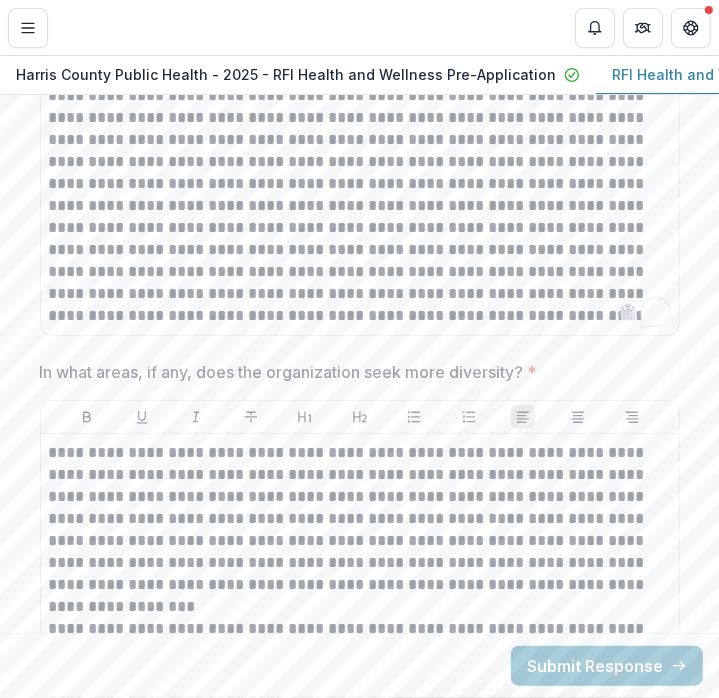 scroll, scrollTop: 11464, scrollLeft: 0, axis: vertical 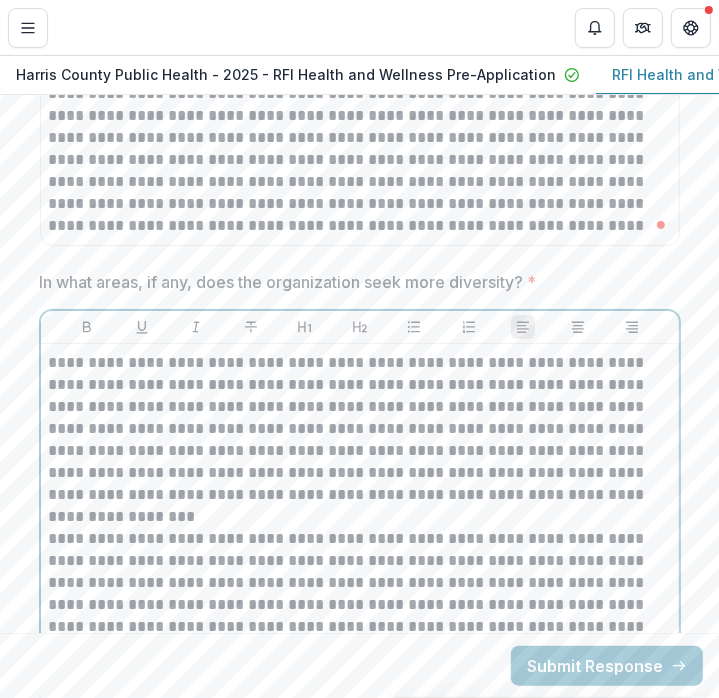 click on "**********" at bounding box center [360, 429] 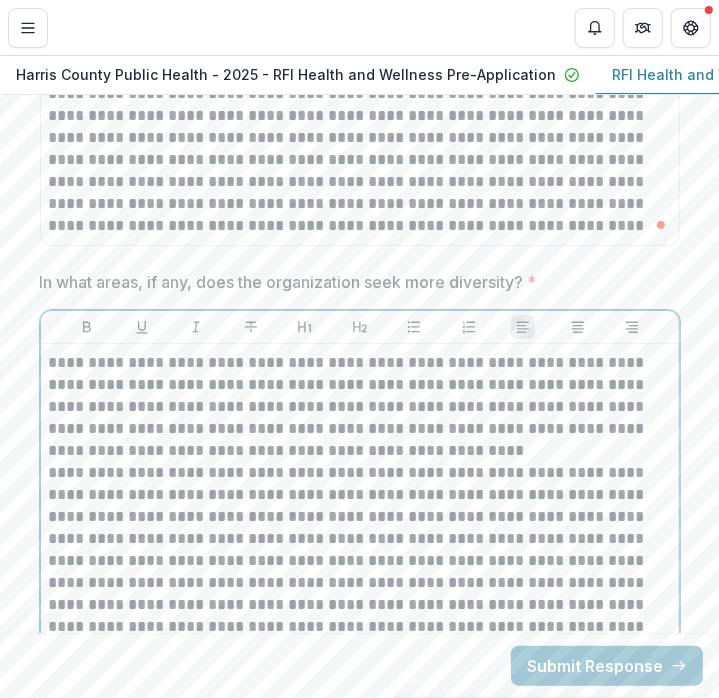 scroll, scrollTop: 11664, scrollLeft: 0, axis: vertical 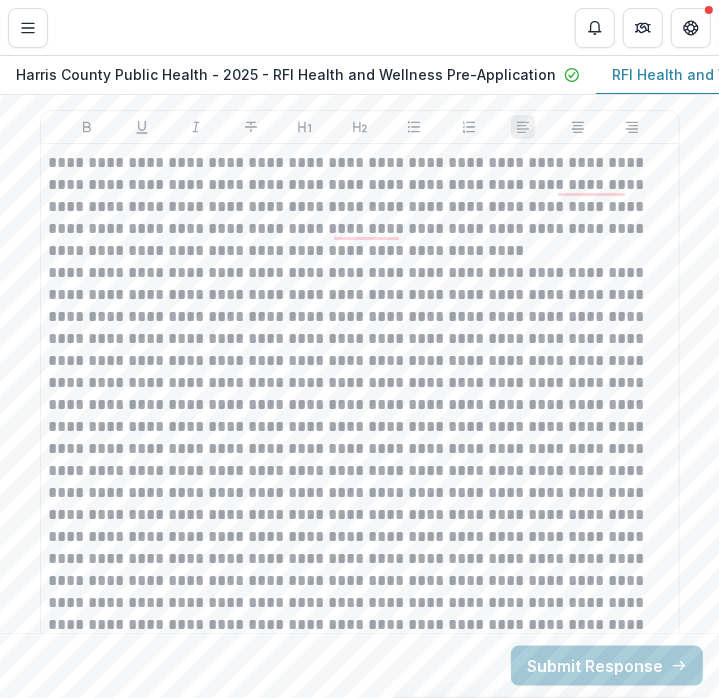 click on "**********" at bounding box center (360, 427) 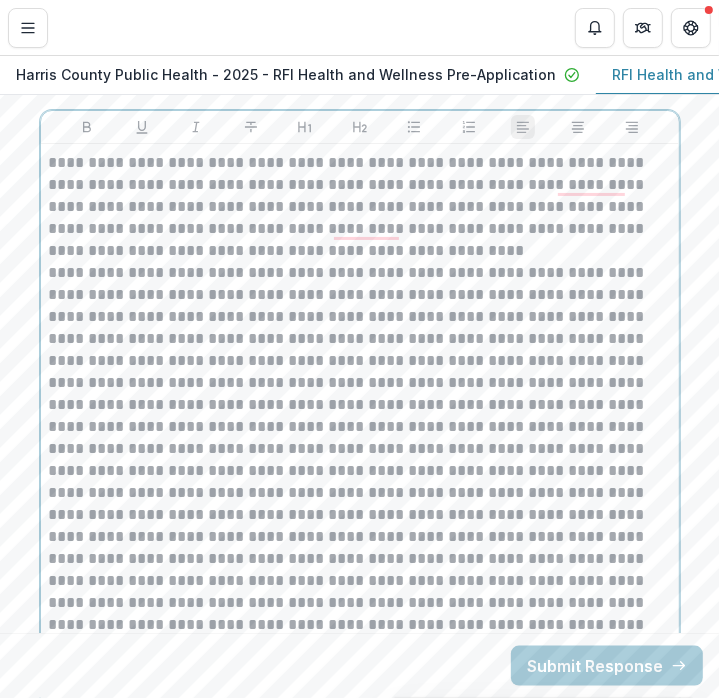click on "**********" at bounding box center [360, 427] 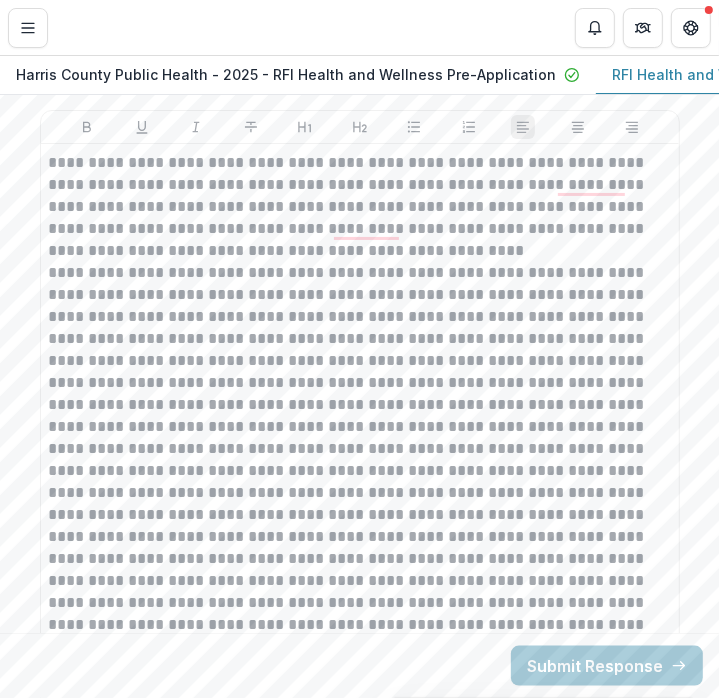 click on "**********" at bounding box center (360, 427) 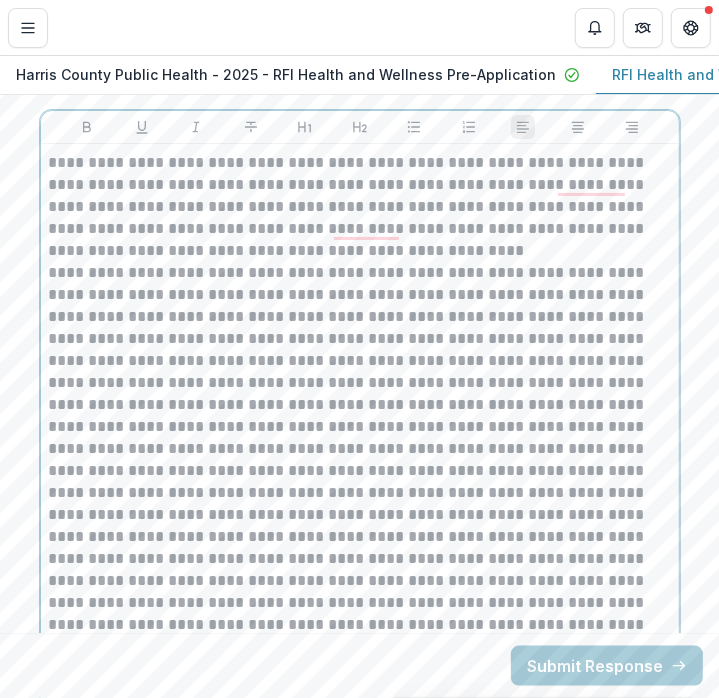 click on "**********" at bounding box center [360, 427] 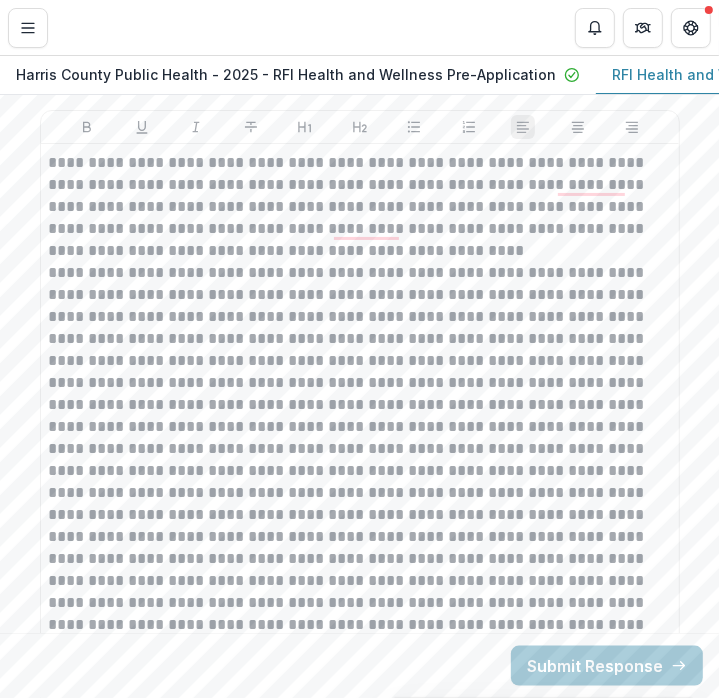click on "**********" at bounding box center (360, 427) 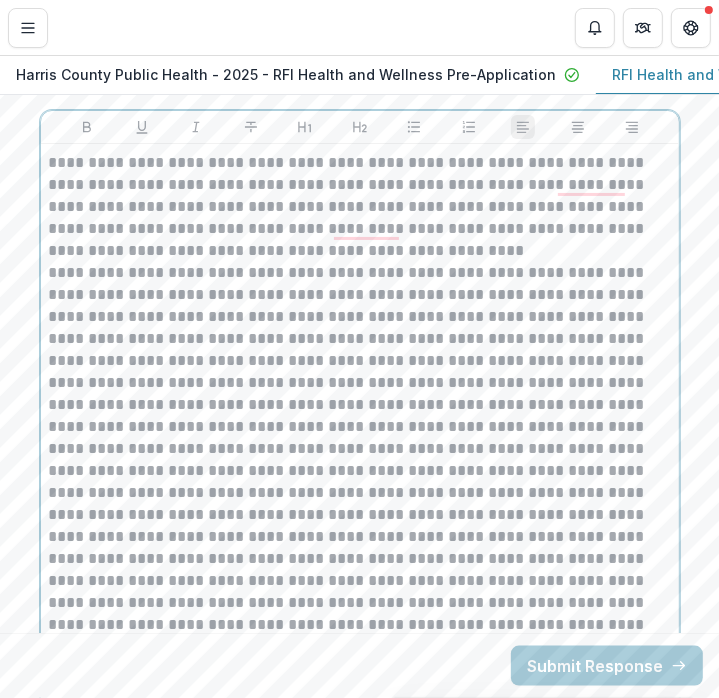 click on "**********" at bounding box center (360, 372) 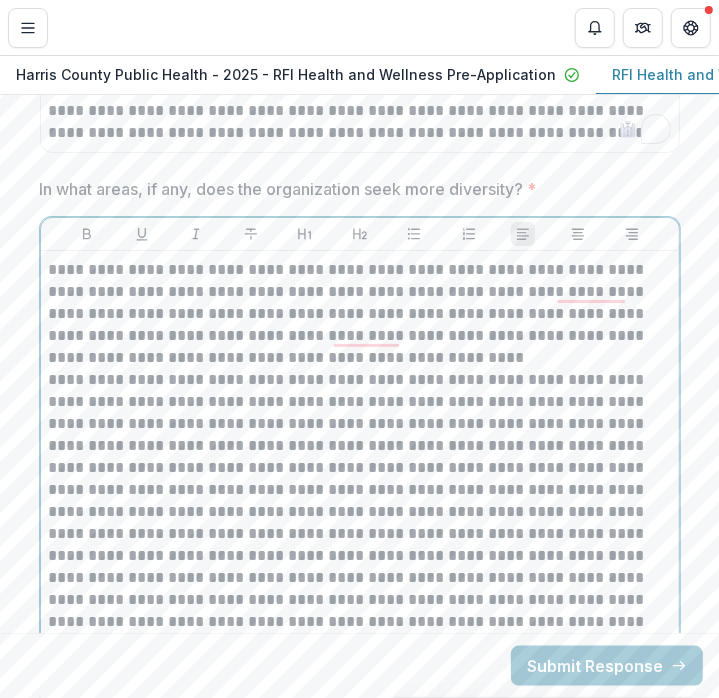 scroll, scrollTop: 11556, scrollLeft: 0, axis: vertical 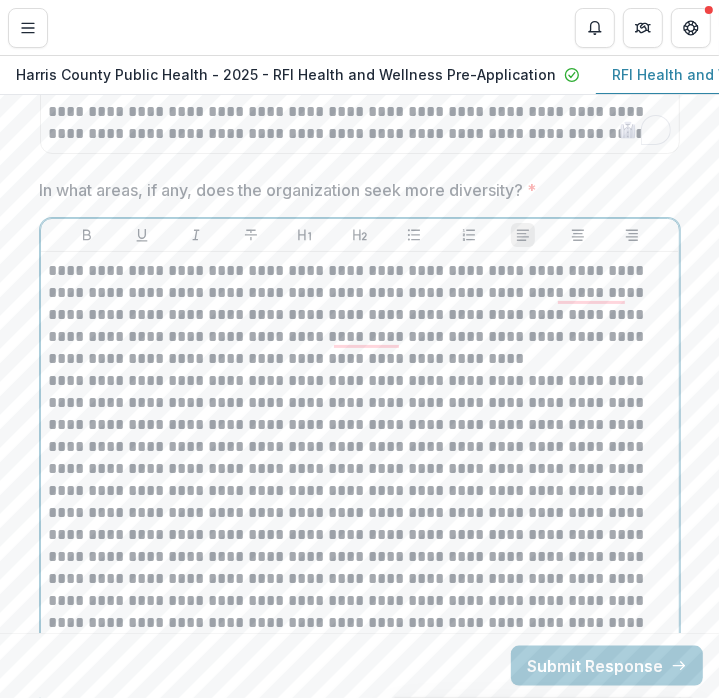 click on "**********" at bounding box center [360, 315] 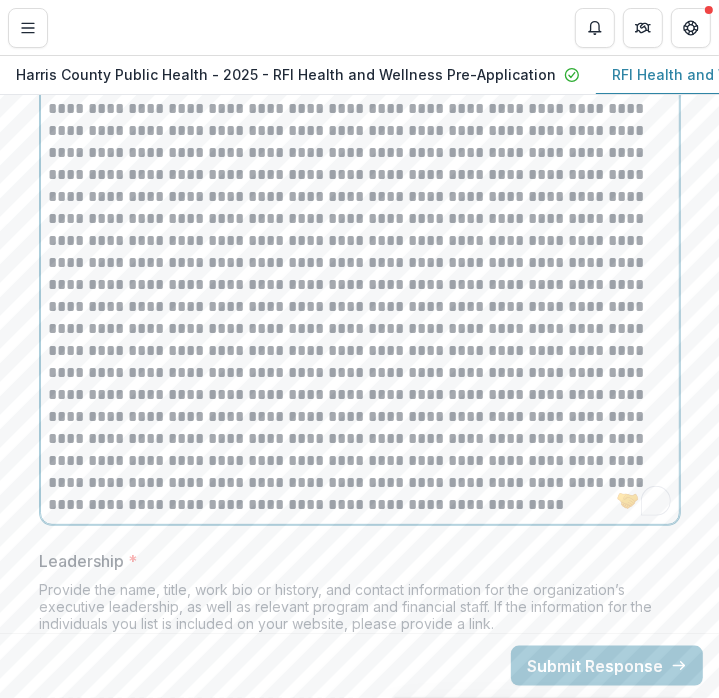scroll, scrollTop: 11860, scrollLeft: 0, axis: vertical 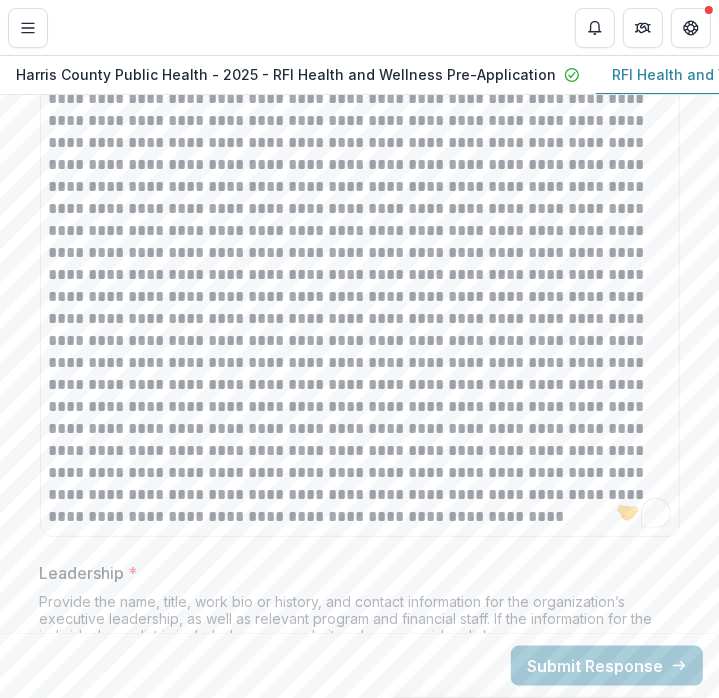 click on "**********" at bounding box center [360, 242] 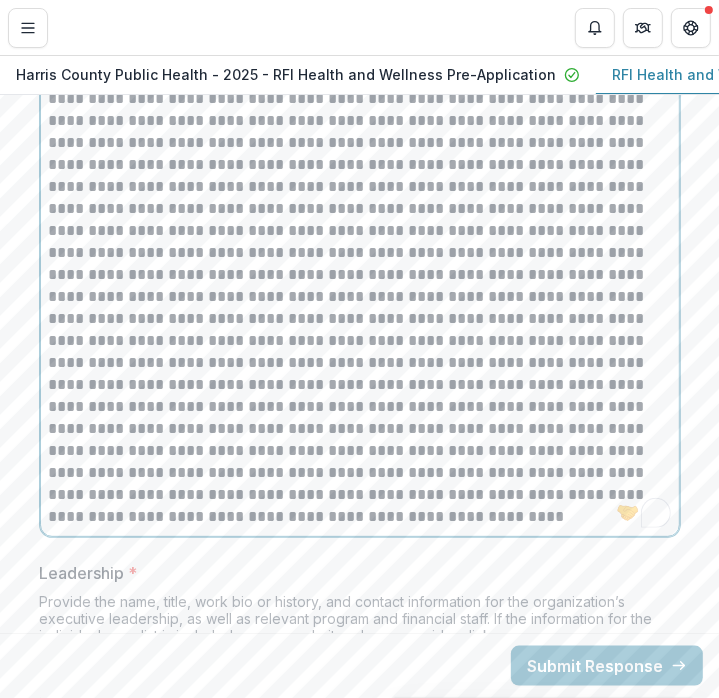 click on "**********" at bounding box center (360, 418) 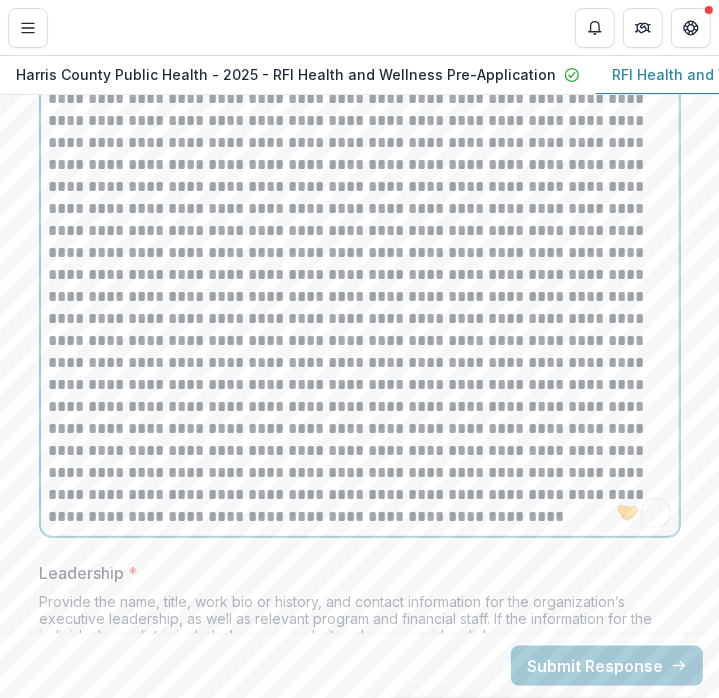click on "**********" at bounding box center (360, 418) 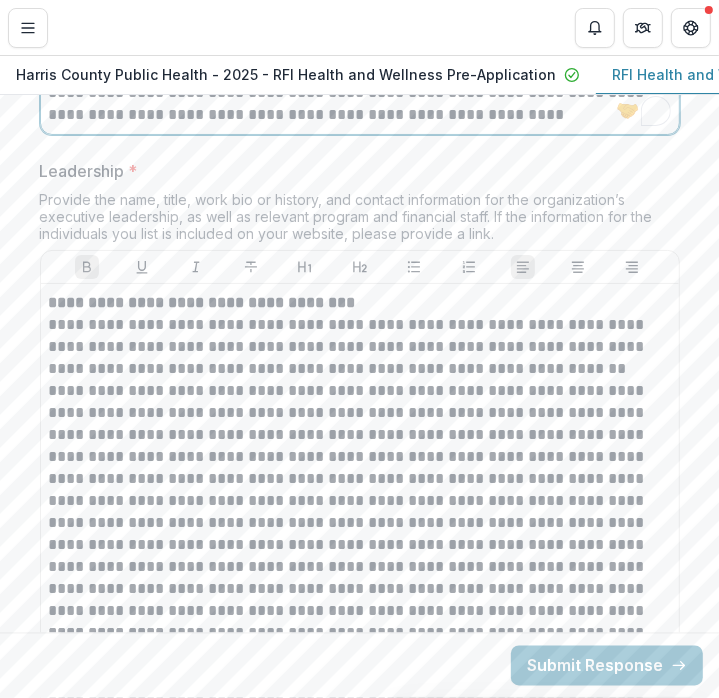 scroll, scrollTop: 12289, scrollLeft: 0, axis: vertical 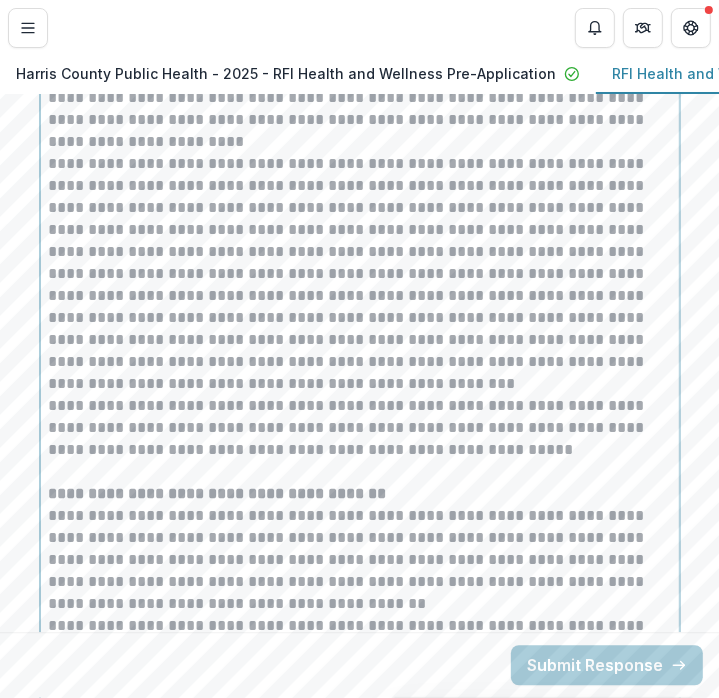 click on "**********" at bounding box center (360, 274) 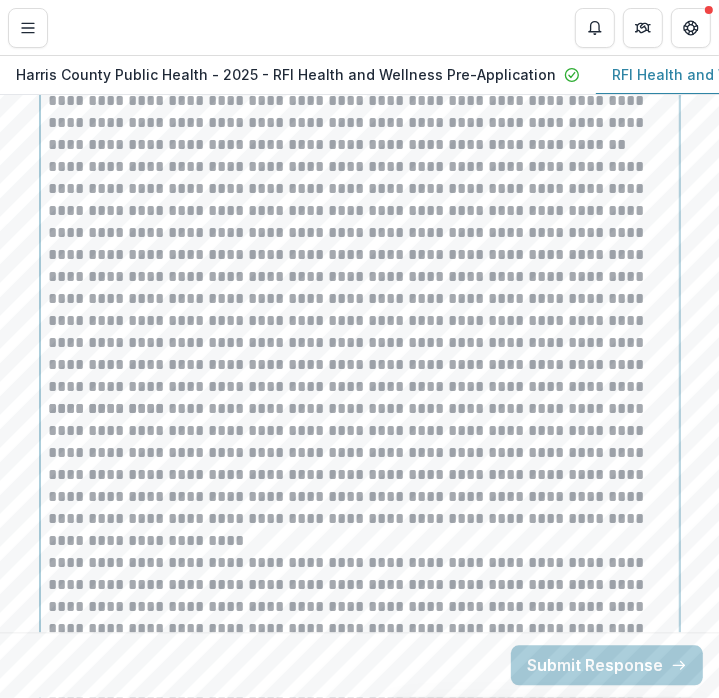 click on "**********" at bounding box center [360, 4149] 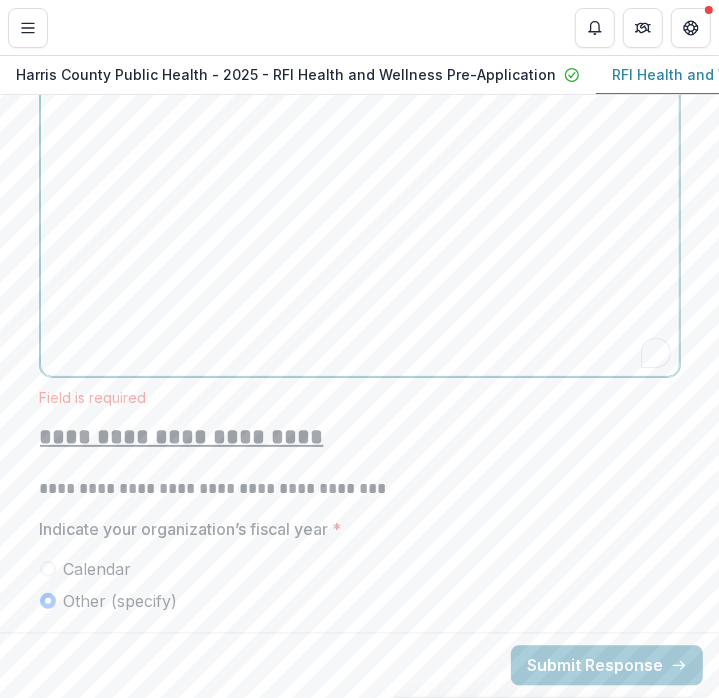 click at bounding box center [360, 218] 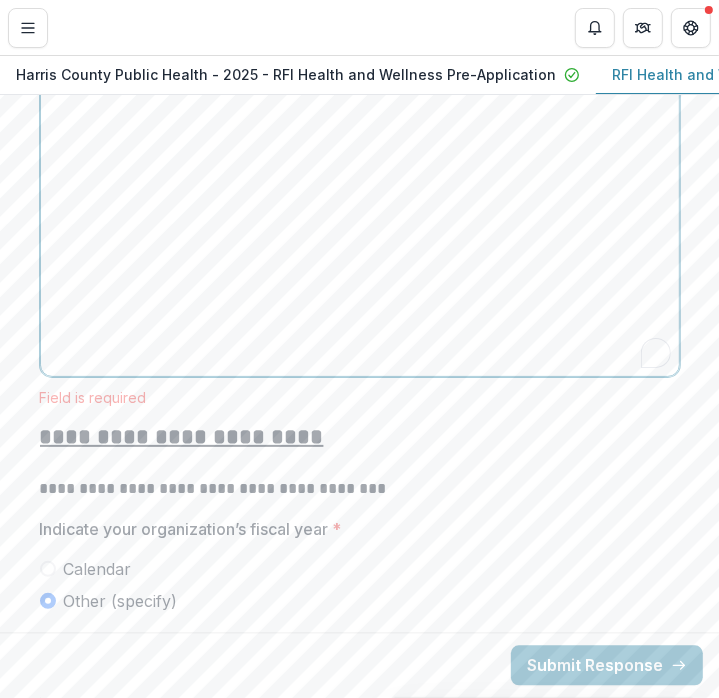 scroll, scrollTop: 12973, scrollLeft: 0, axis: vertical 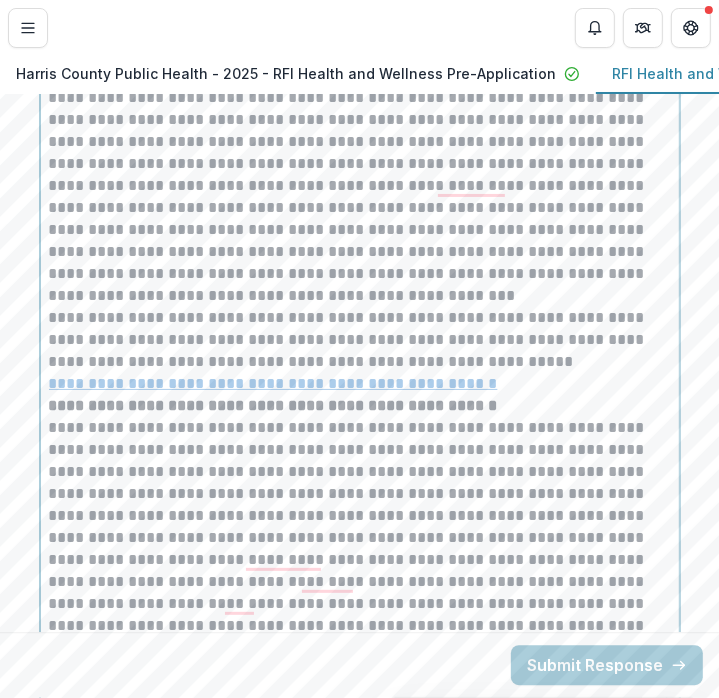 click on "**********" at bounding box center [360, 384] 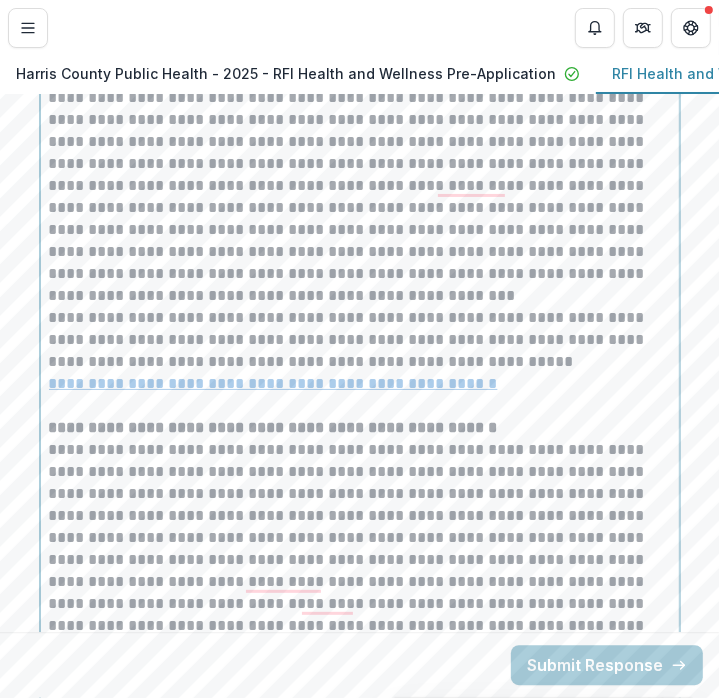 click on "**********" at bounding box center (360, 340) 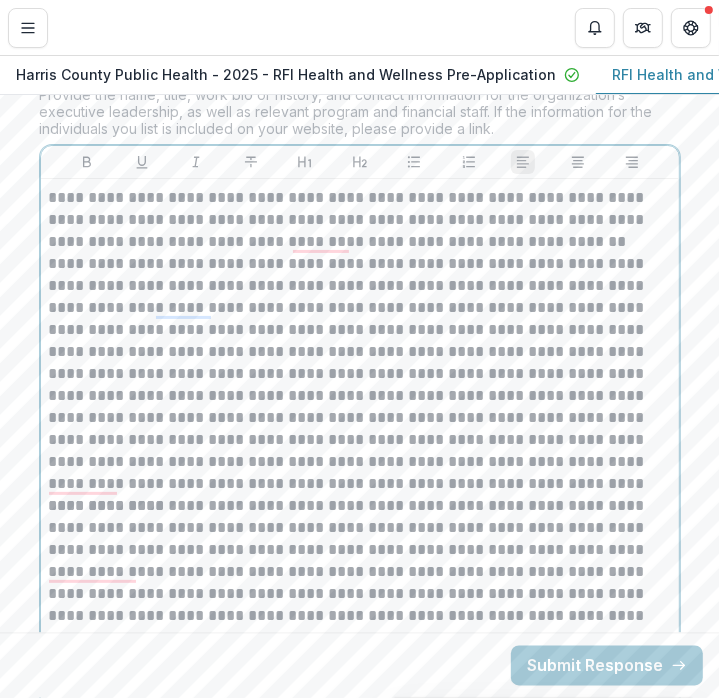 scroll, scrollTop: 12515, scrollLeft: 0, axis: vertical 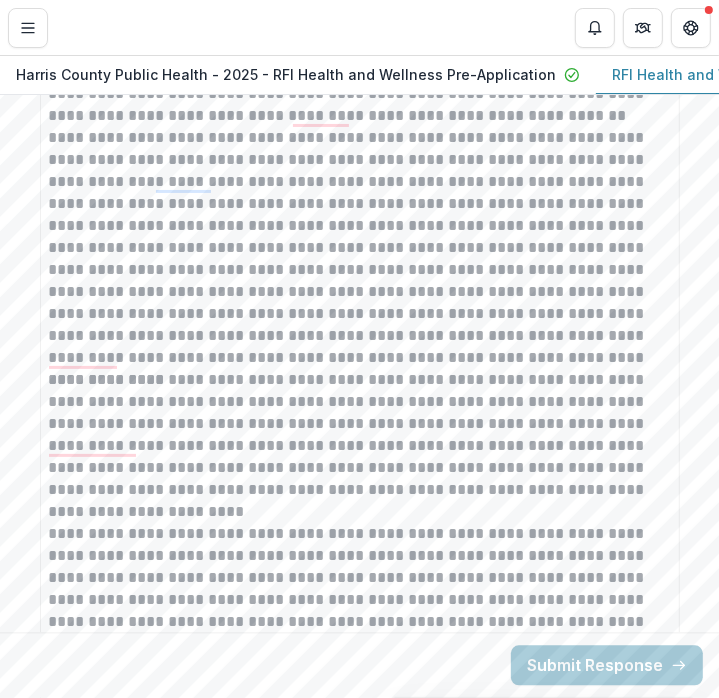 click on "**********" at bounding box center (360, 633) 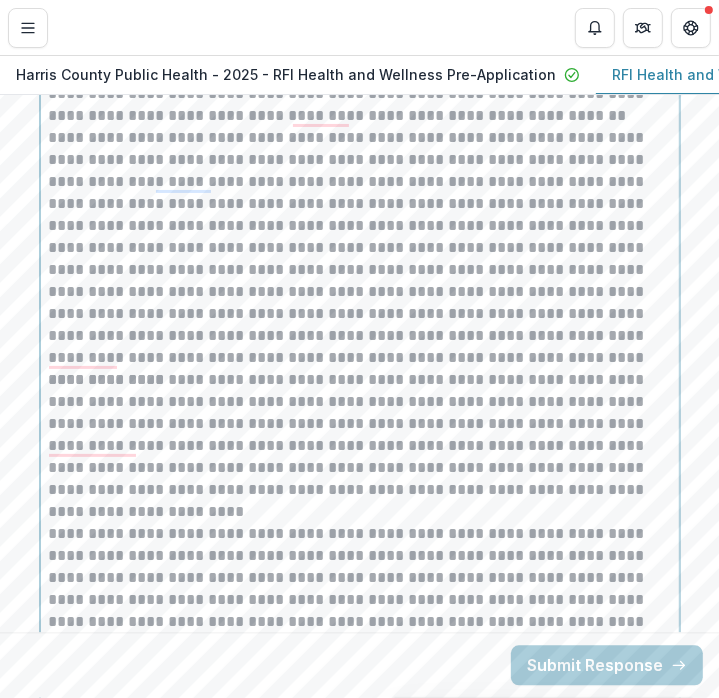 scroll, scrollTop: 12665, scrollLeft: 0, axis: vertical 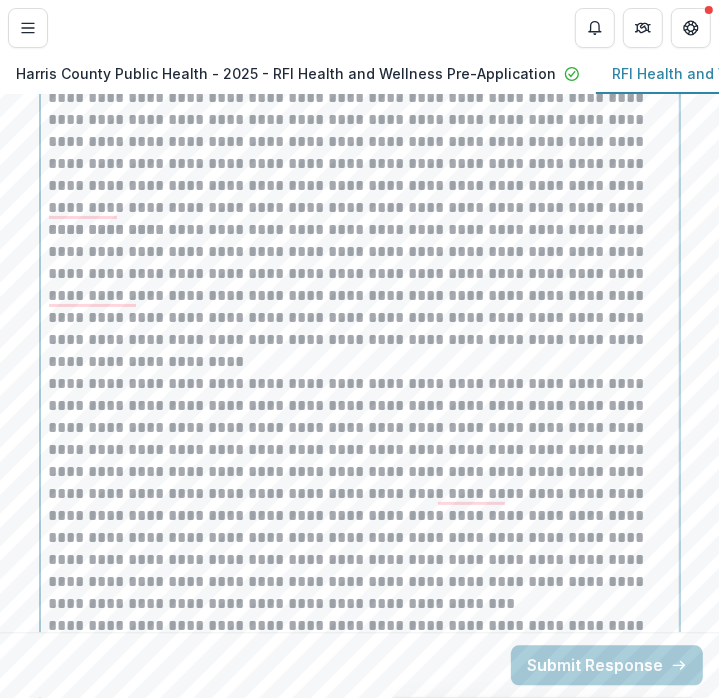 click on "**********" at bounding box center (360, 494) 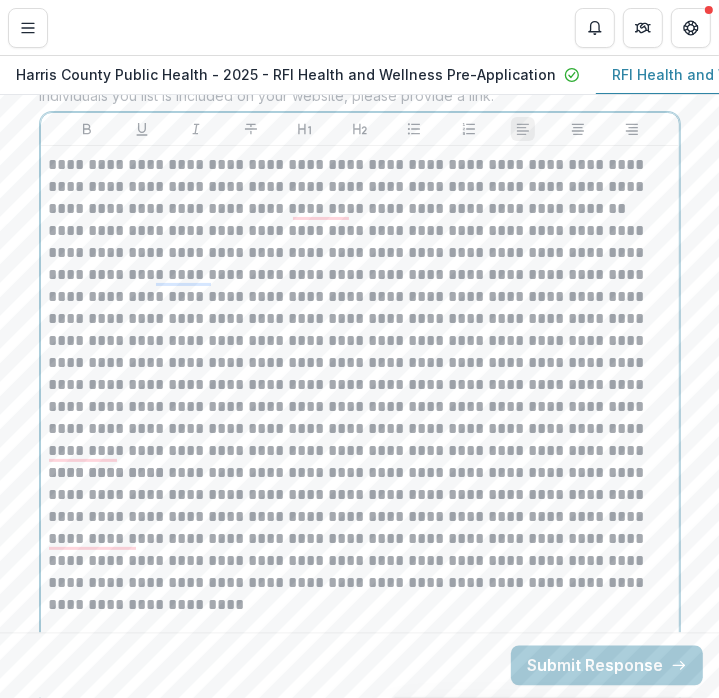 scroll, scrollTop: 12396, scrollLeft: 0, axis: vertical 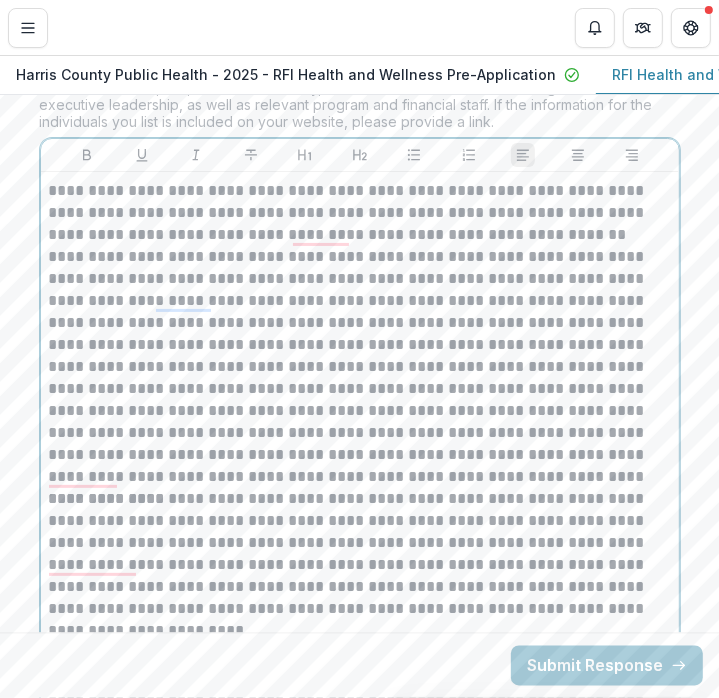 click on "**********" at bounding box center (360, 367) 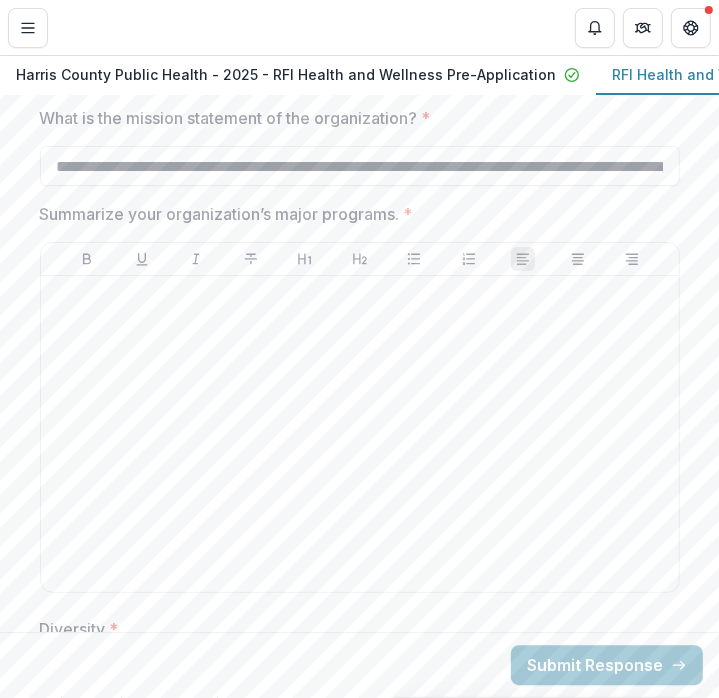 scroll, scrollTop: 9597, scrollLeft: 0, axis: vertical 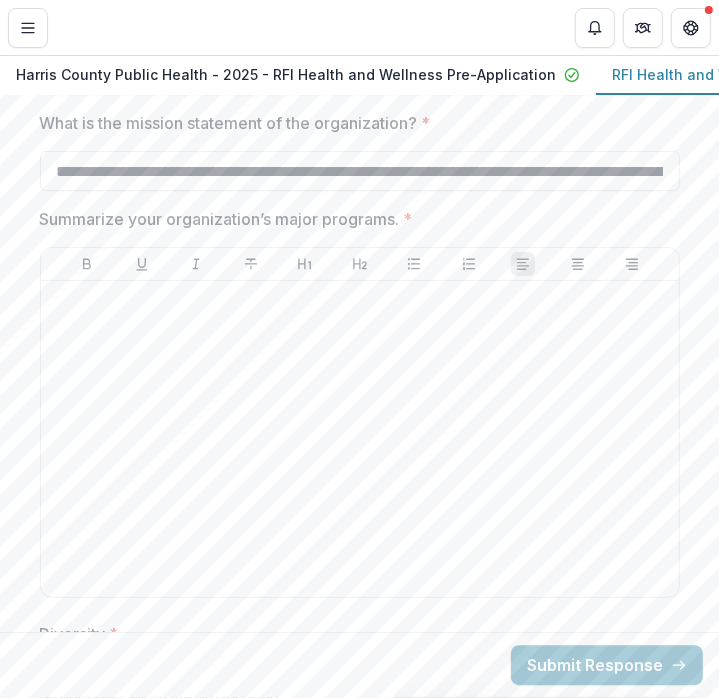 click on "Summarize your organization’s major programs. *" at bounding box center [354, 219] 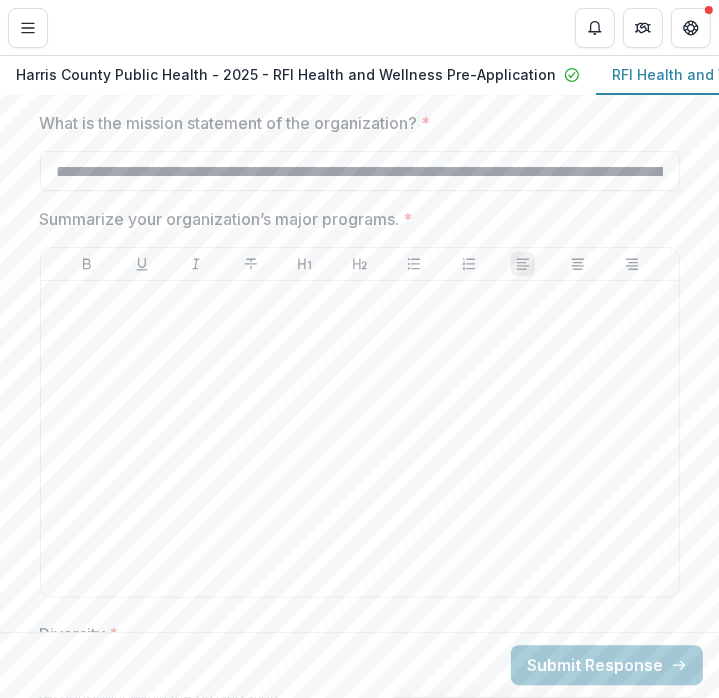 click on "Summarize your organization’s major programs. *" at bounding box center (354, 219) 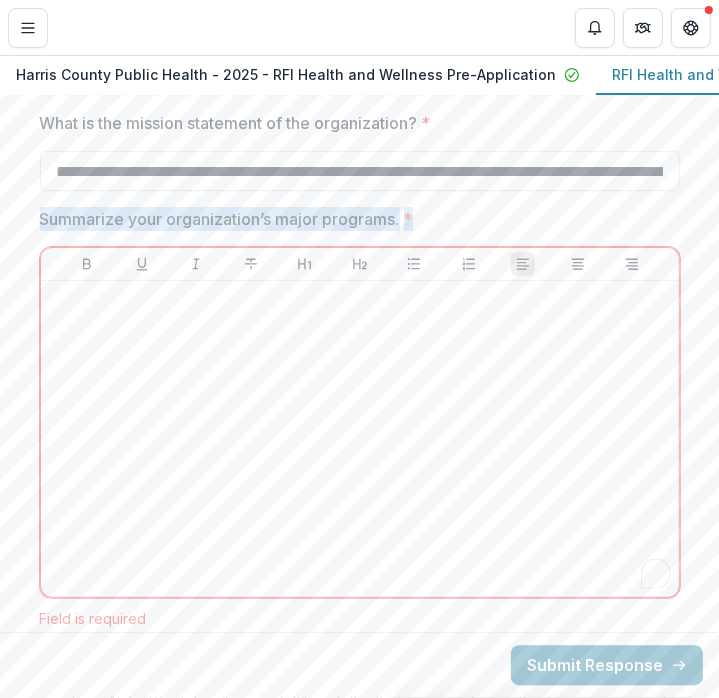 click on "Summarize your organization’s major programs. *" at bounding box center [354, 219] 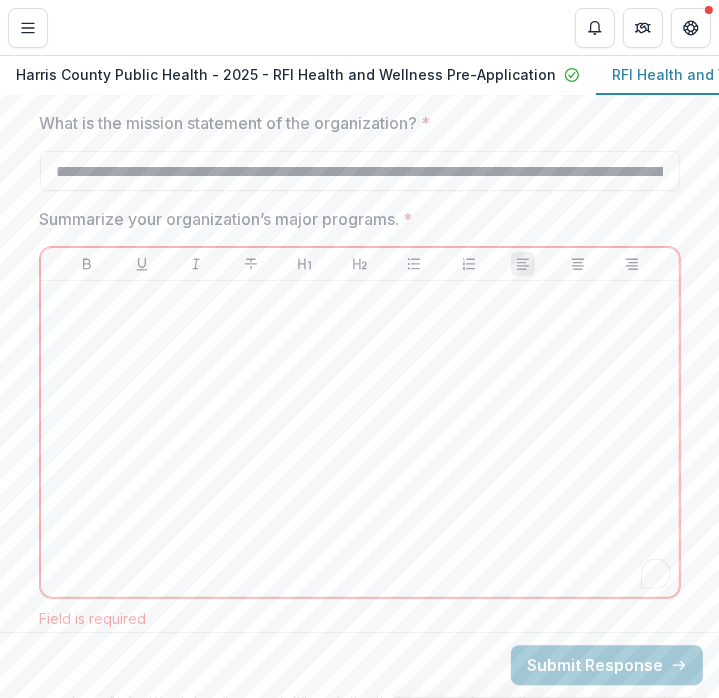 click on "Summarize your organization’s major programs. *" at bounding box center [354, 219] 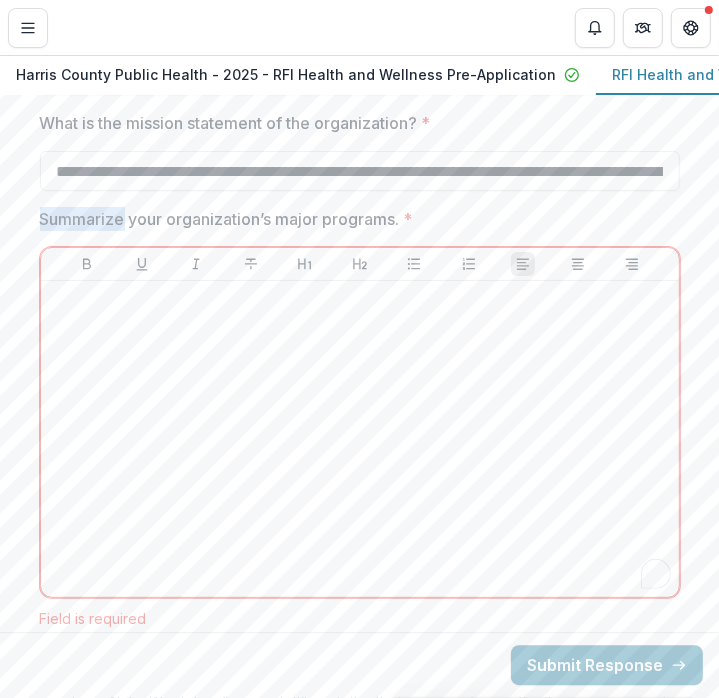 click on "Summarize your organization’s major programs. *" at bounding box center (354, 219) 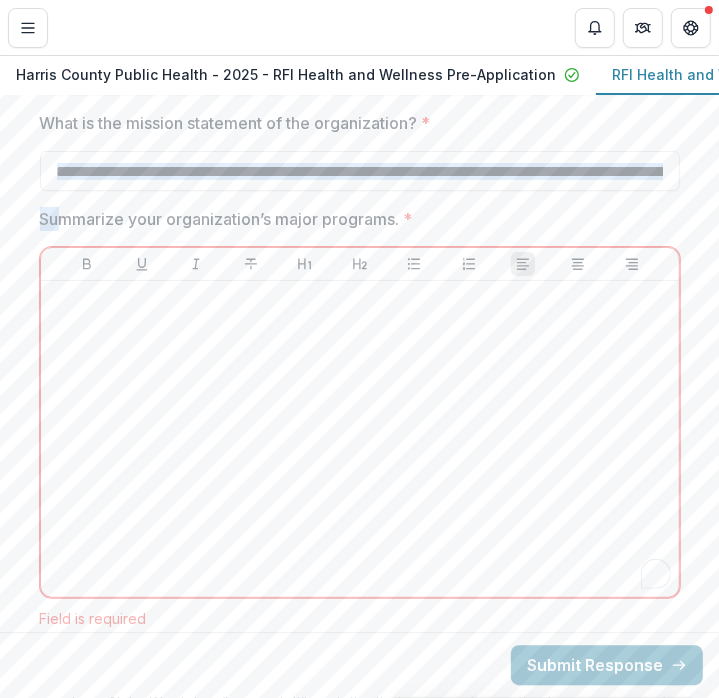drag, startPoint x: 56, startPoint y: 212, endPoint x: 415, endPoint y: 189, distance: 359.73602 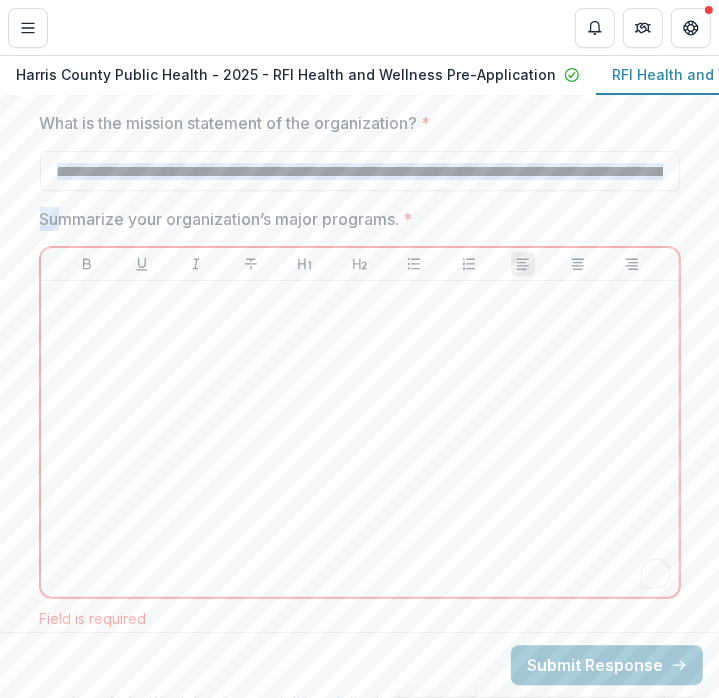 click on "Summarize your organization’s major programs. *" at bounding box center (354, 219) 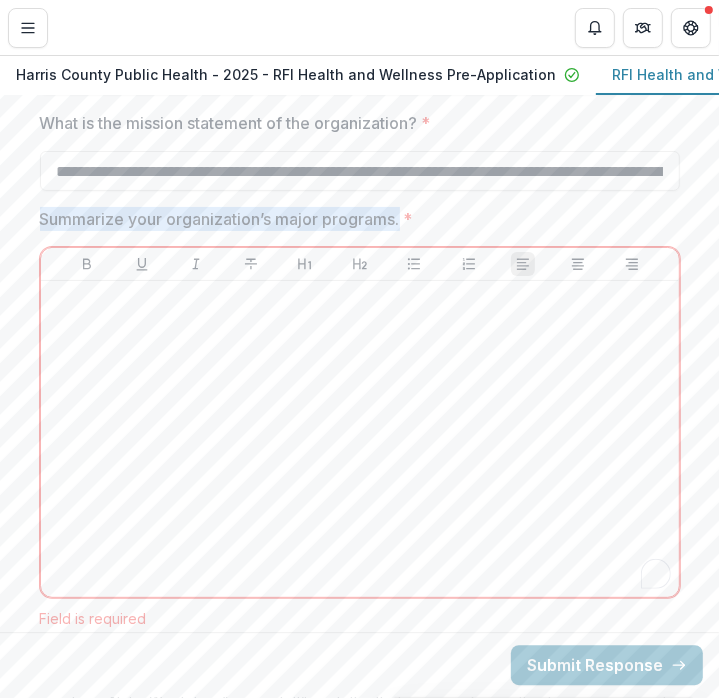 drag, startPoint x: 29, startPoint y: 216, endPoint x: 400, endPoint y: 213, distance: 371.01212 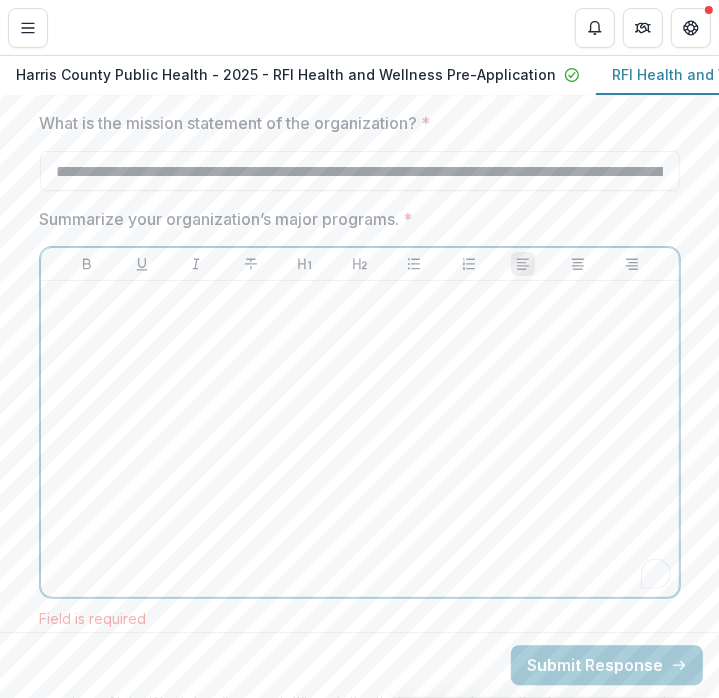 click at bounding box center [360, 439] 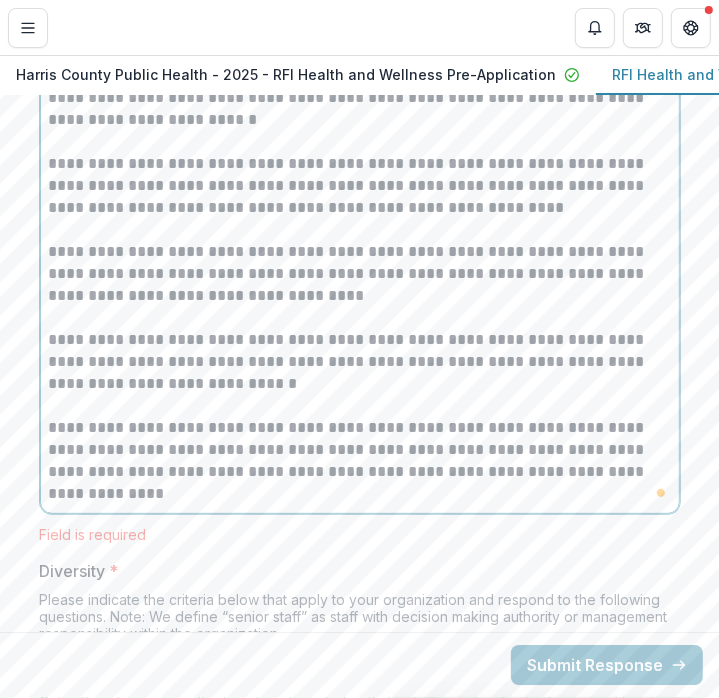 scroll, scrollTop: 10108, scrollLeft: 0, axis: vertical 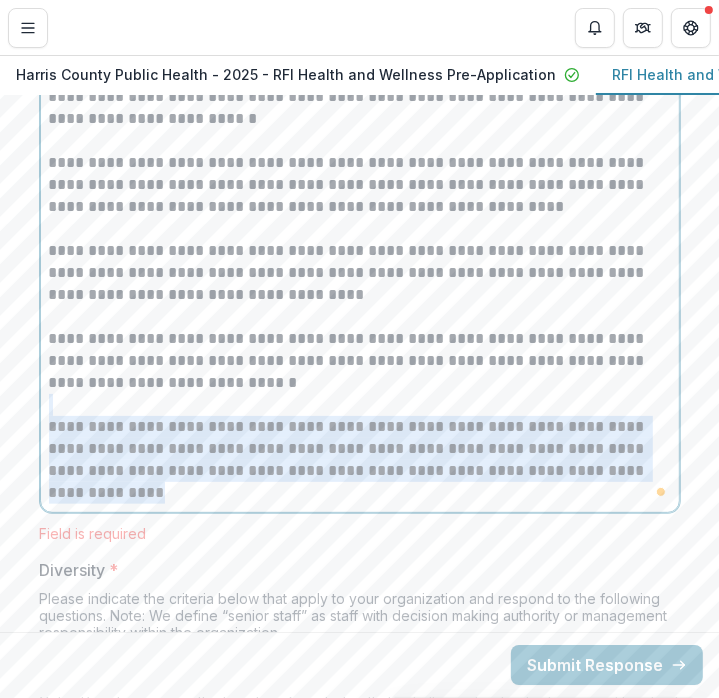 drag, startPoint x: 190, startPoint y: 485, endPoint x: 40, endPoint y: 410, distance: 167.7051 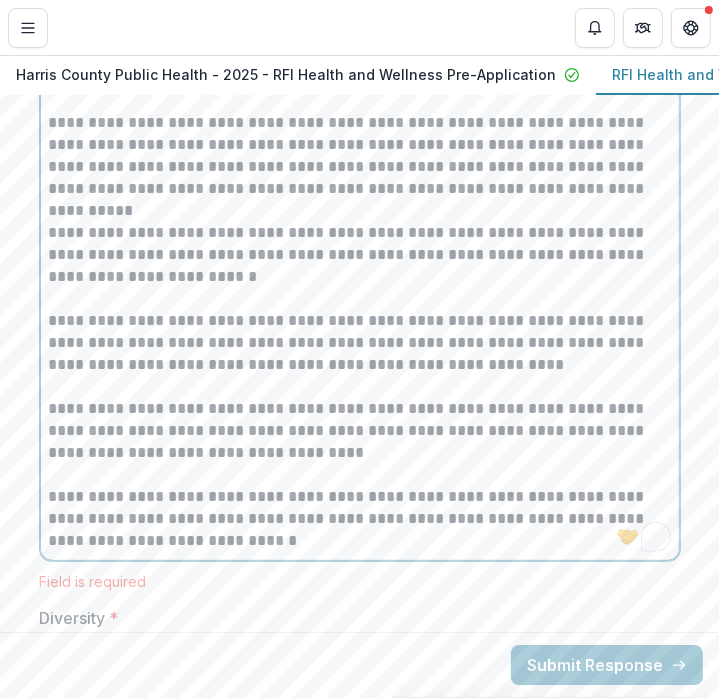 scroll, scrollTop: 9952, scrollLeft: 0, axis: vertical 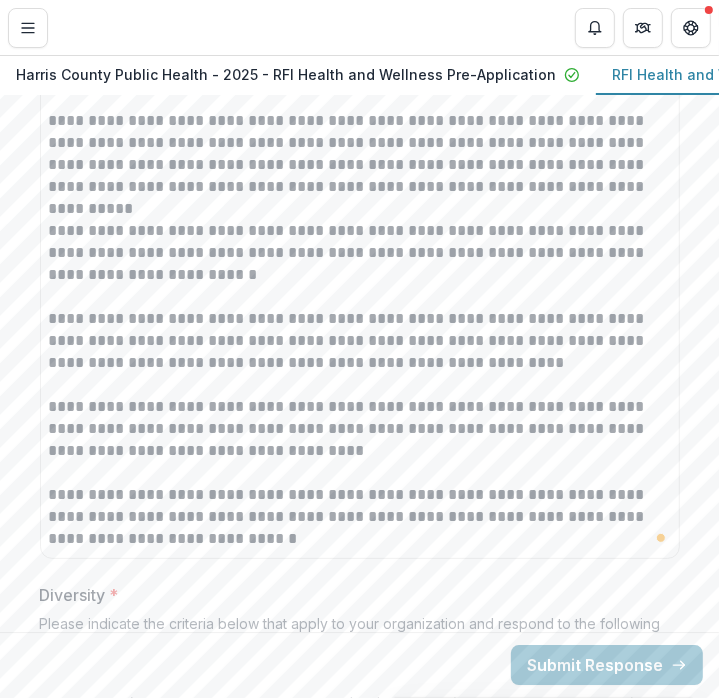 click on "**********" at bounding box center [360, -877] 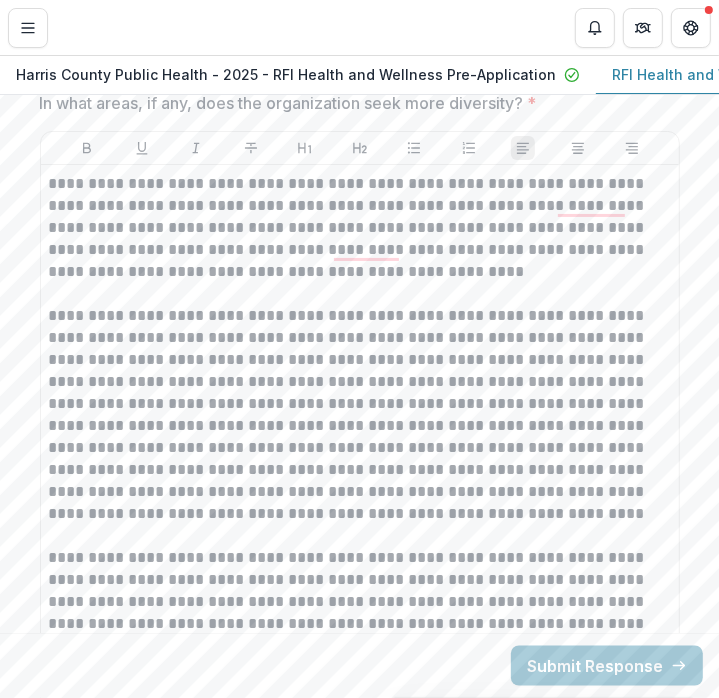 scroll, scrollTop: 11987, scrollLeft: 0, axis: vertical 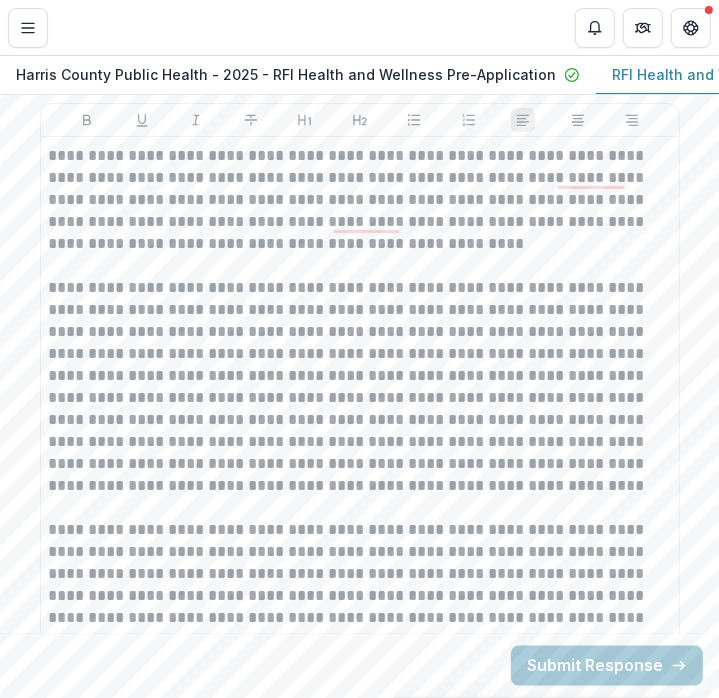 click on "**********" at bounding box center [360, -2912] 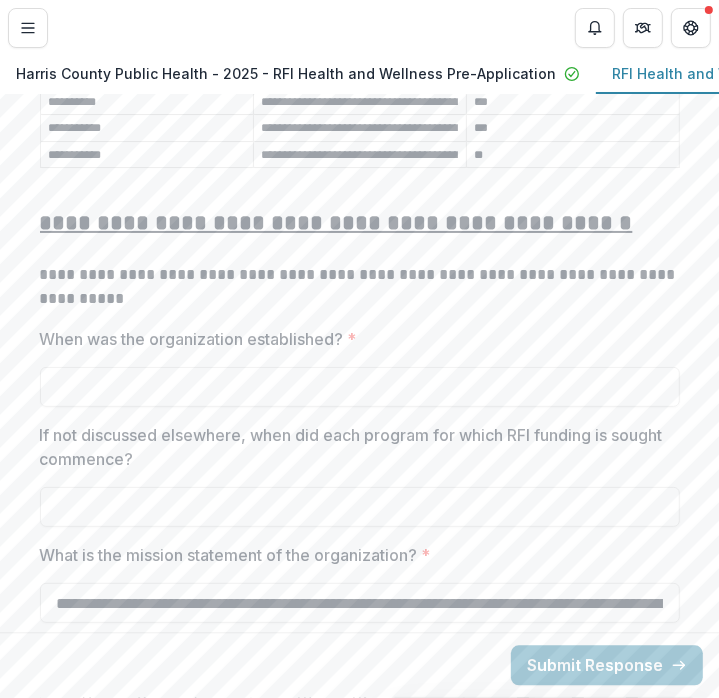 scroll, scrollTop: 9166, scrollLeft: 0, axis: vertical 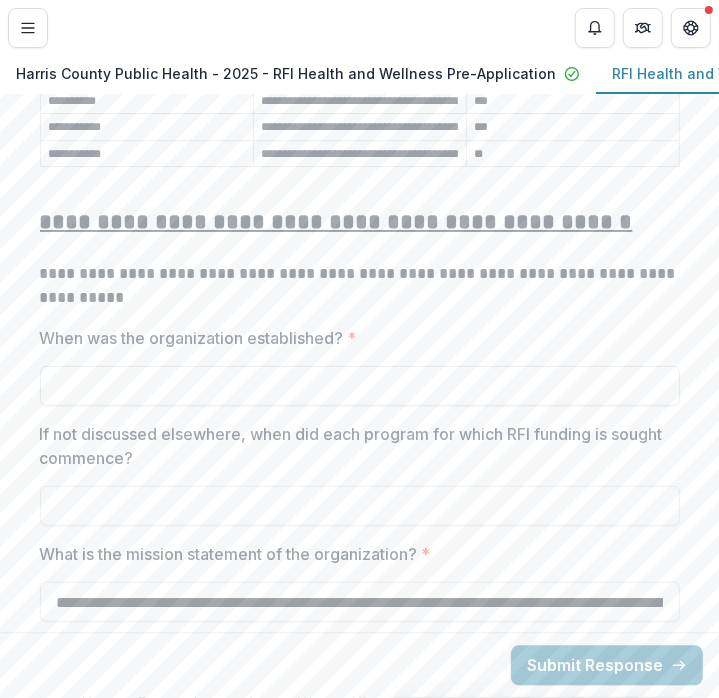 click on "When was the organization established? *" at bounding box center [360, 386] 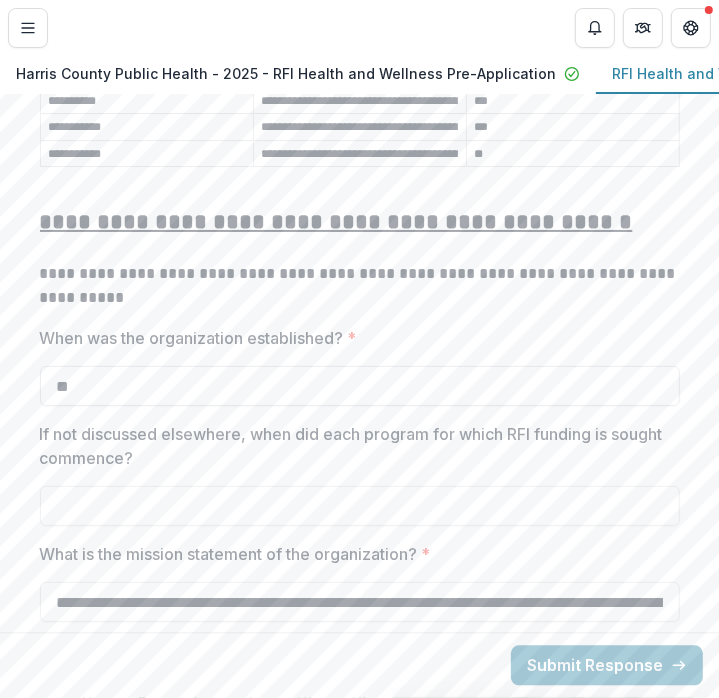 type on "*" 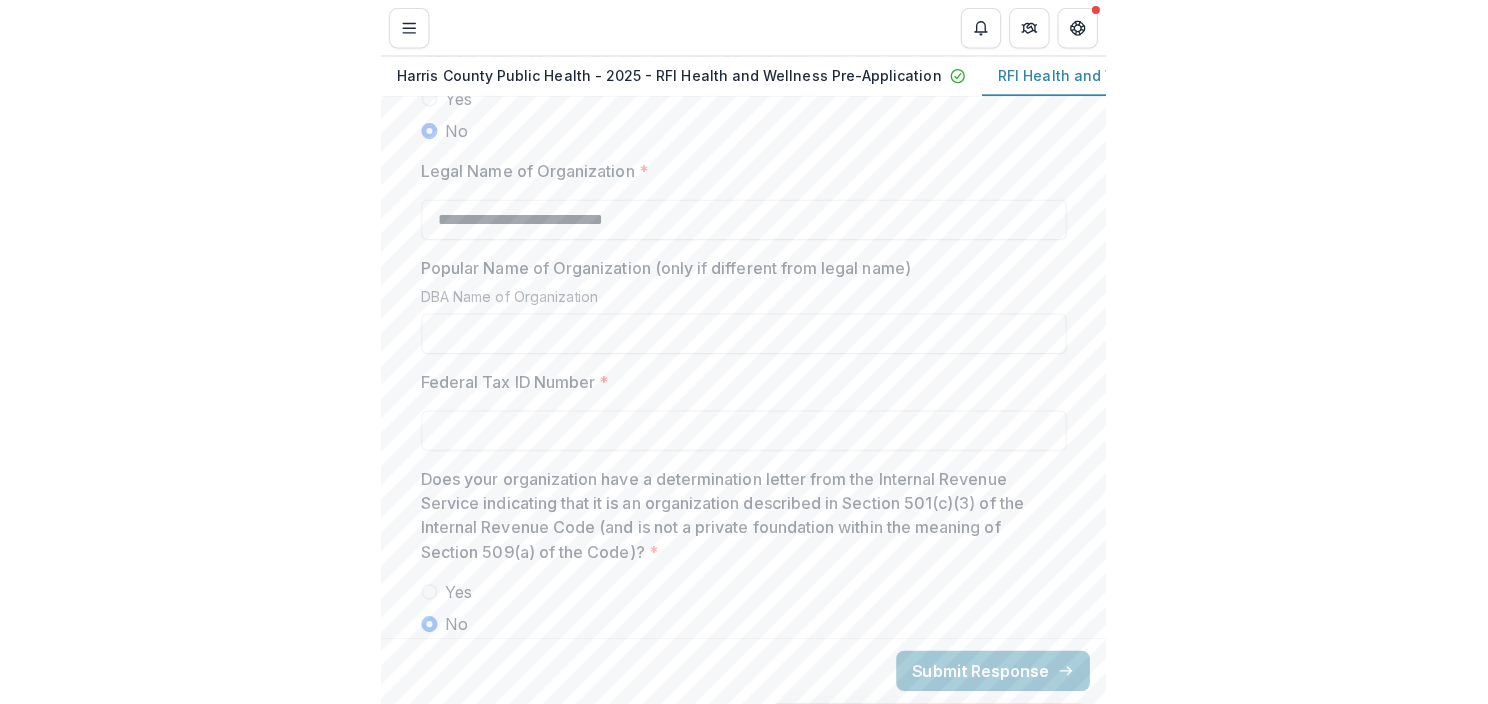 scroll, scrollTop: 1772, scrollLeft: 0, axis: vertical 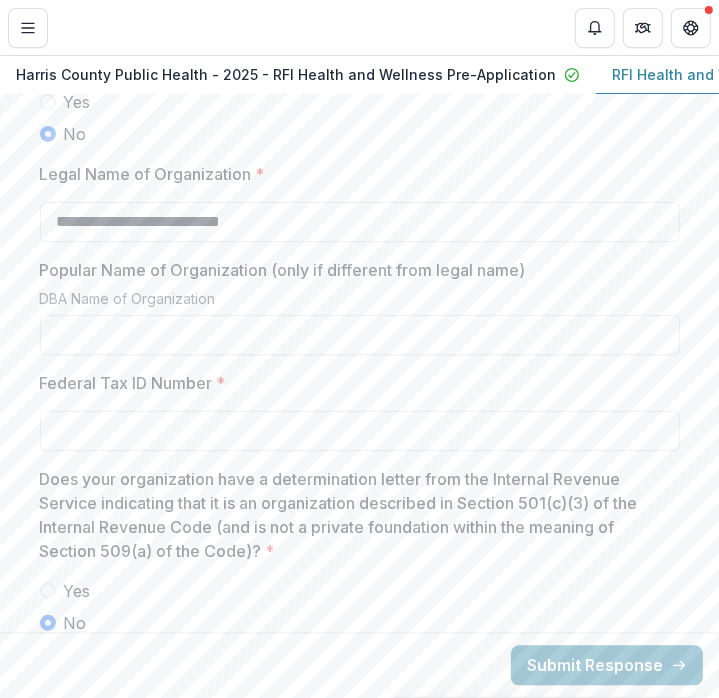 type on "****" 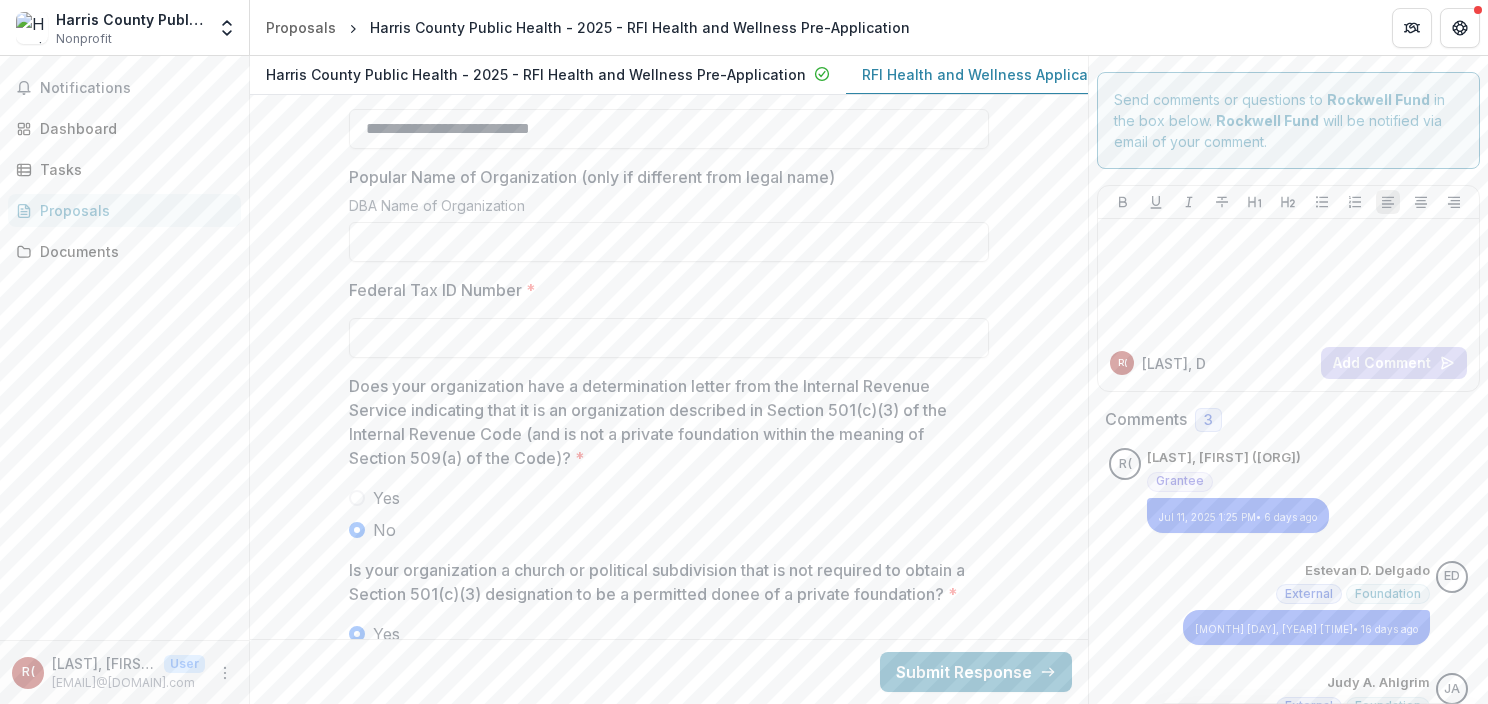 scroll, scrollTop: 1679, scrollLeft: 0, axis: vertical 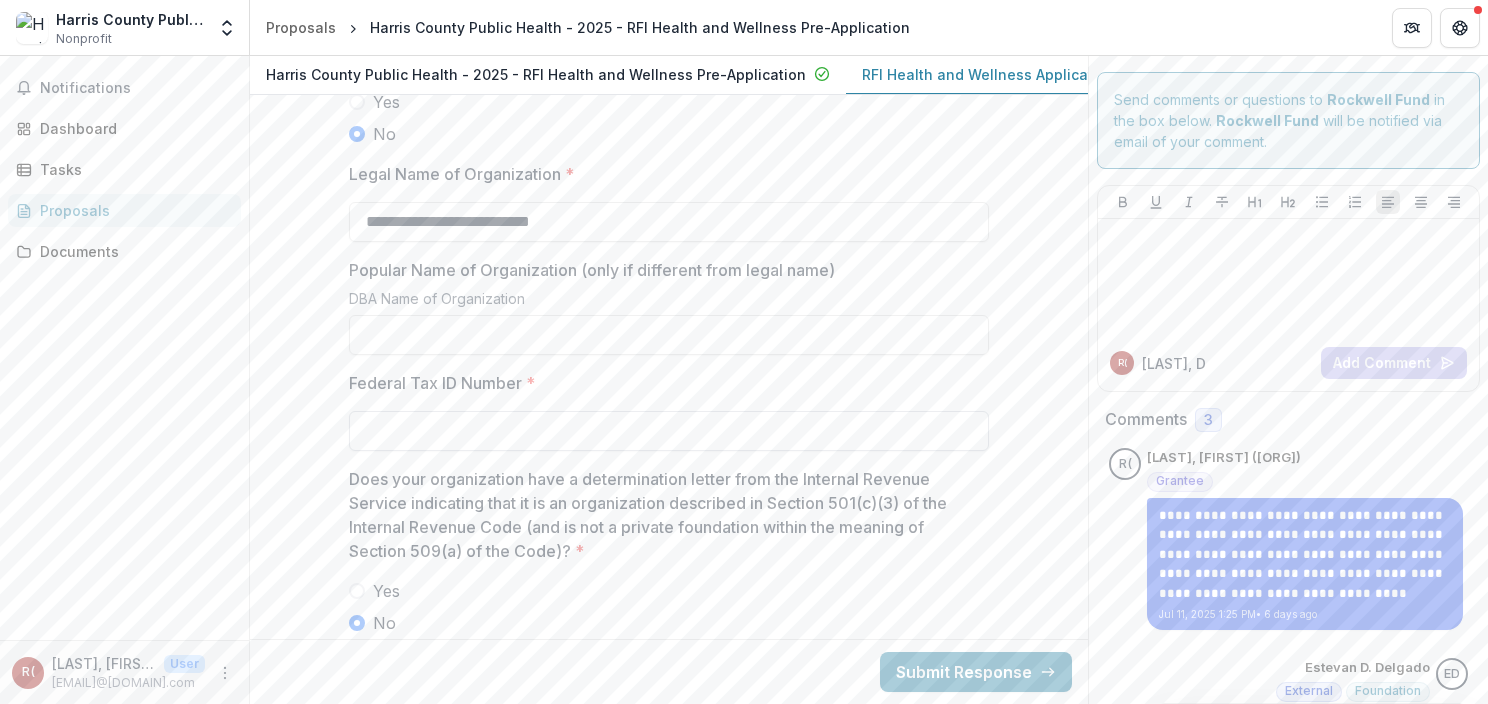 click on "Federal Tax ID Number *" at bounding box center (669, 431) 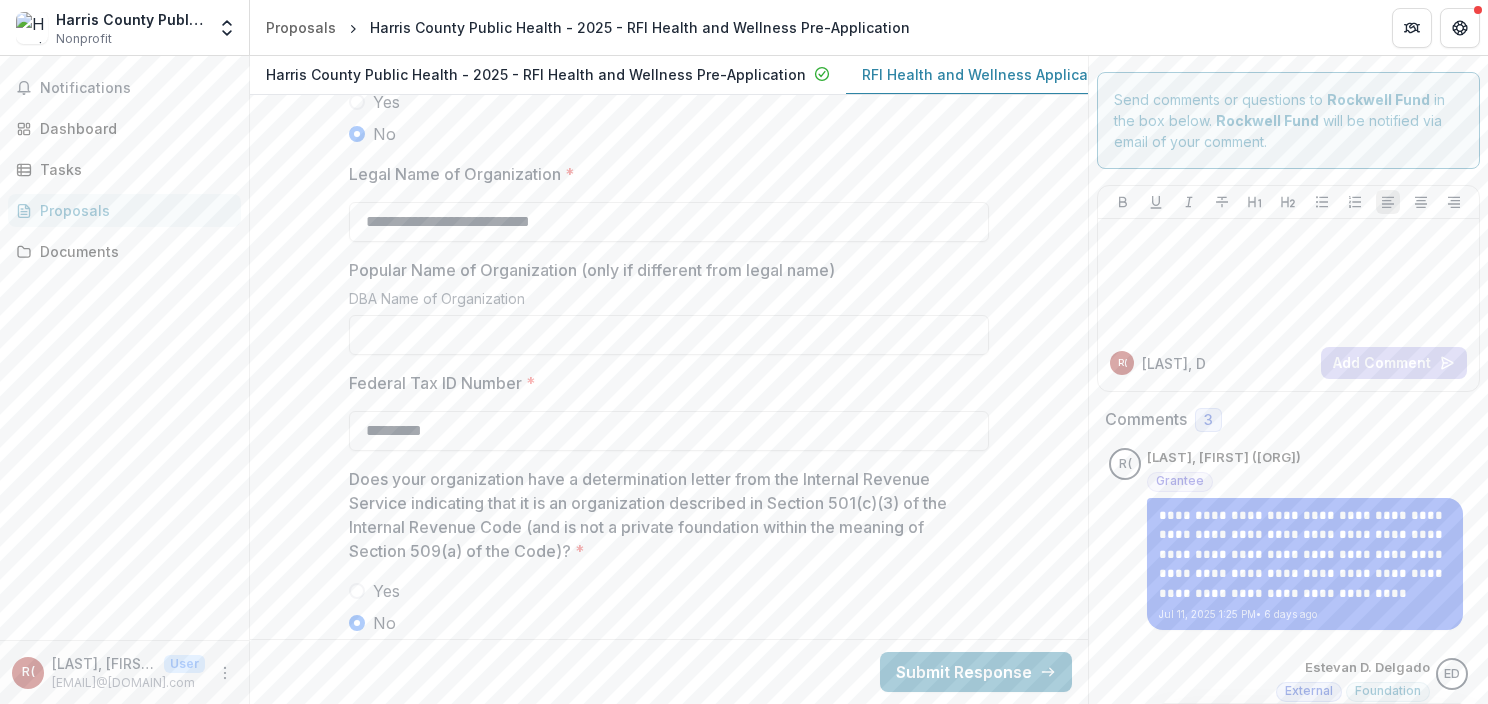 type on "*********" 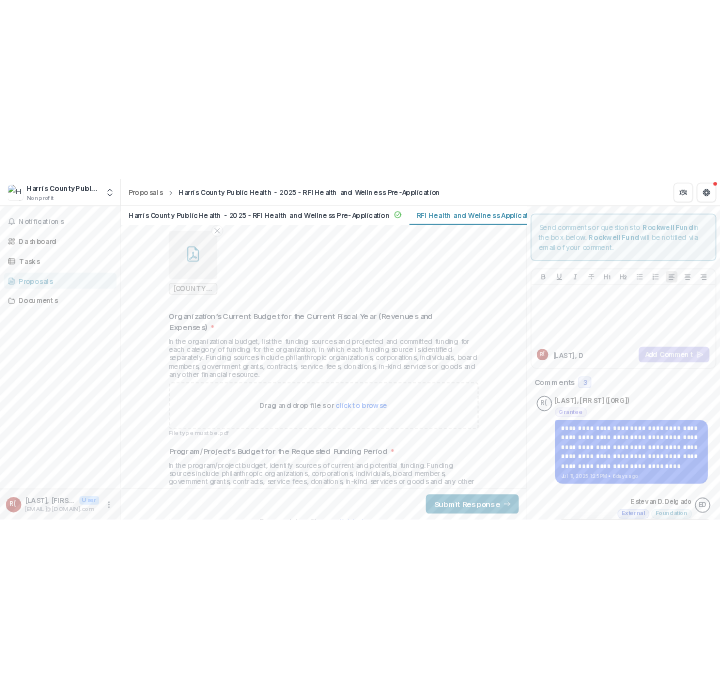 scroll, scrollTop: 16156, scrollLeft: 0, axis: vertical 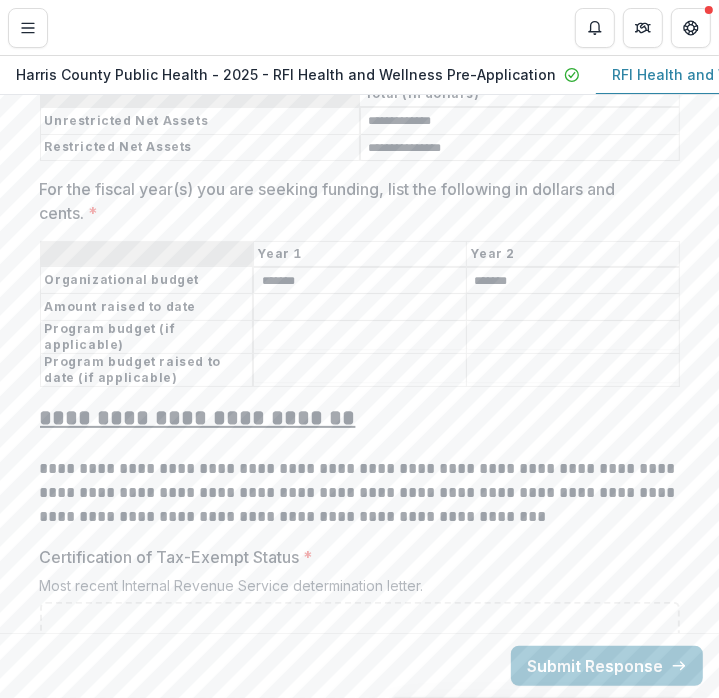 click on "For the fiscal year(s) you are seeking funding, list the following in dollars and cents.  *" at bounding box center (360, 308) 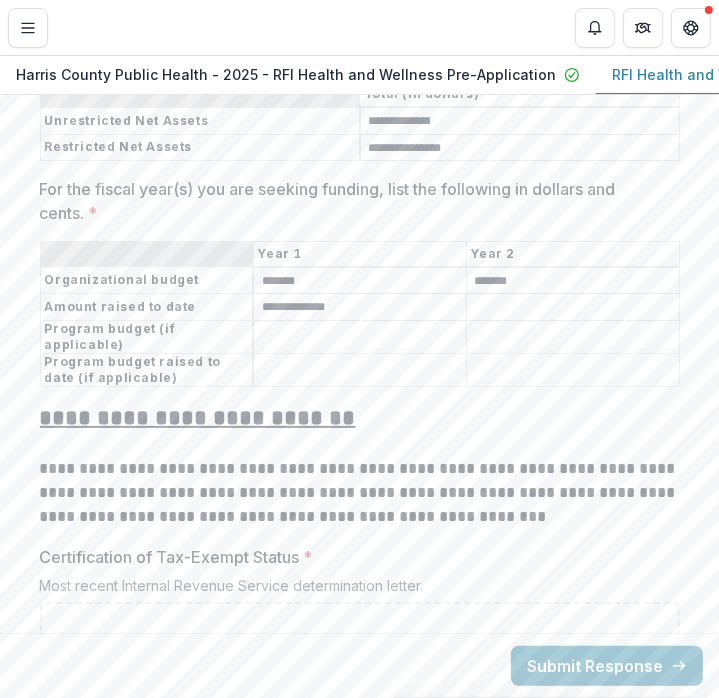 type on "**********" 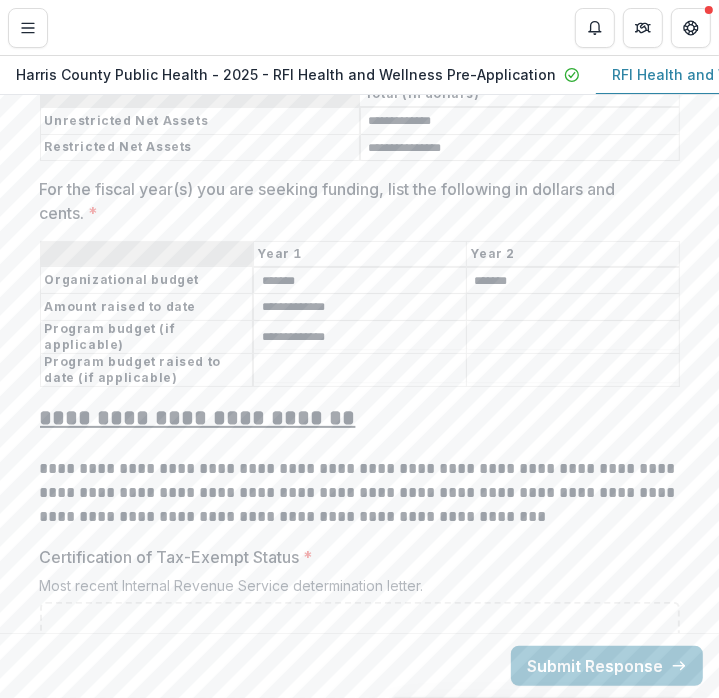 type on "**********" 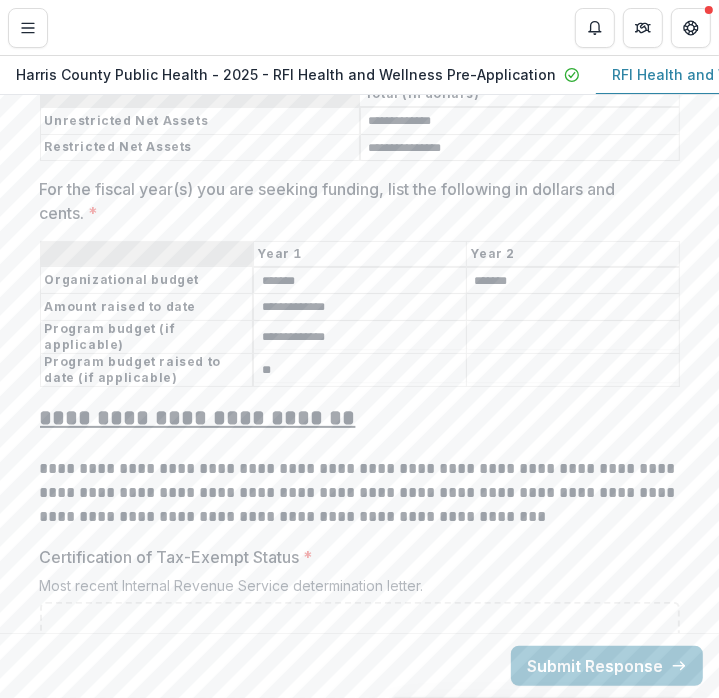 type on "**" 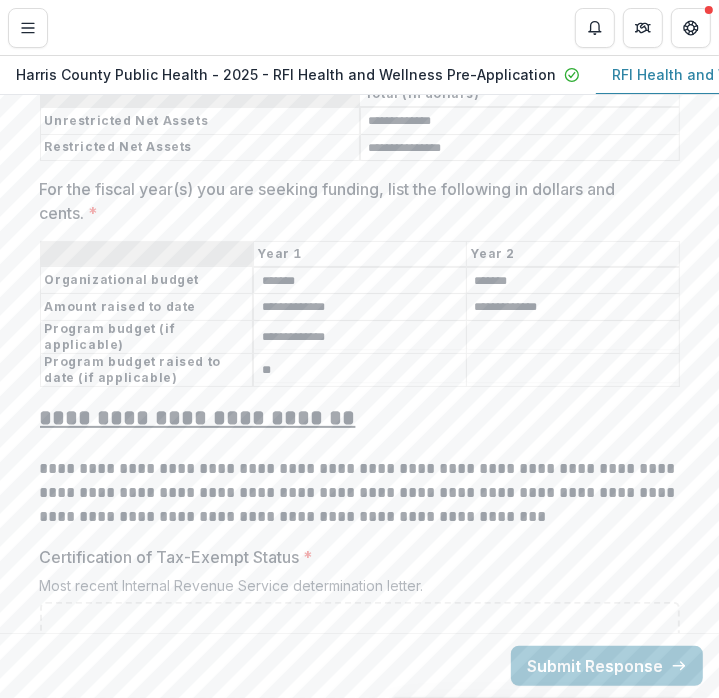 type on "**********" 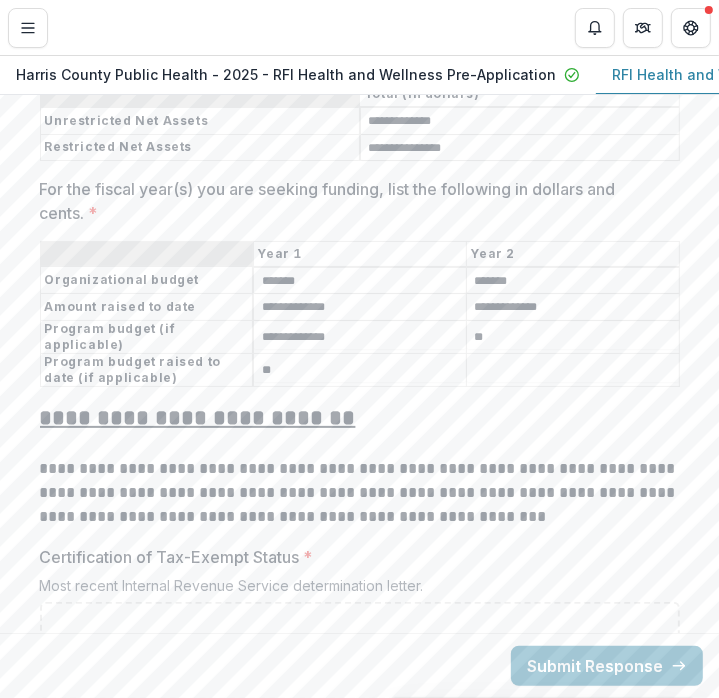 type on "**" 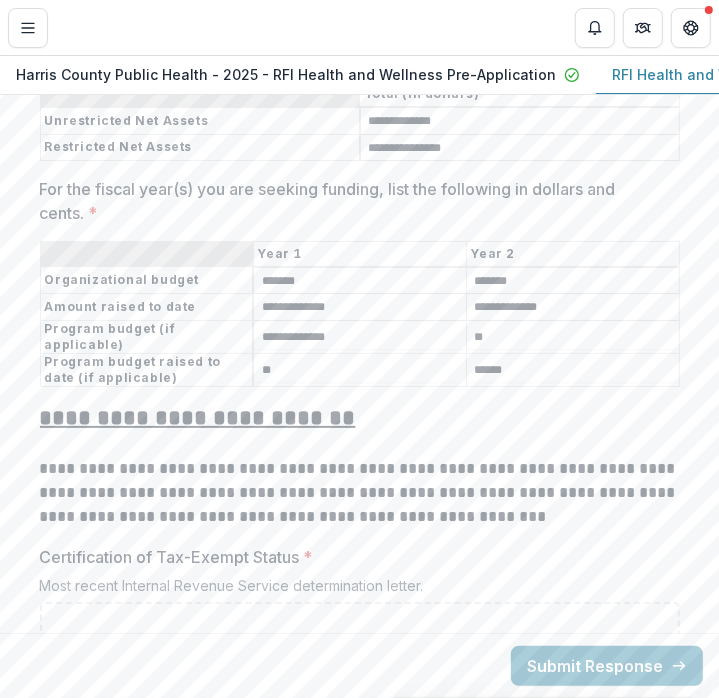 type on "******" 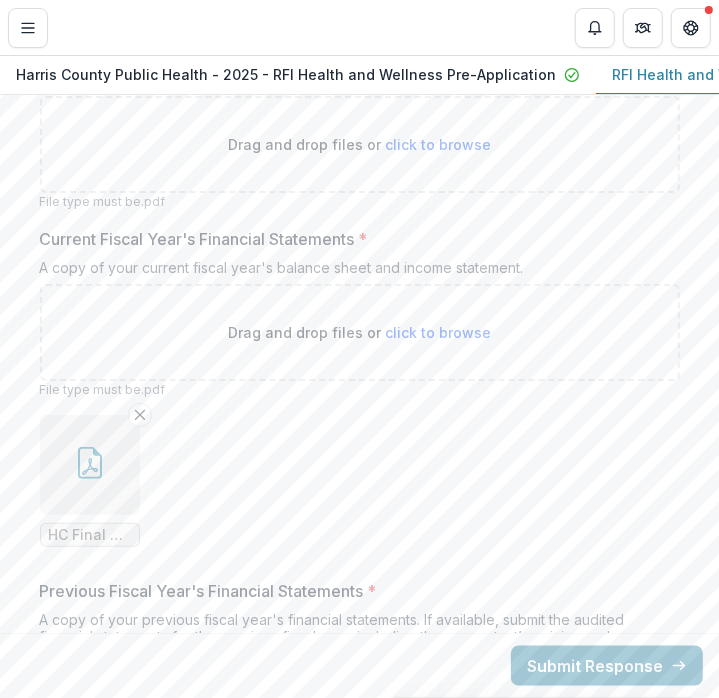 type 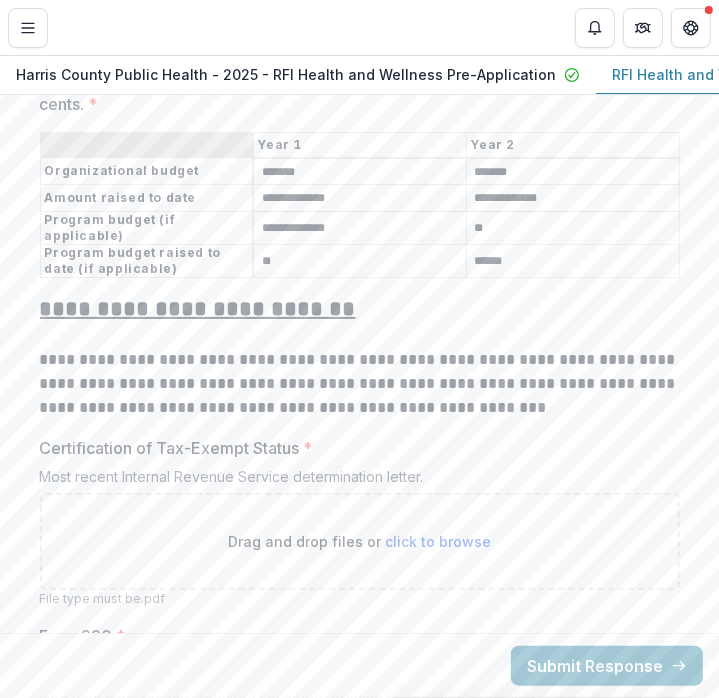 scroll, scrollTop: 14852, scrollLeft: 0, axis: vertical 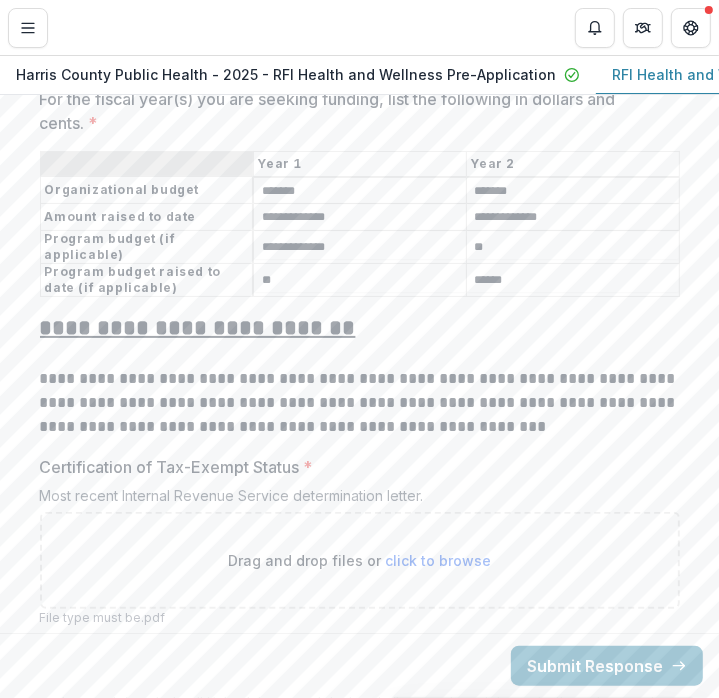 click on "******" at bounding box center [573, 280] 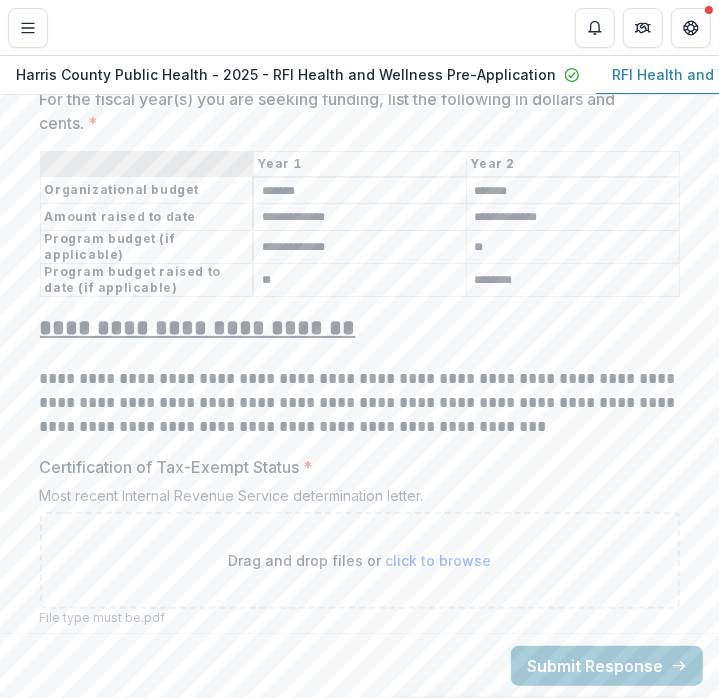type on "********" 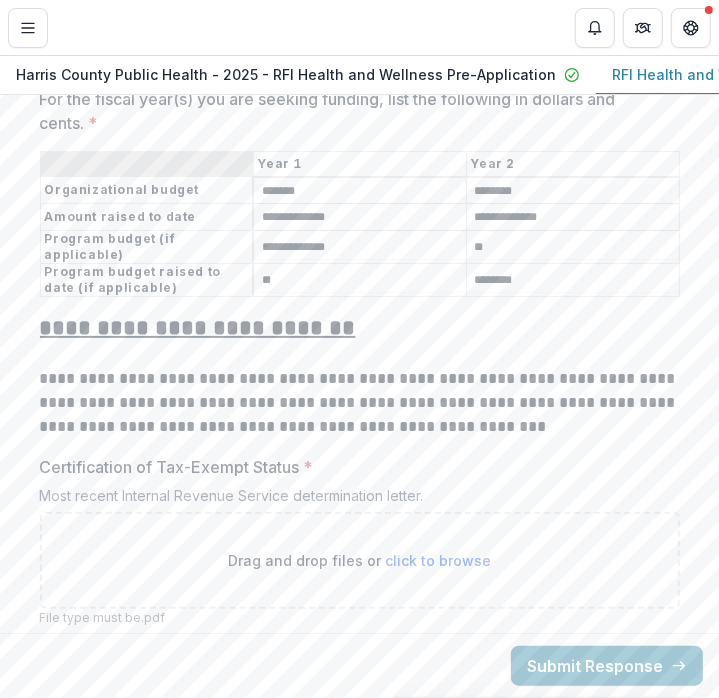 type on "********" 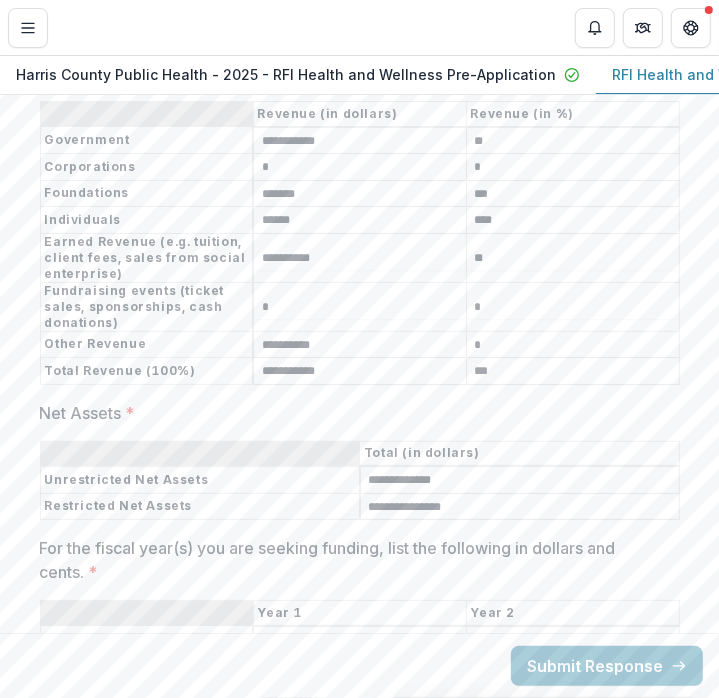 scroll, scrollTop: 14383, scrollLeft: 0, axis: vertical 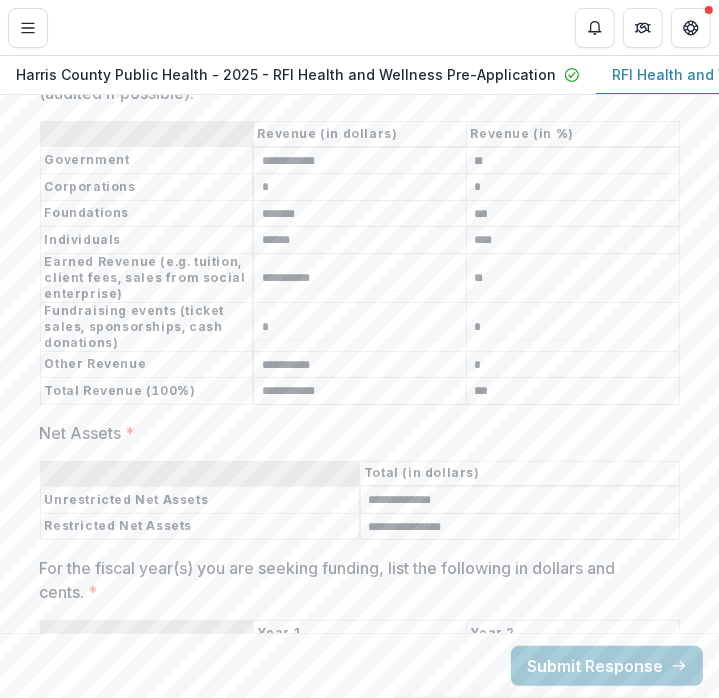 type on "********" 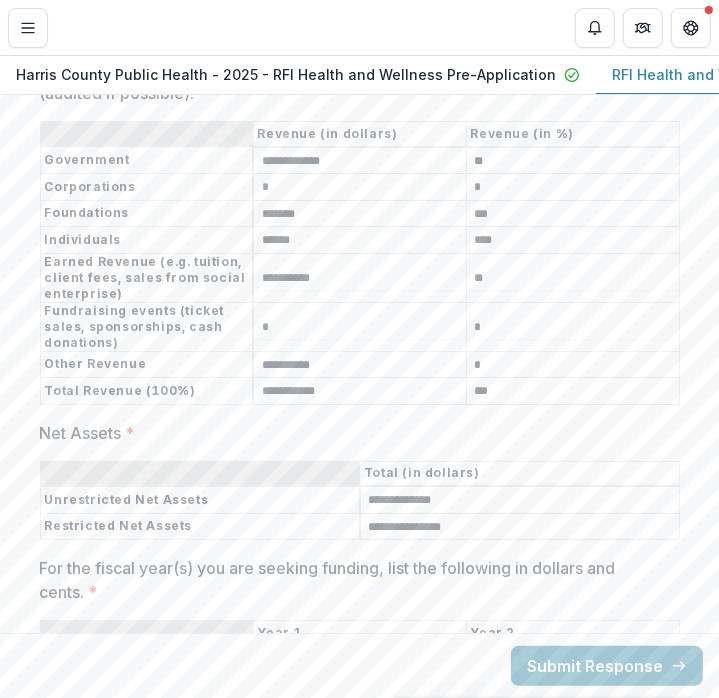 type on "**********" 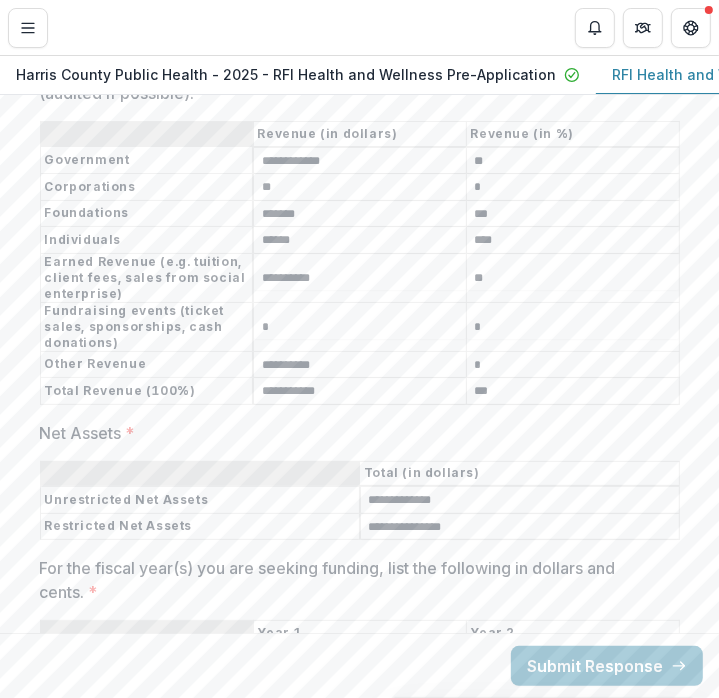 type on "**" 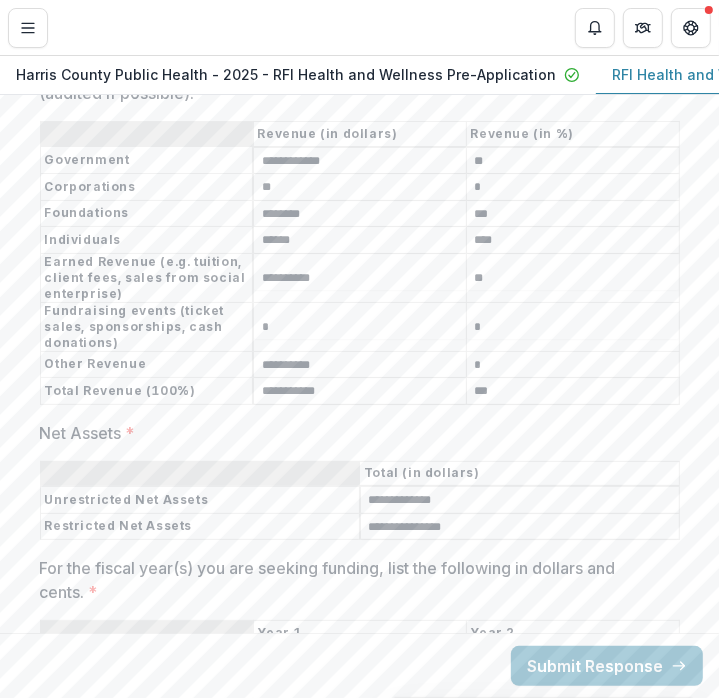 type on "********" 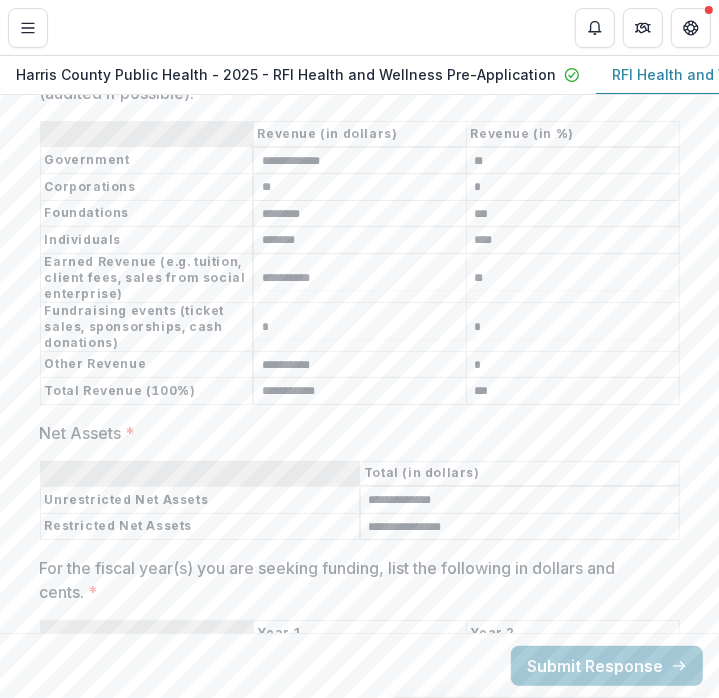 type on "*******" 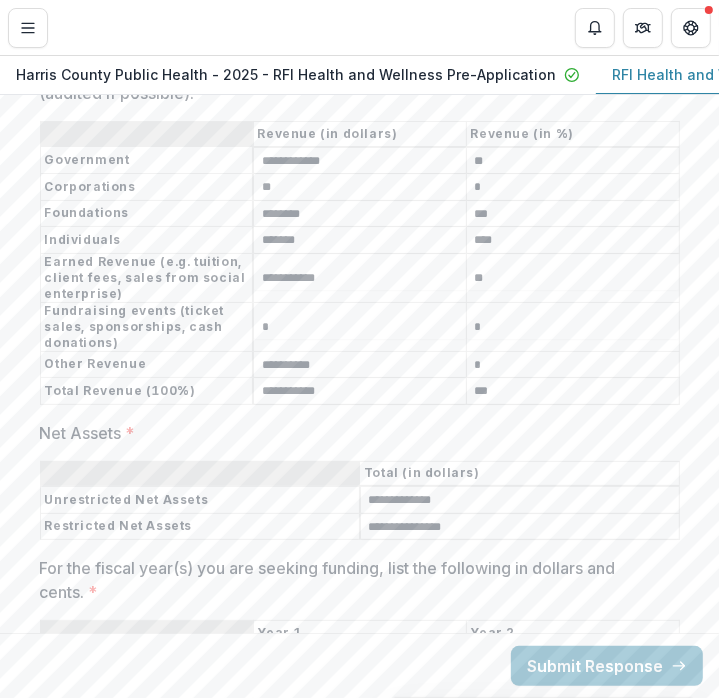 type on "**********" 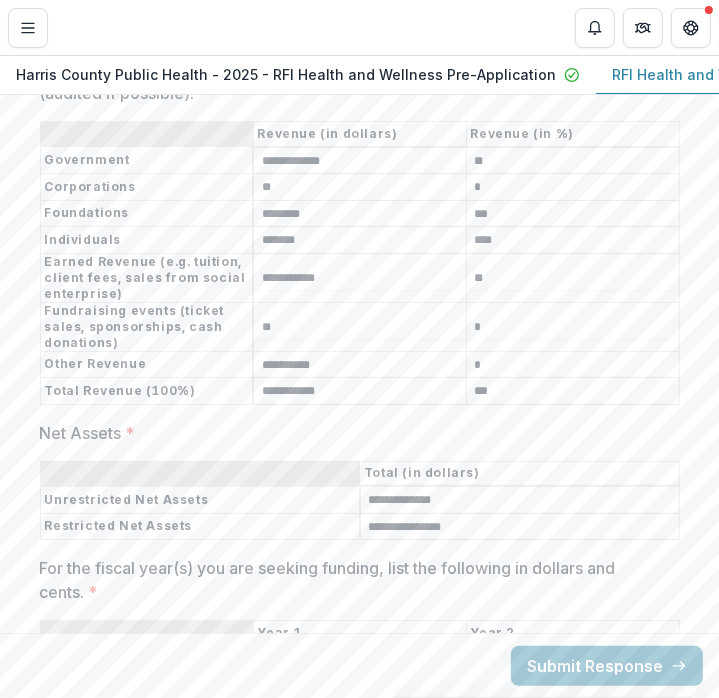 type on "**" 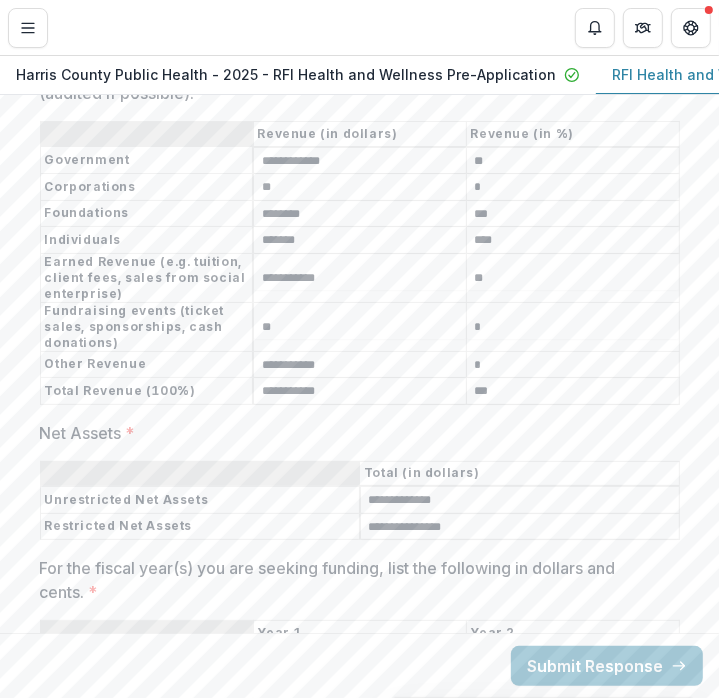 type on "**********" 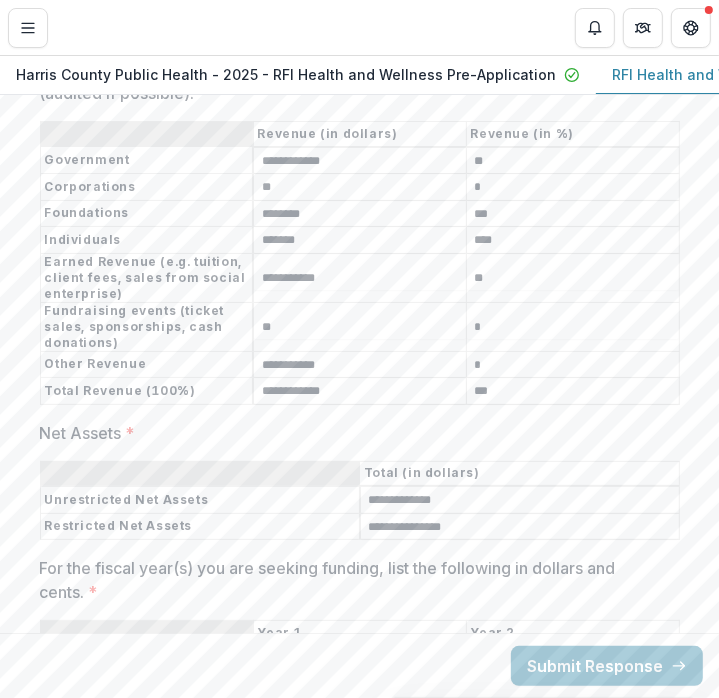 type on "**********" 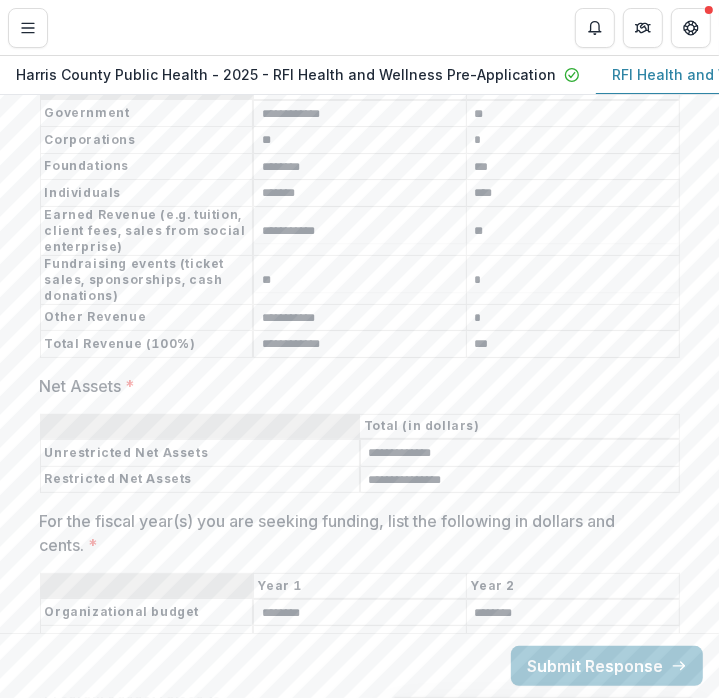 scroll, scrollTop: 14440, scrollLeft: 0, axis: vertical 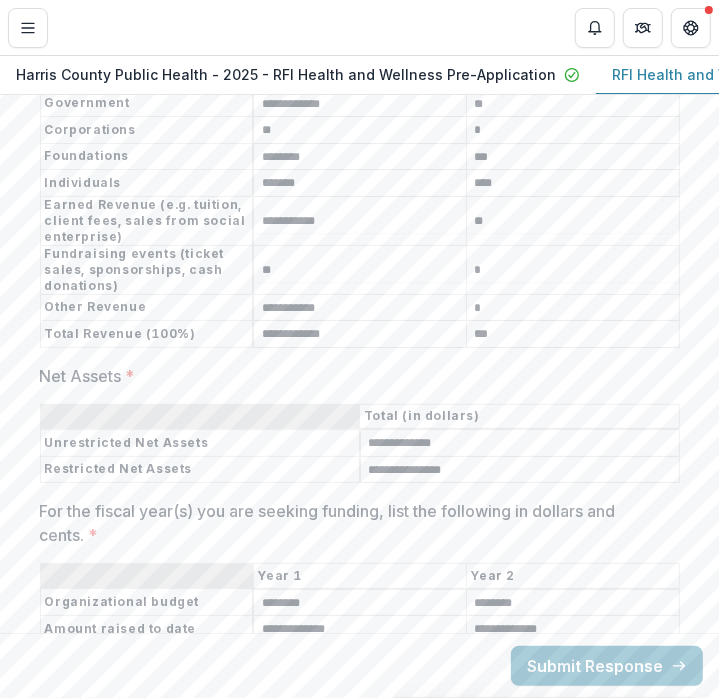 click on "**********" at bounding box center (520, 444) 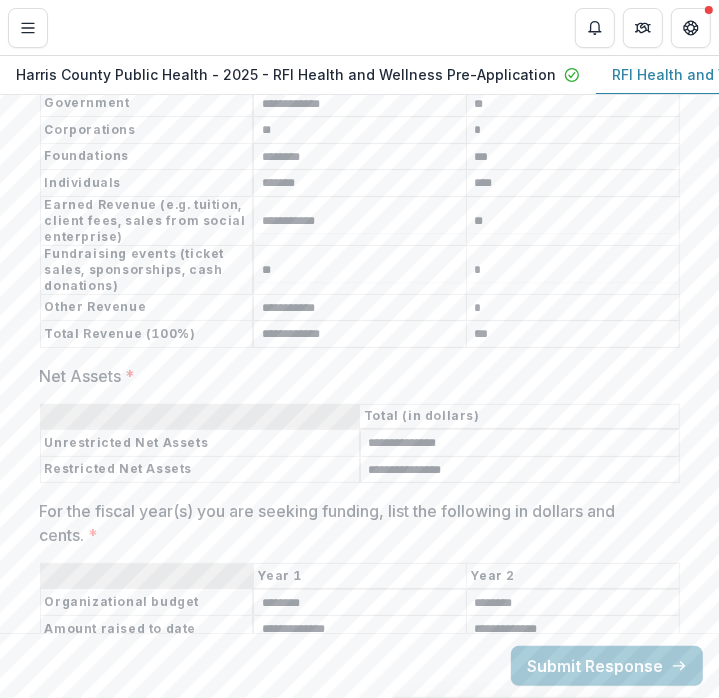 type on "**********" 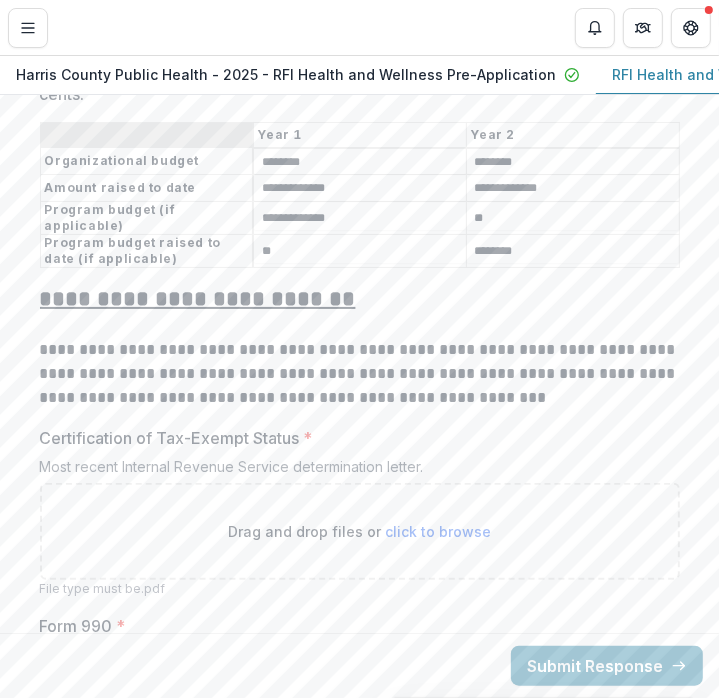 scroll, scrollTop: 14932, scrollLeft: 0, axis: vertical 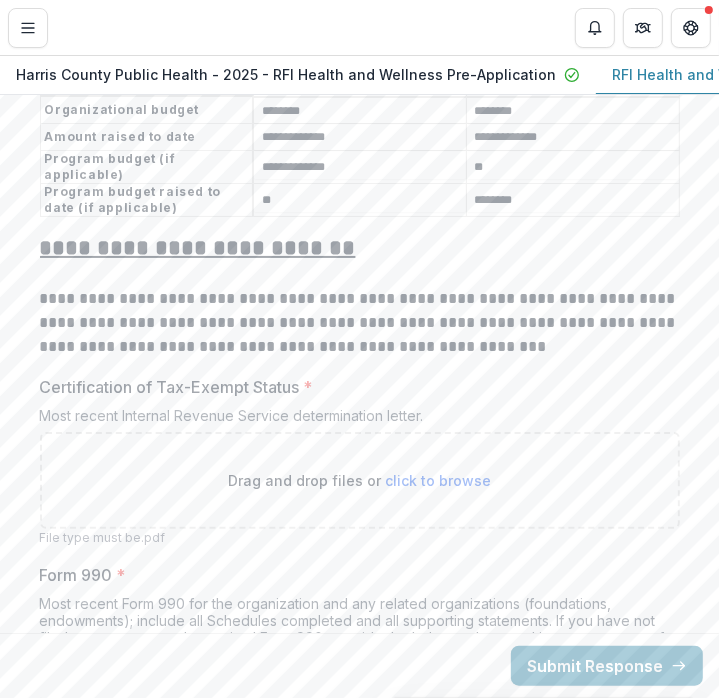 type on "**********" 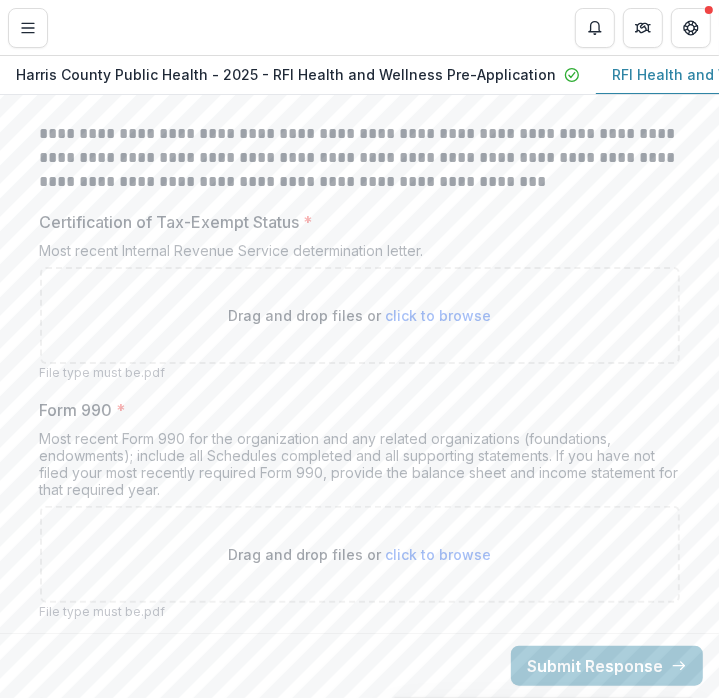 scroll, scrollTop: 15098, scrollLeft: 0, axis: vertical 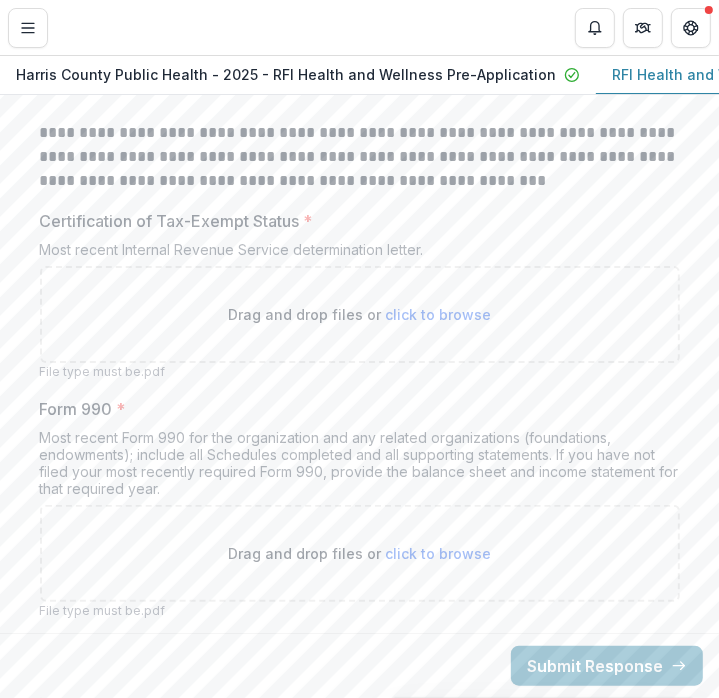 click on "Drag and drop files or   click to browse" at bounding box center (360, 314) 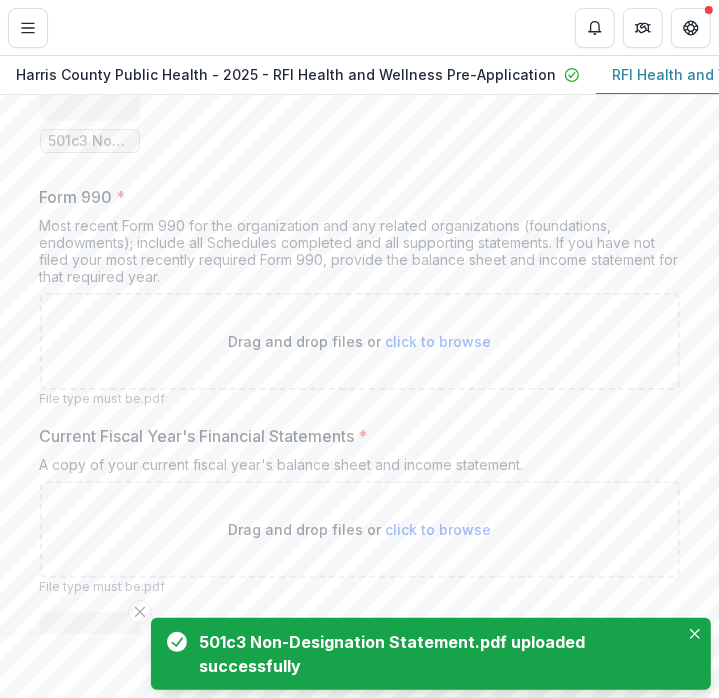 scroll, scrollTop: 15475, scrollLeft: 0, axis: vertical 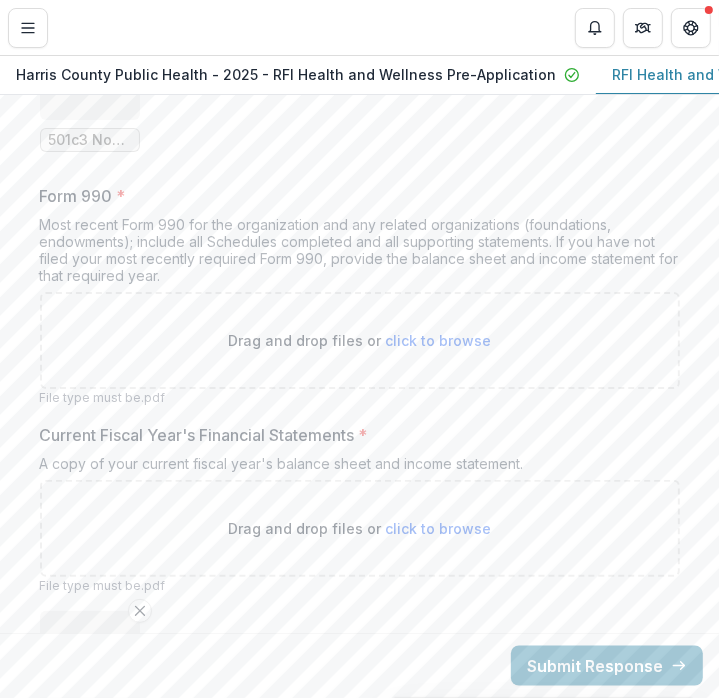 click on "click to browse" at bounding box center (438, 340) 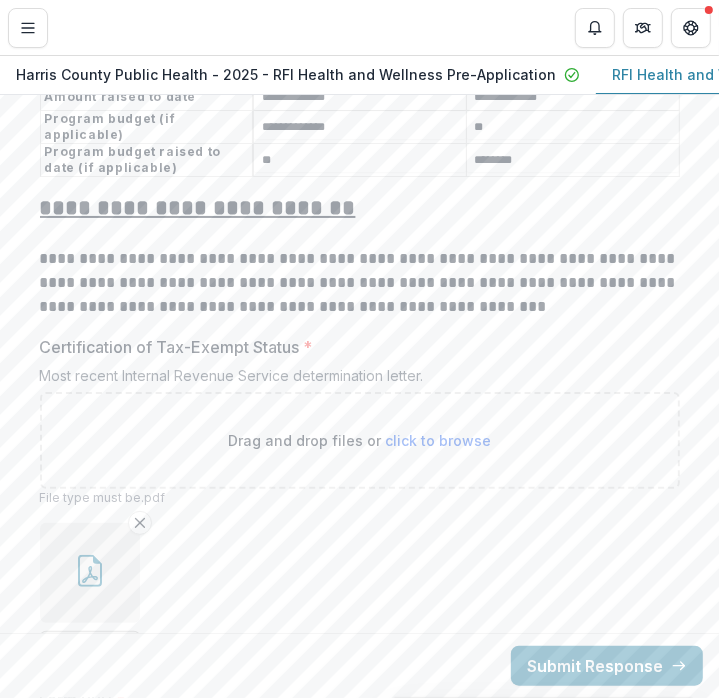 scroll, scrollTop: 15022, scrollLeft: 0, axis: vertical 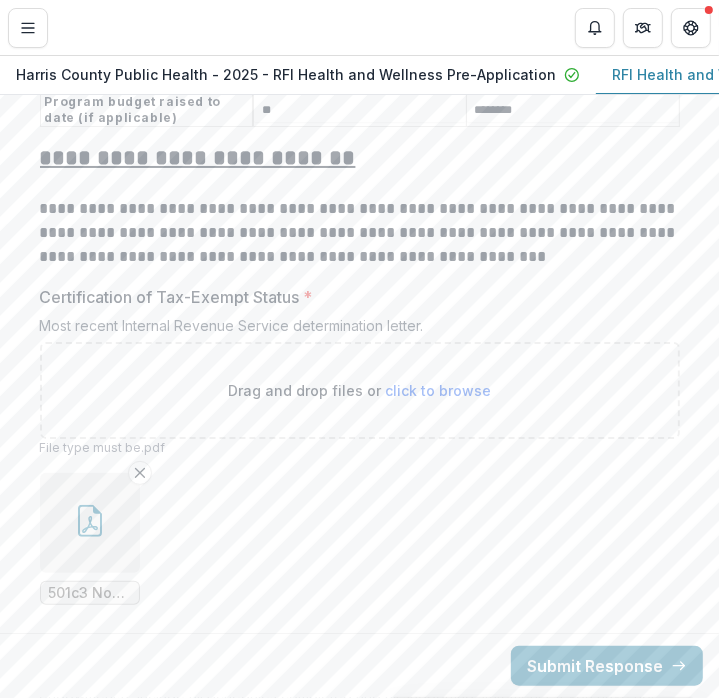 click on "click to browse" at bounding box center (438, 390) 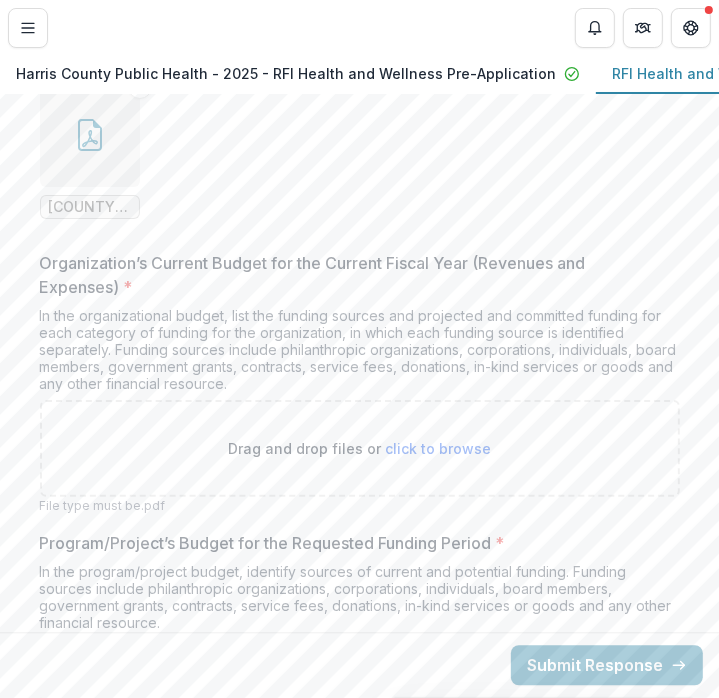 scroll, scrollTop: 16437, scrollLeft: 0, axis: vertical 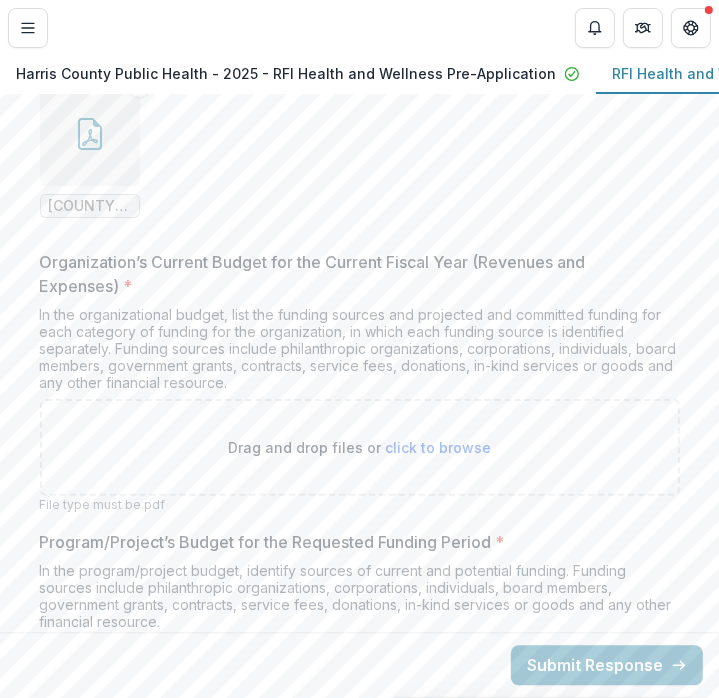 click on "click to browse" at bounding box center (438, 447) 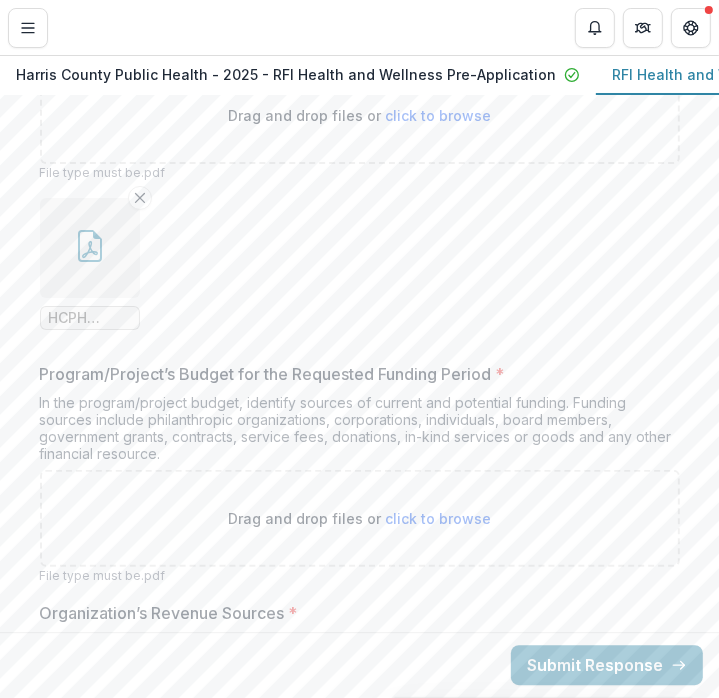 scroll, scrollTop: 16771, scrollLeft: 0, axis: vertical 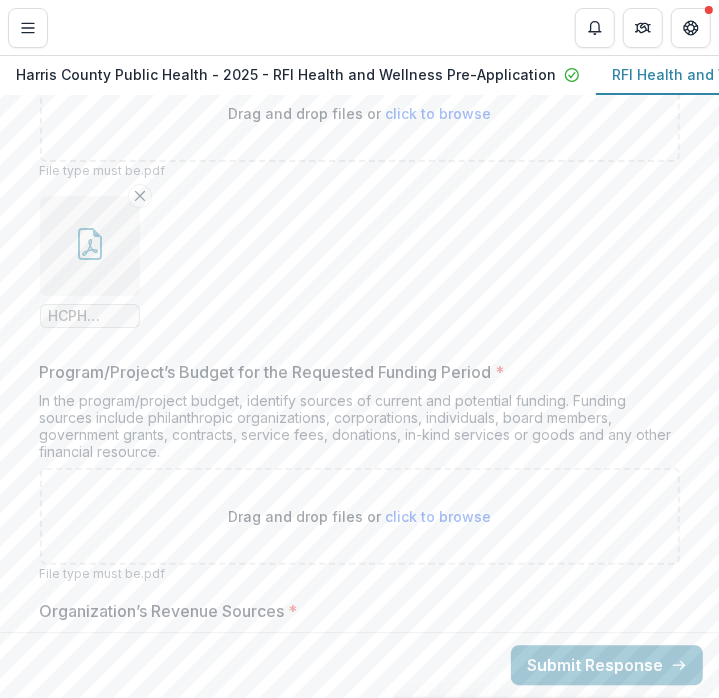 click on "click to browse" at bounding box center [438, 516] 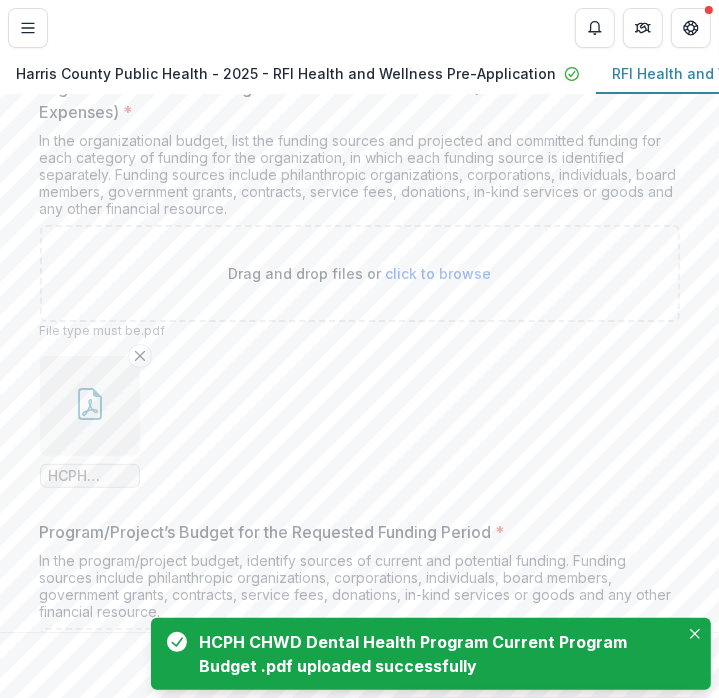 scroll, scrollTop: 16607, scrollLeft: 0, axis: vertical 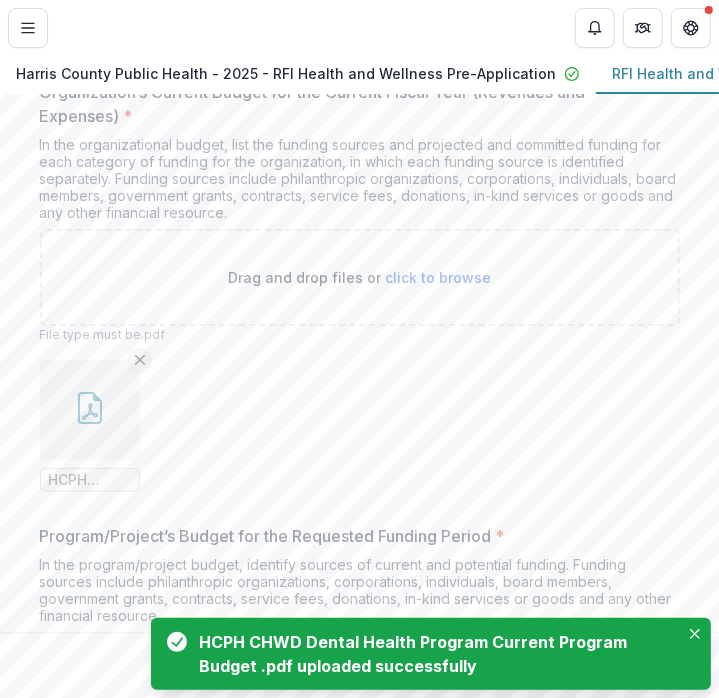 click at bounding box center (140, 360) 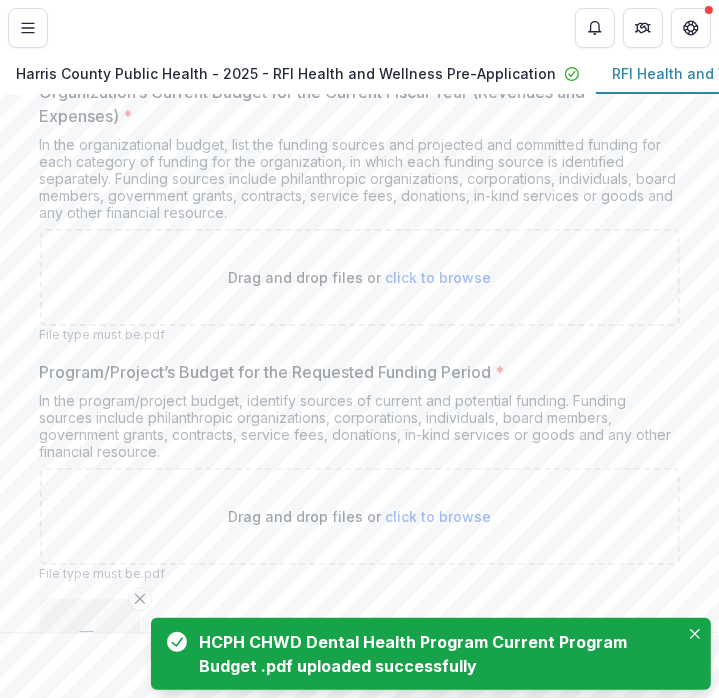 click on "click to browse" at bounding box center (438, 277) 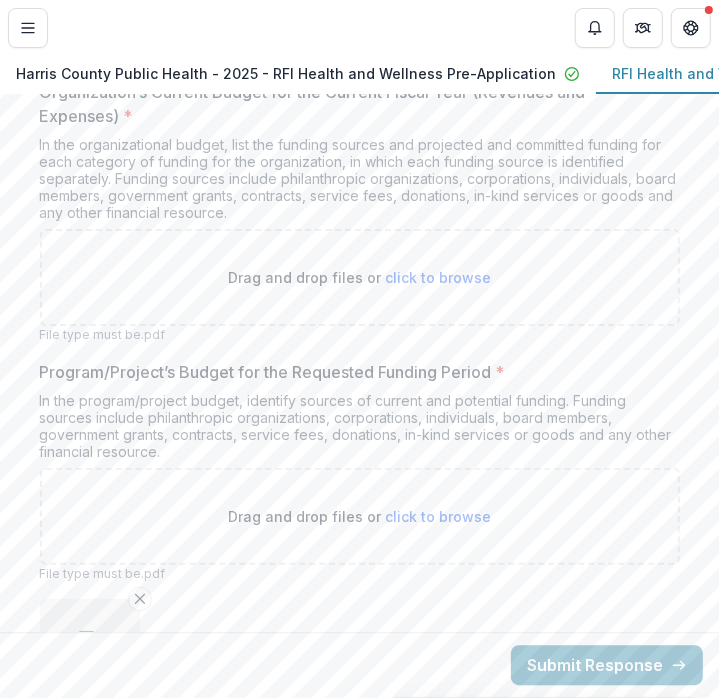 type on "**********" 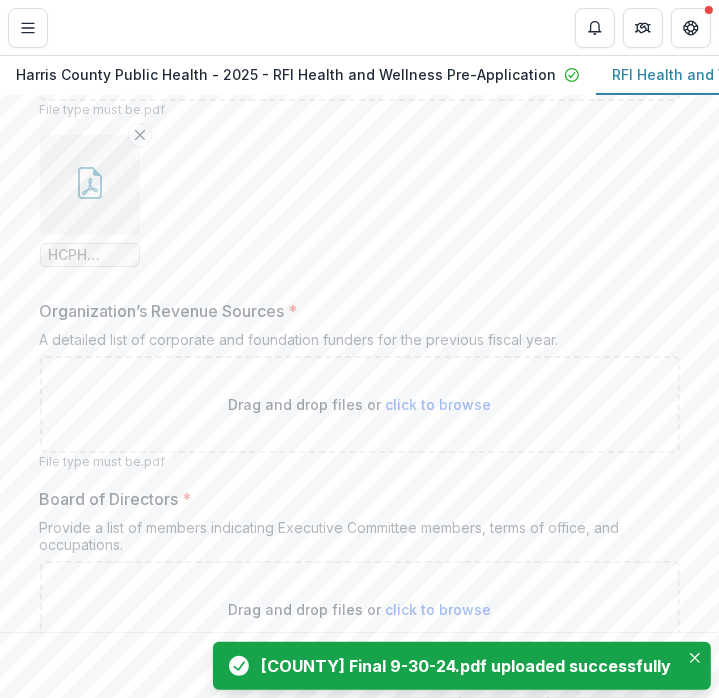 scroll, scrollTop: 17236, scrollLeft: 0, axis: vertical 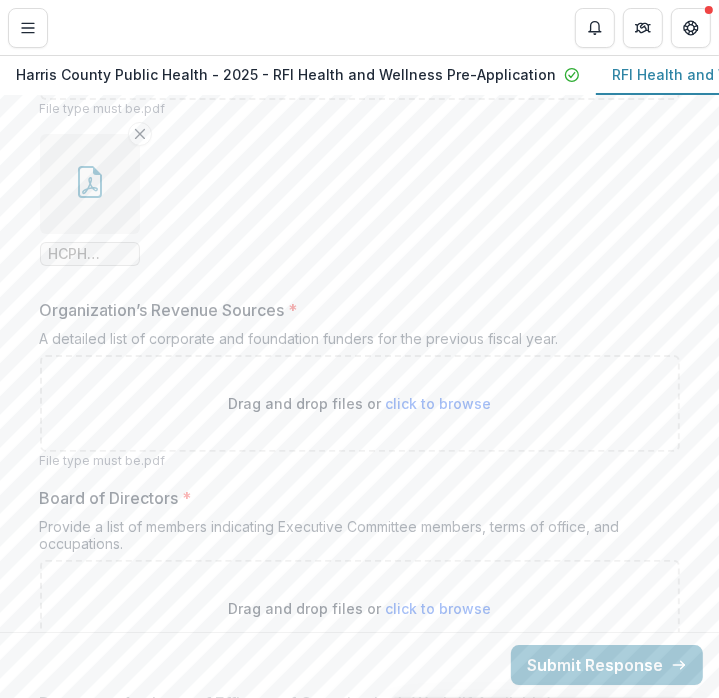 click on "**********" at bounding box center [359, -7915] 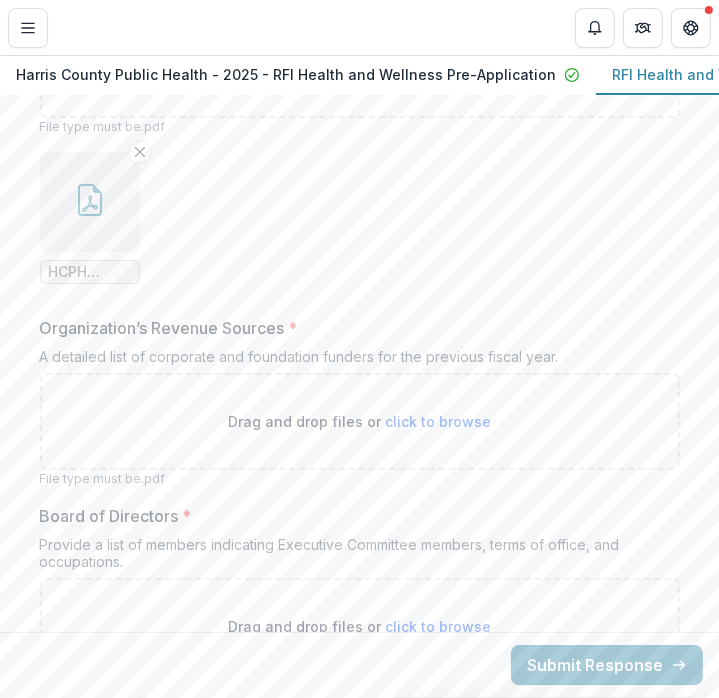 scroll, scrollTop: 17203, scrollLeft: 0, axis: vertical 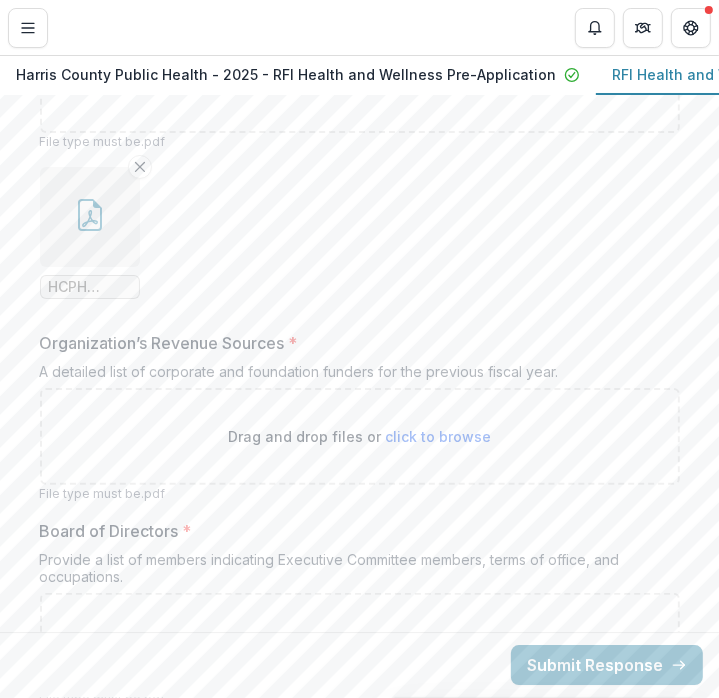 click on "click to browse" at bounding box center [438, 436] 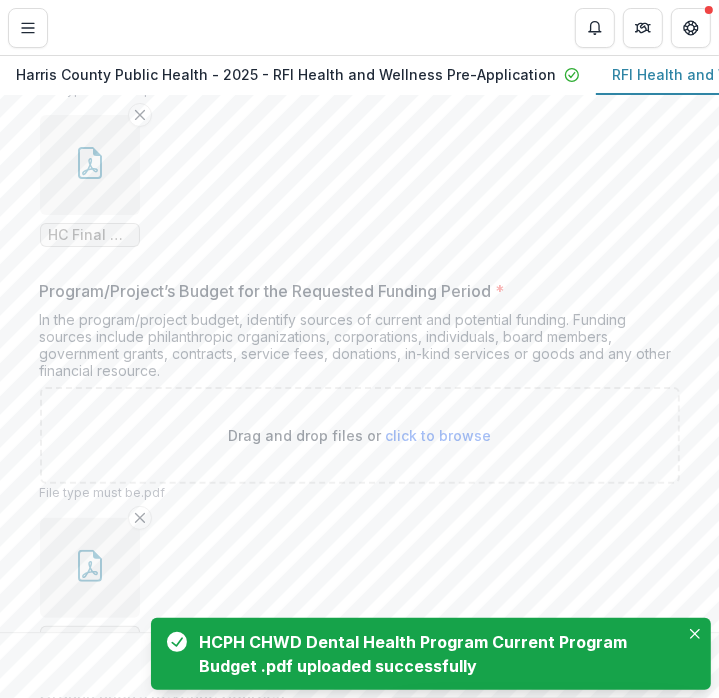 scroll, scrollTop: 16853, scrollLeft: 0, axis: vertical 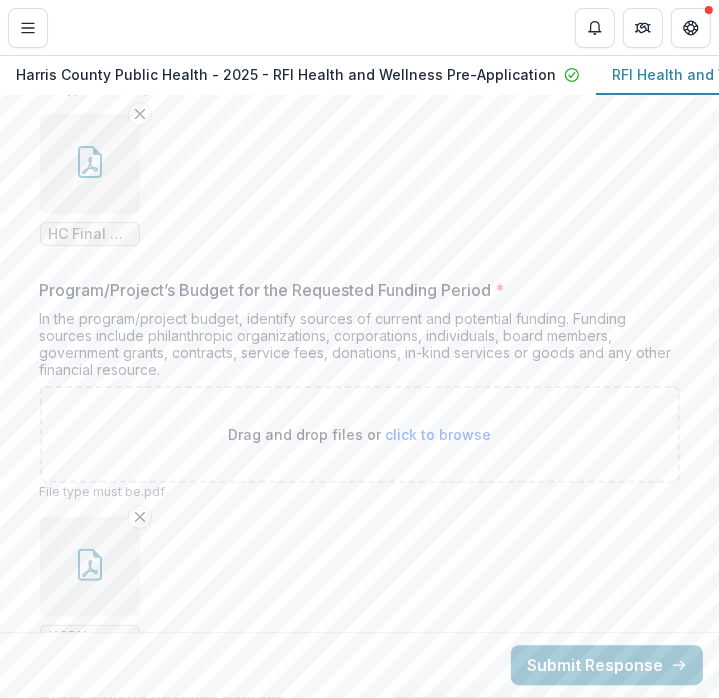 click at bounding box center [90, 567] 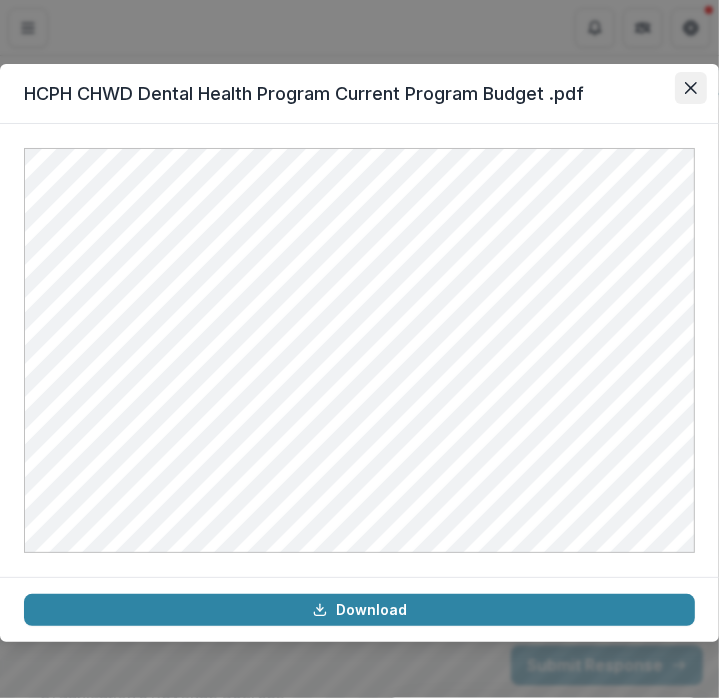 click 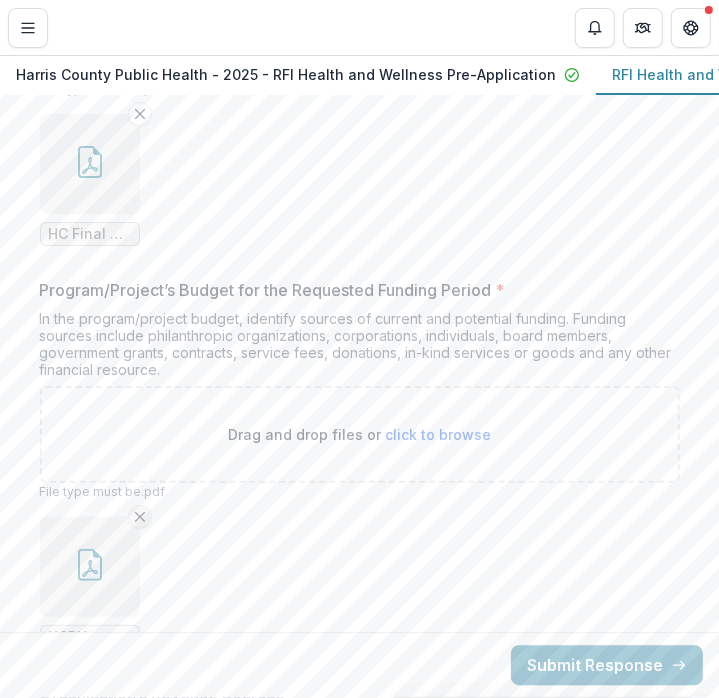 click 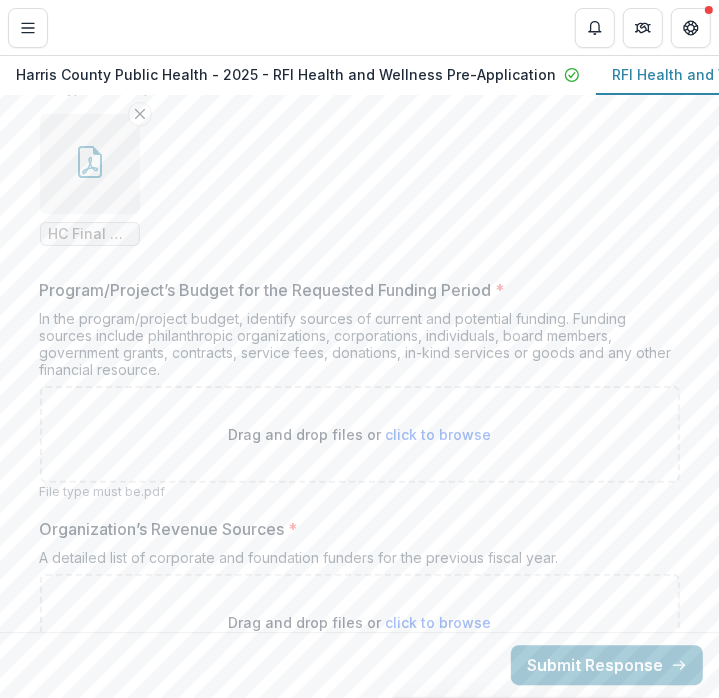 click on "click to browse" at bounding box center (438, 434) 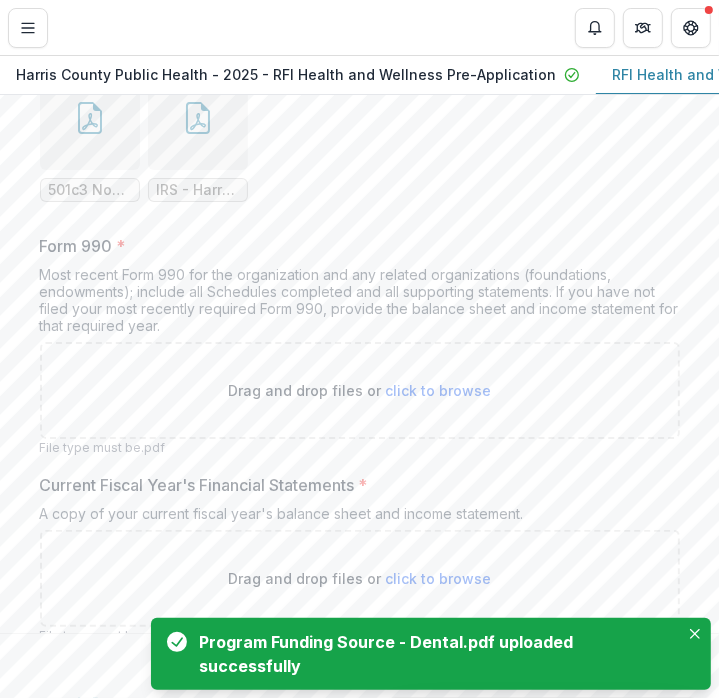 scroll, scrollTop: 15362, scrollLeft: 0, axis: vertical 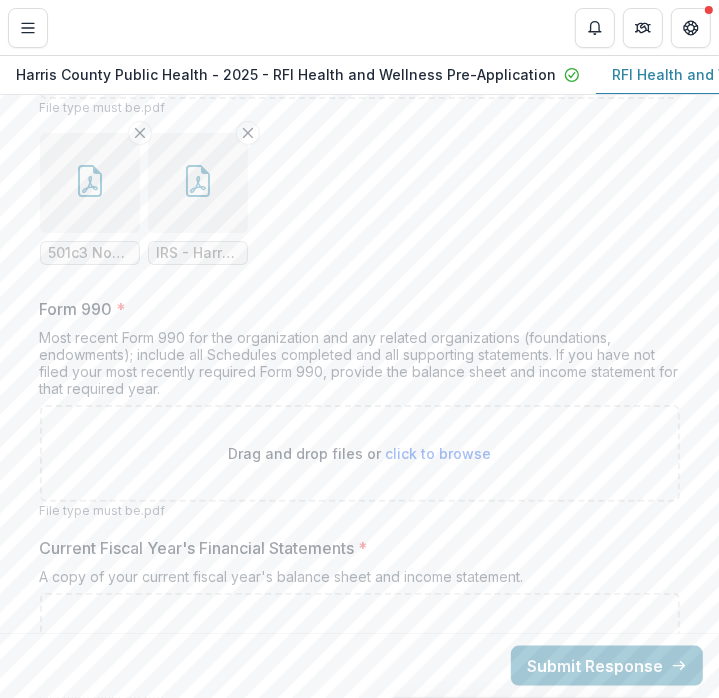 click on "click to browse" at bounding box center [438, 453] 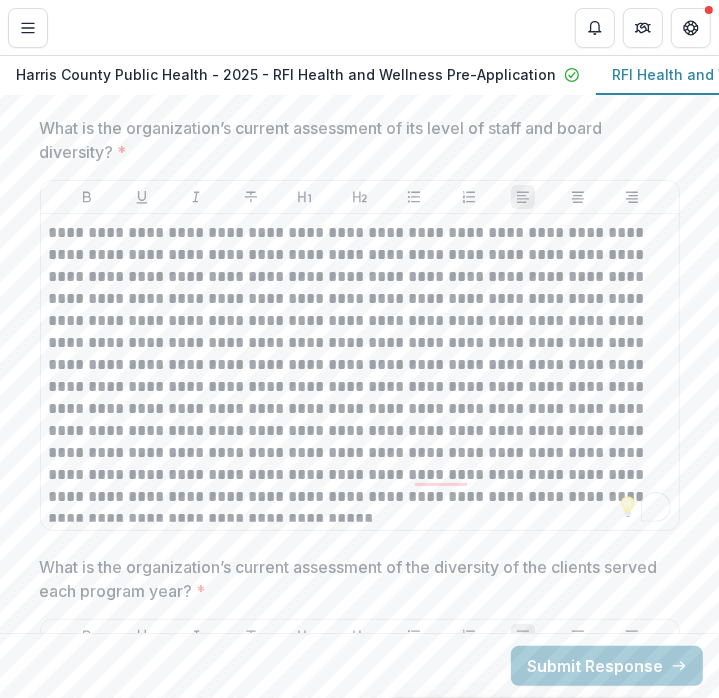scroll, scrollTop: 10723, scrollLeft: 0, axis: vertical 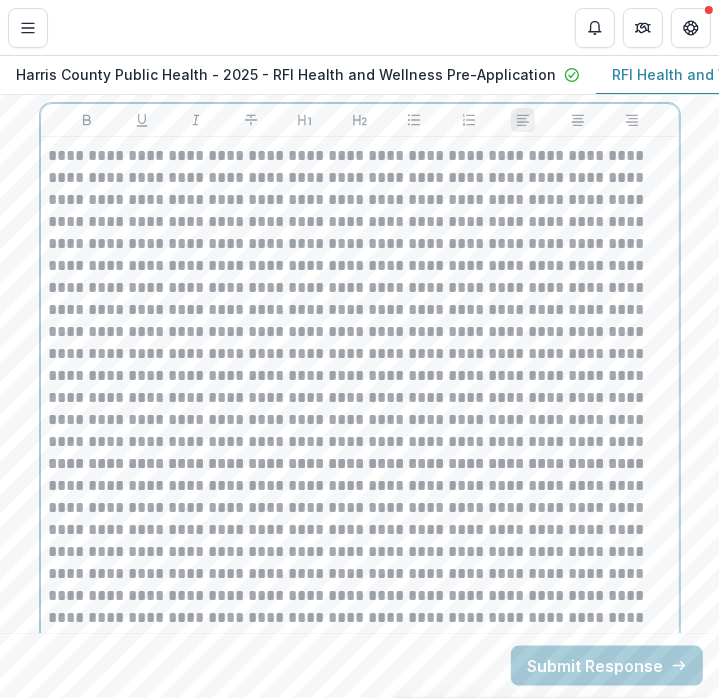 click on "**********" at bounding box center [360, 959] 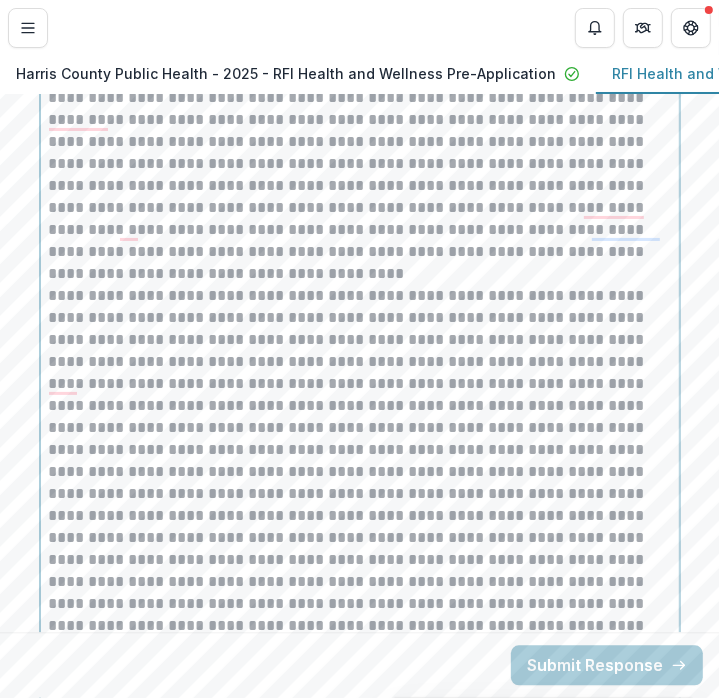 click at bounding box center [360, 494] 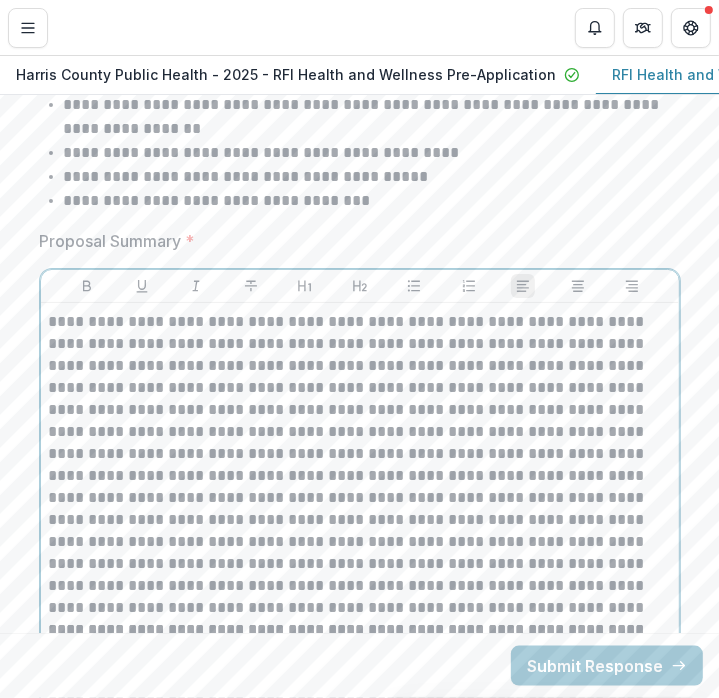 scroll, scrollTop: 4494, scrollLeft: 0, axis: vertical 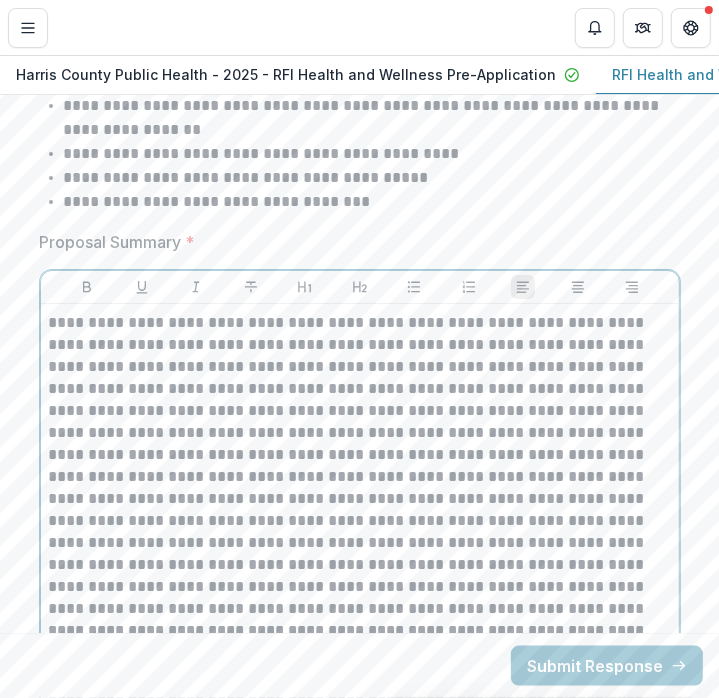 click at bounding box center (360, 466) 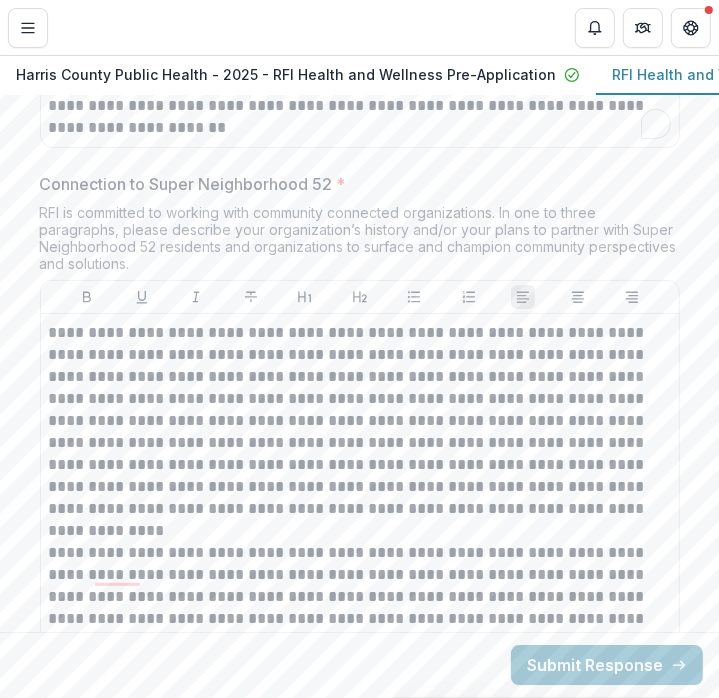 scroll, scrollTop: 6254, scrollLeft: 0, axis: vertical 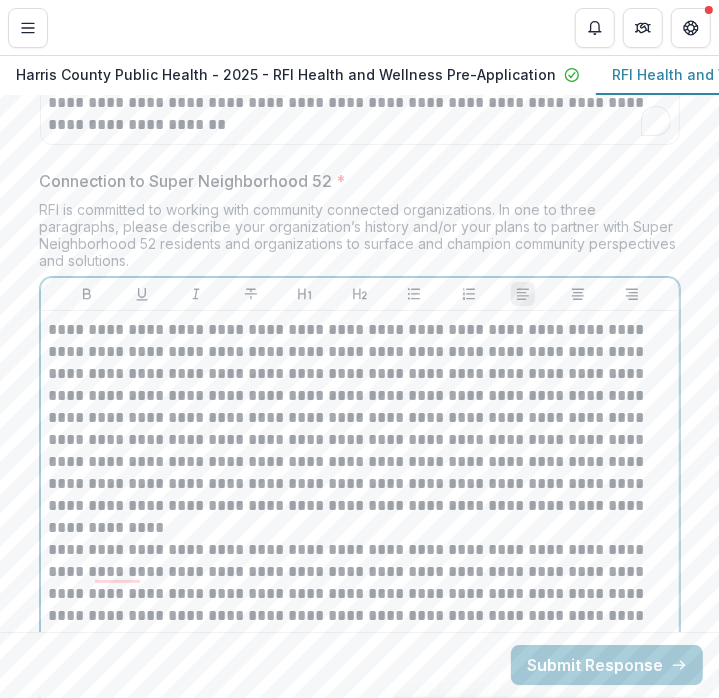 click on "**********" at bounding box center (360, 418) 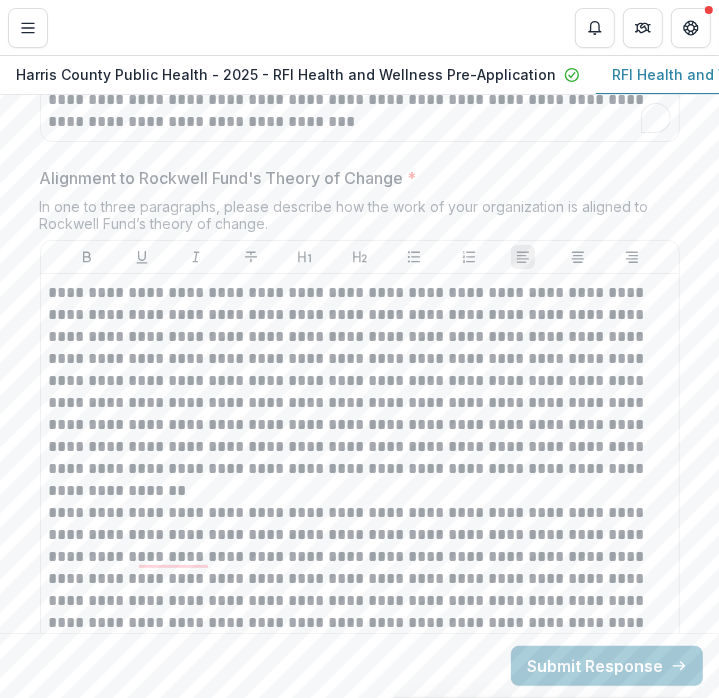 scroll, scrollTop: 7360, scrollLeft: 0, axis: vertical 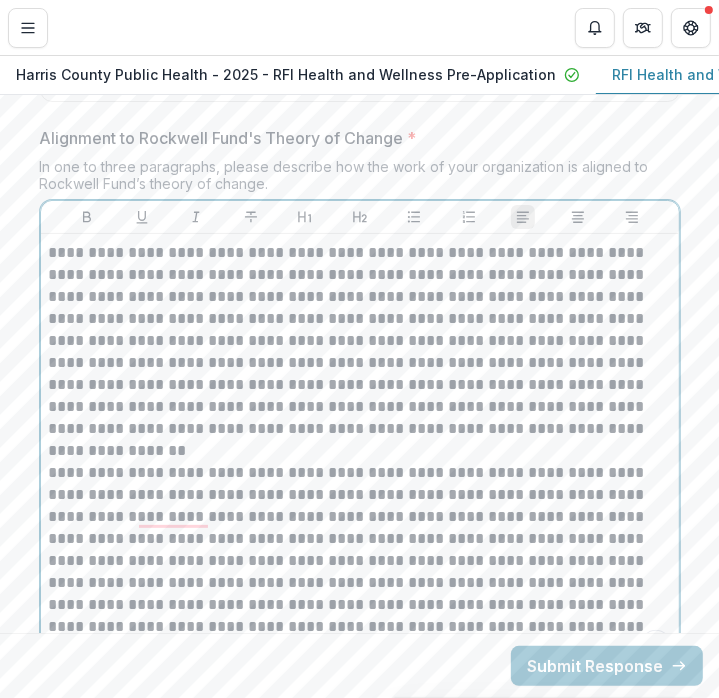 click on "**********" at bounding box center (360, 341) 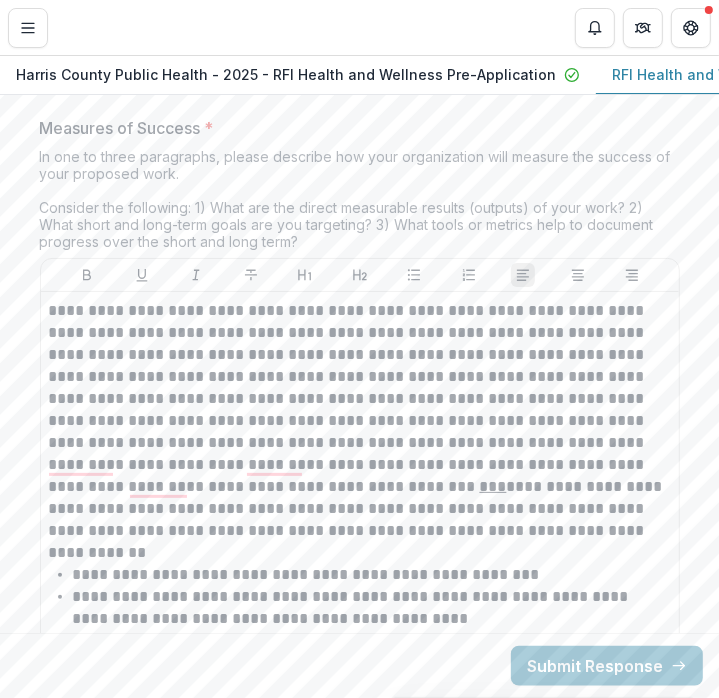 scroll, scrollTop: 7916, scrollLeft: 0, axis: vertical 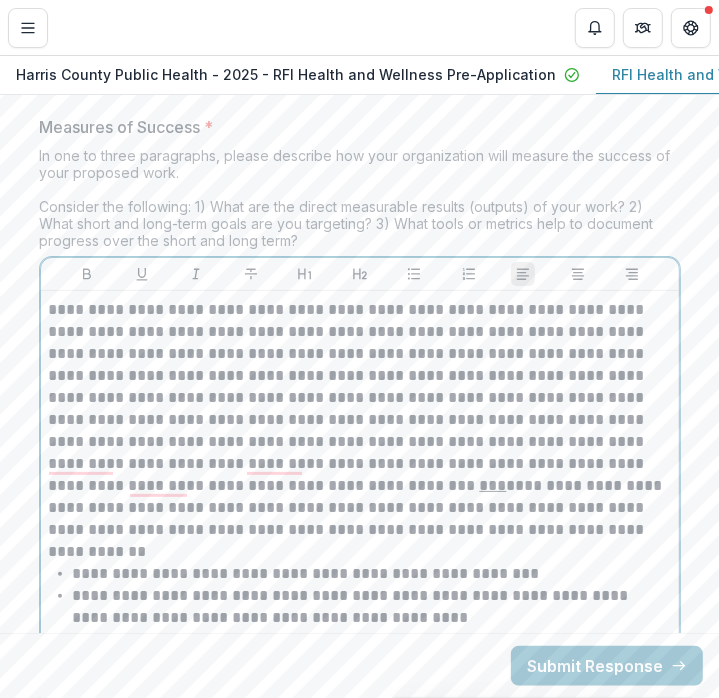 click on "**********" at bounding box center [360, 420] 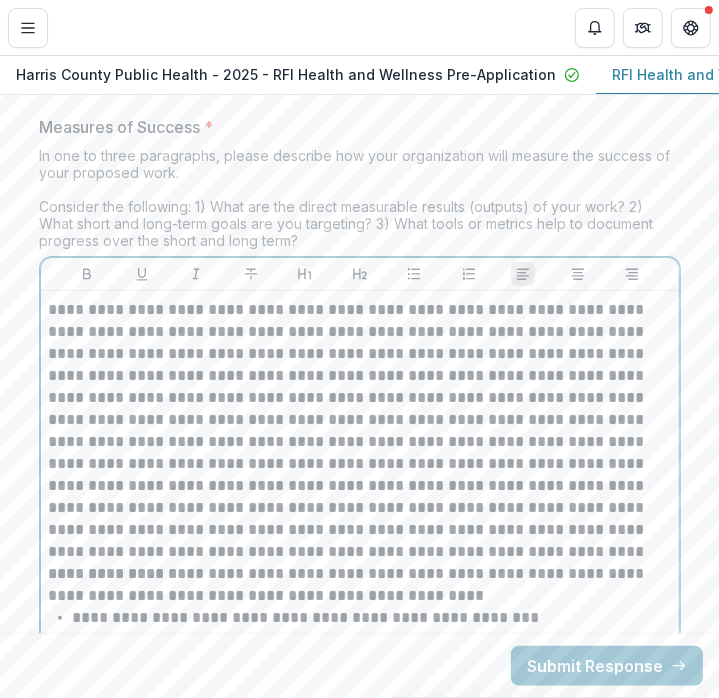 scroll, scrollTop: 8168, scrollLeft: 0, axis: vertical 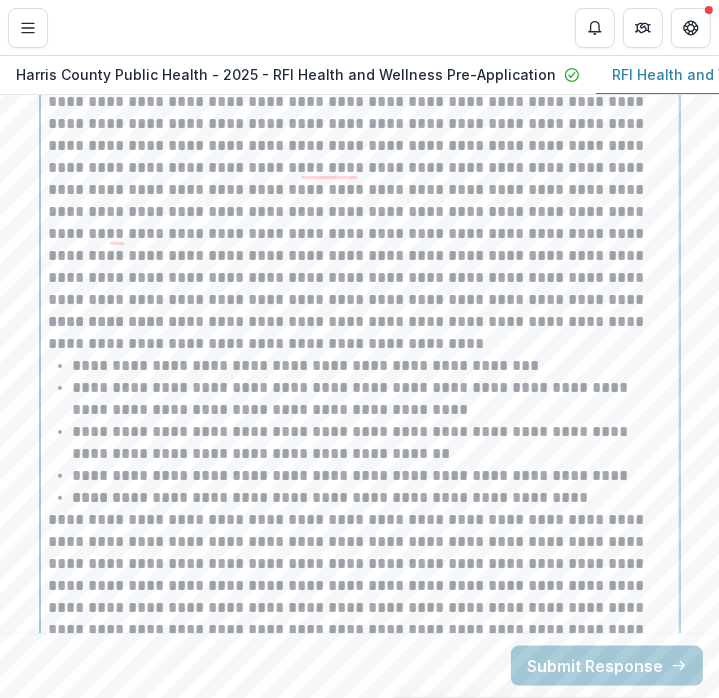 click on "**********" at bounding box center (360, 597) 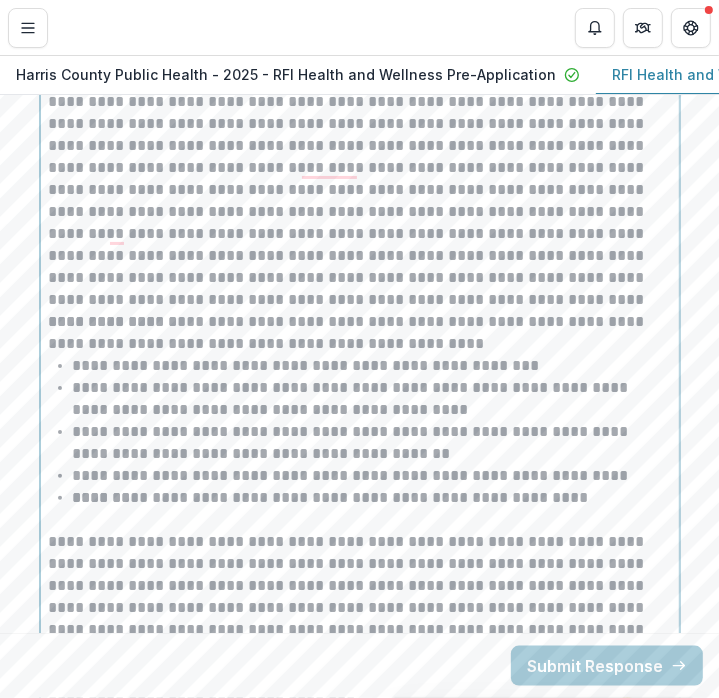 click on "**********" at bounding box center (360, 333) 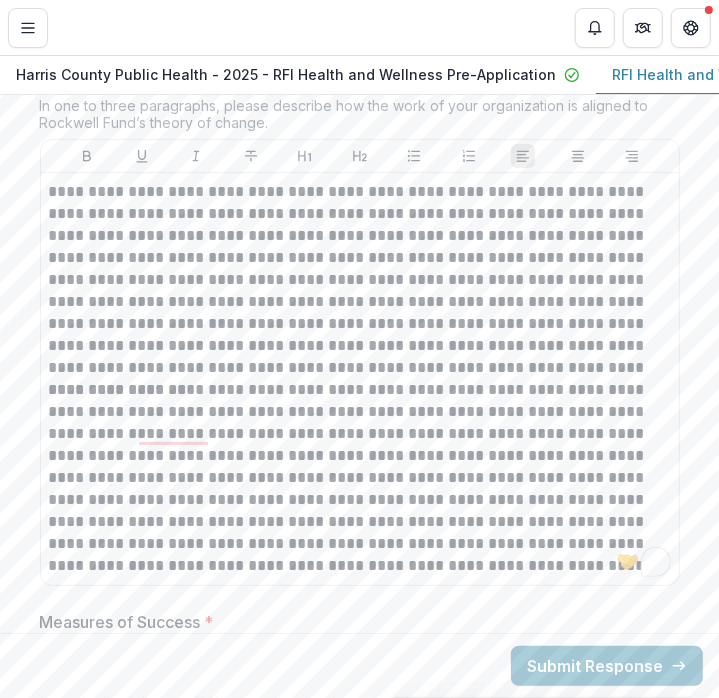 scroll, scrollTop: 7420, scrollLeft: 0, axis: vertical 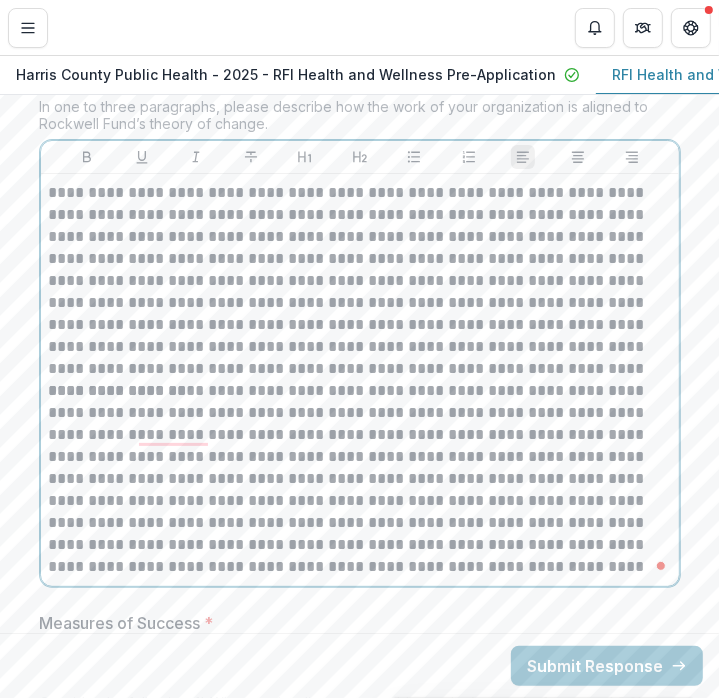 click on "**********" at bounding box center (360, 479) 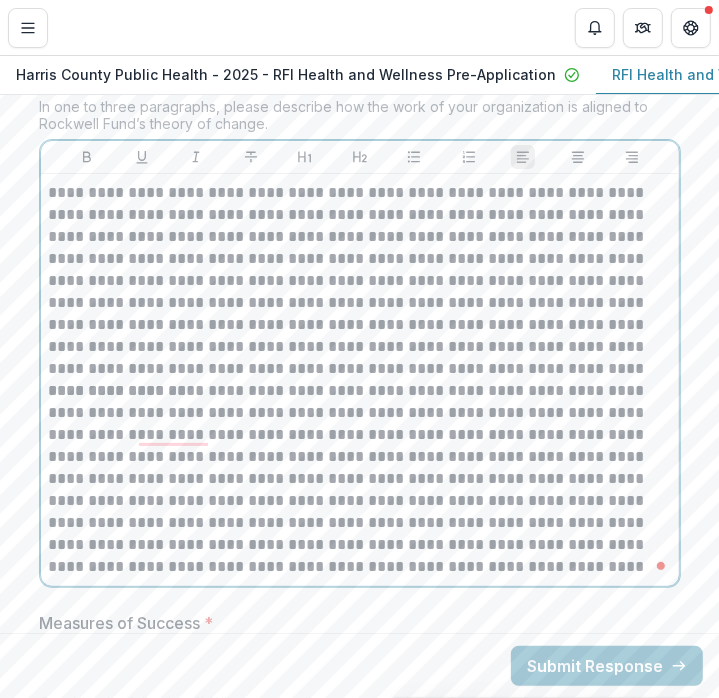 click on "**********" at bounding box center [360, 479] 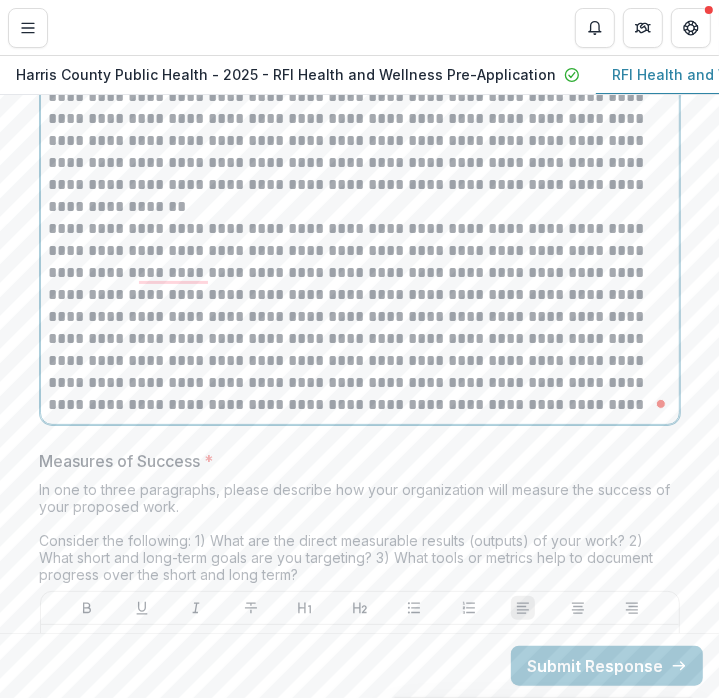scroll, scrollTop: 7605, scrollLeft: 0, axis: vertical 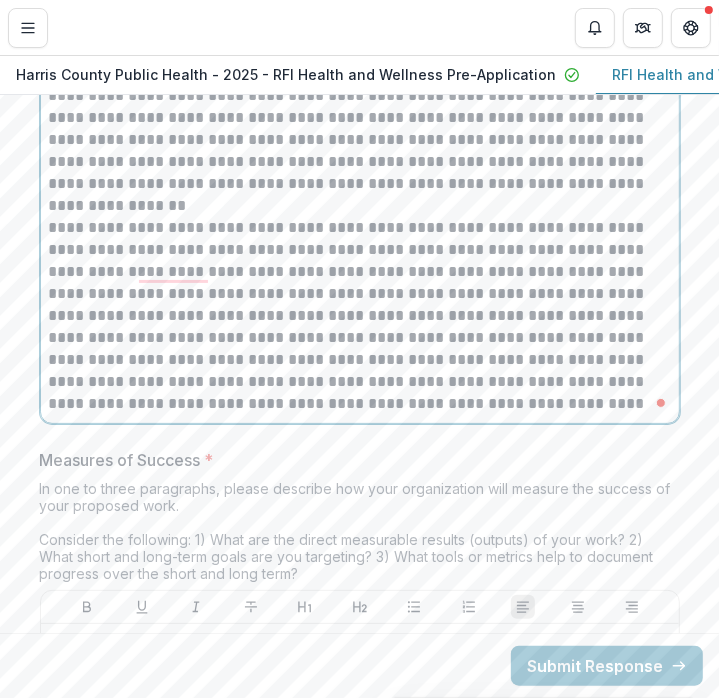 click on "**********" at bounding box center [360, 316] 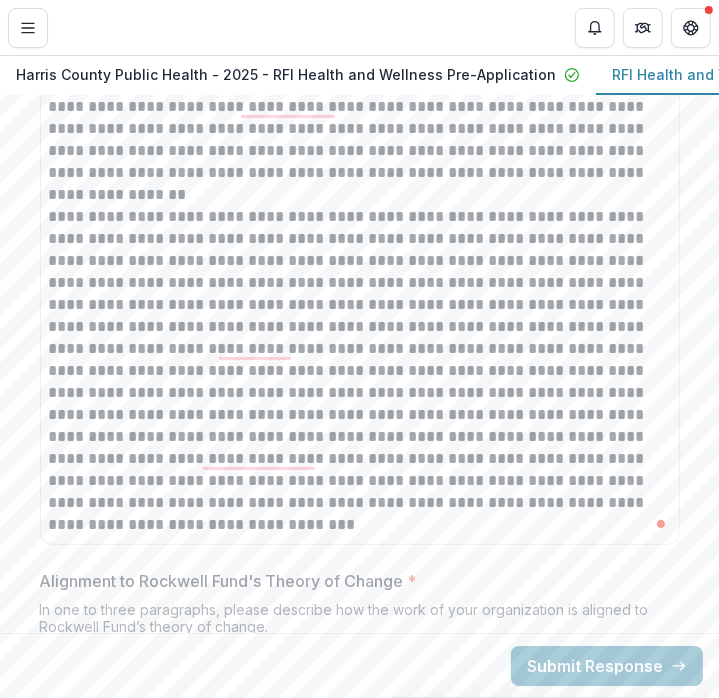 scroll, scrollTop: 6896, scrollLeft: 0, axis: vertical 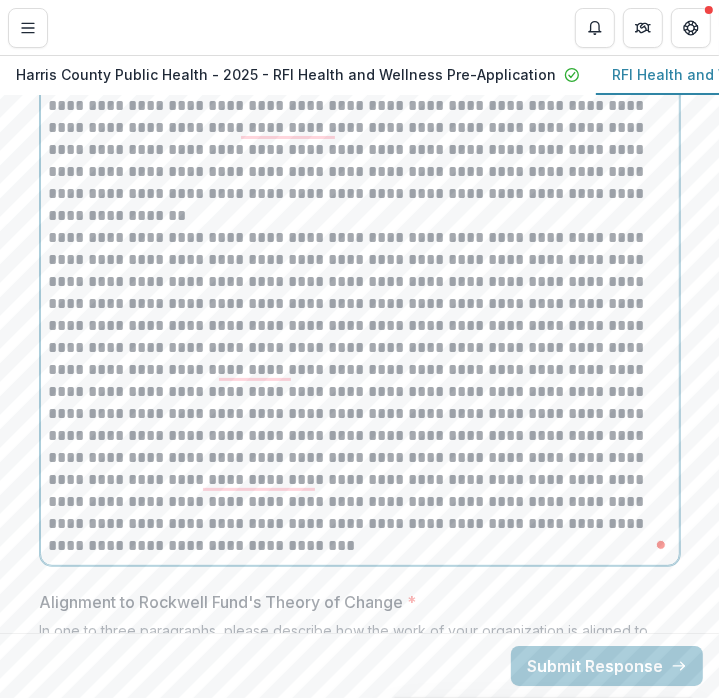 click on "**********" at bounding box center (360, 117) 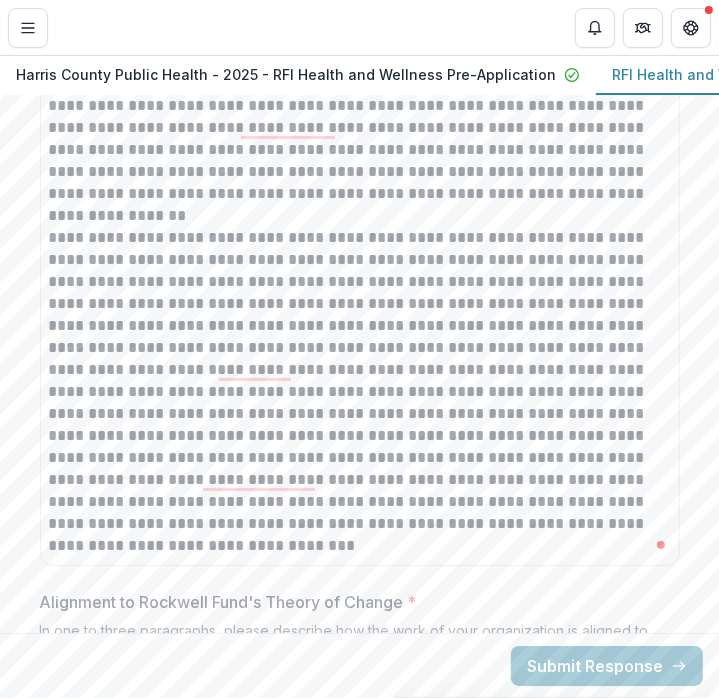 click on "**********" at bounding box center [360, 117] 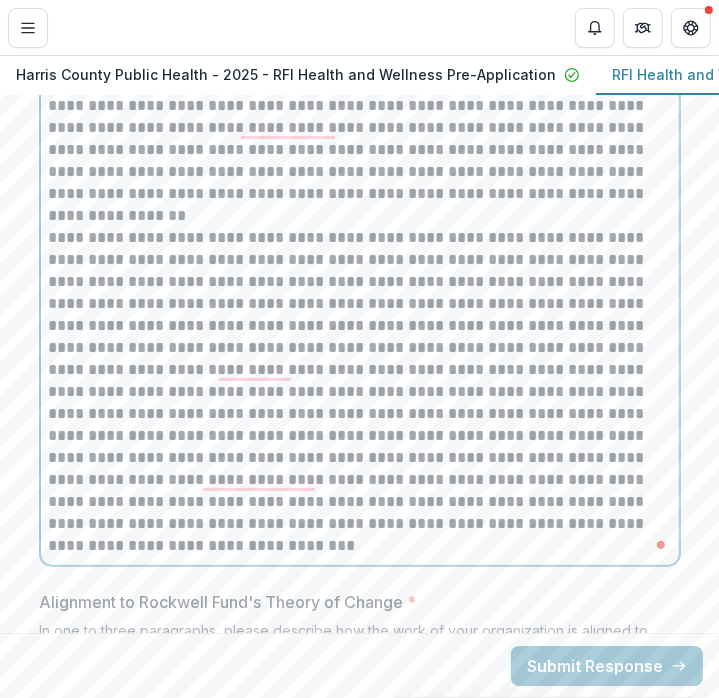 click at bounding box center (360, 392) 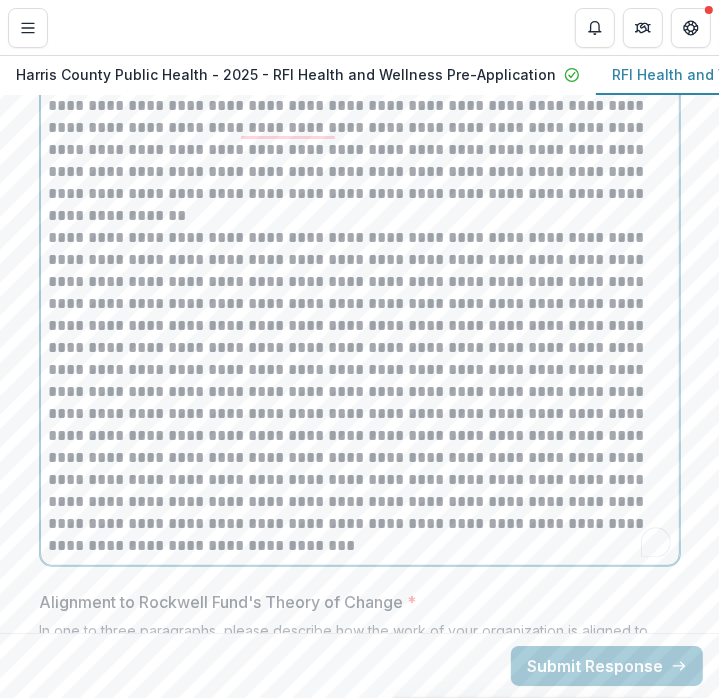 click at bounding box center (360, 392) 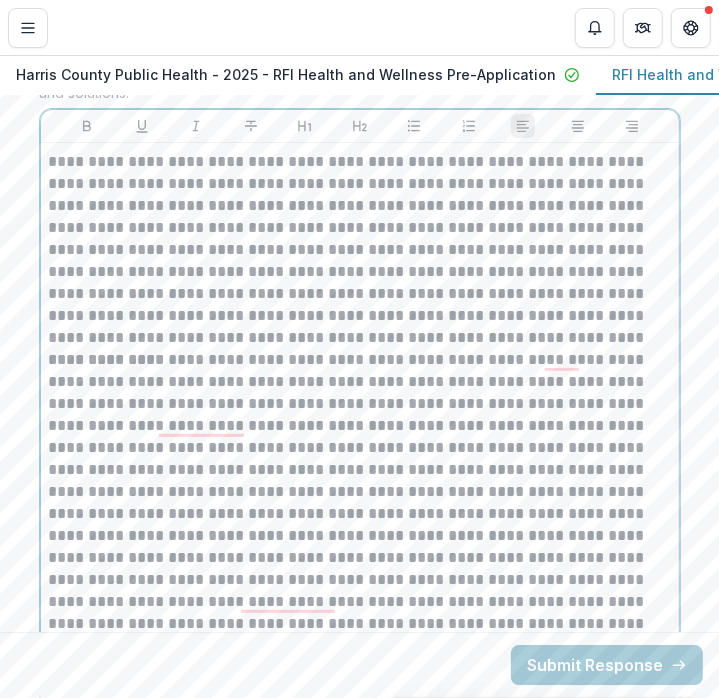 scroll, scrollTop: 6421, scrollLeft: 0, axis: vertical 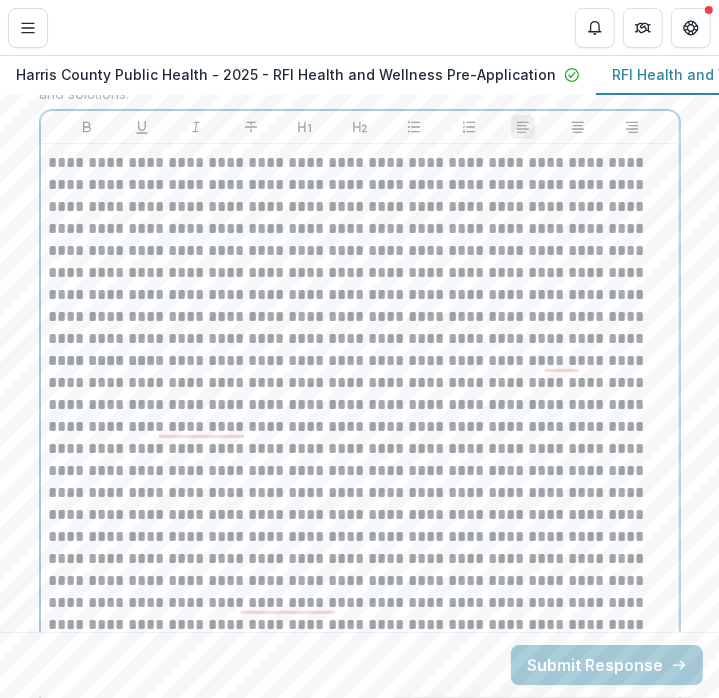 click at bounding box center [360, 526] 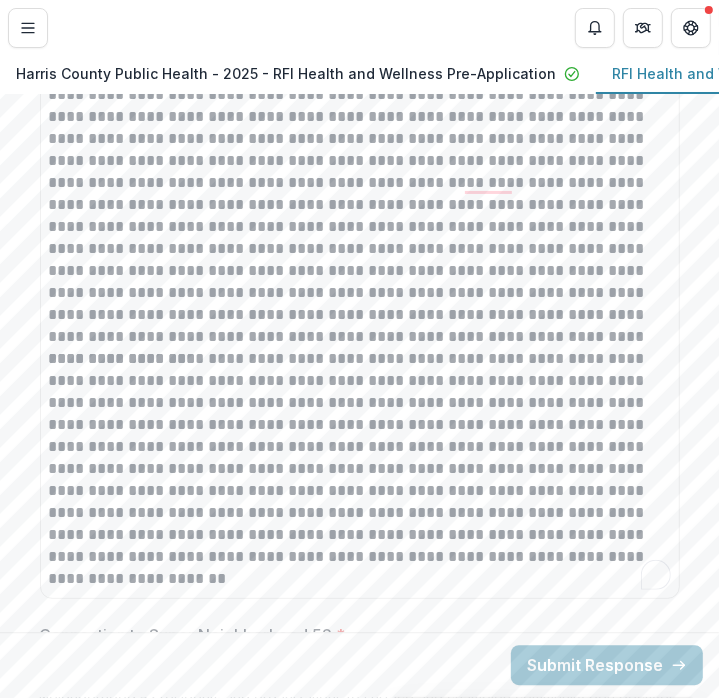 scroll, scrollTop: 5798, scrollLeft: 0, axis: vertical 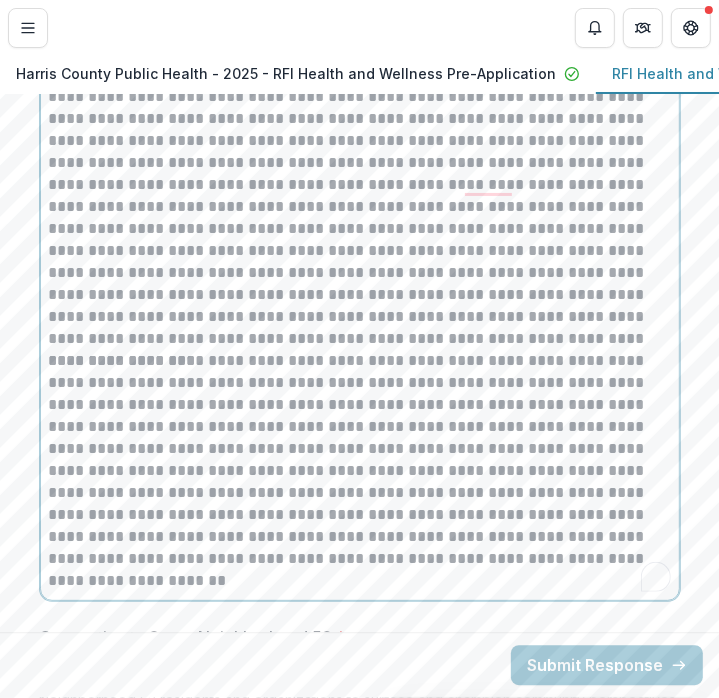 click at bounding box center (360, 130) 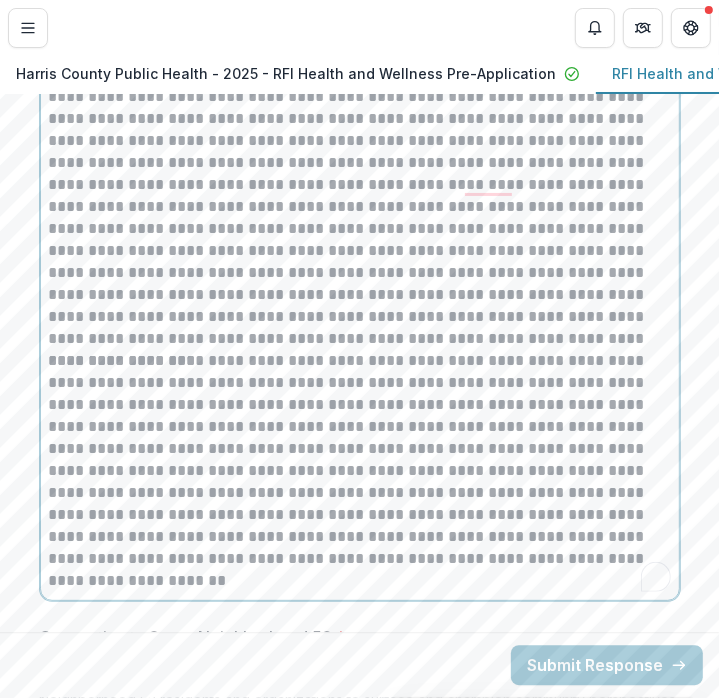 click at bounding box center [360, 130] 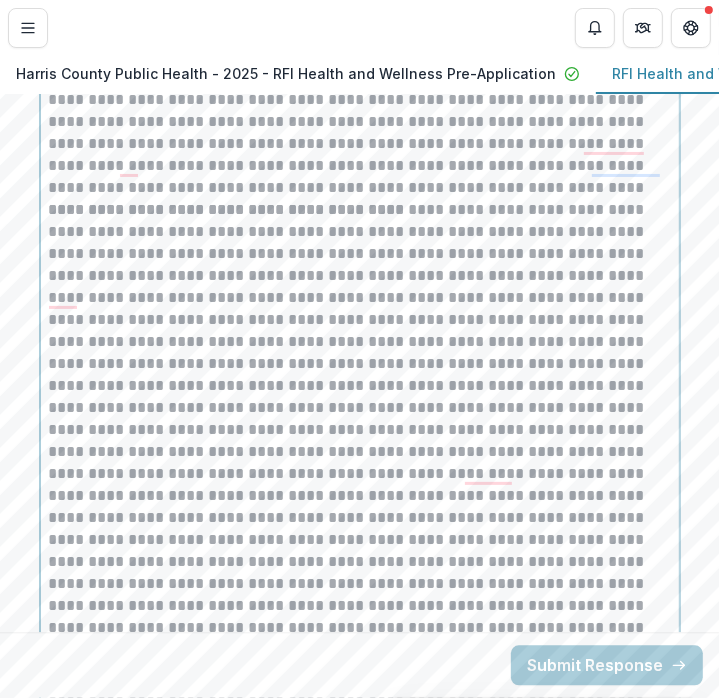 scroll, scrollTop: 5501, scrollLeft: 0, axis: vertical 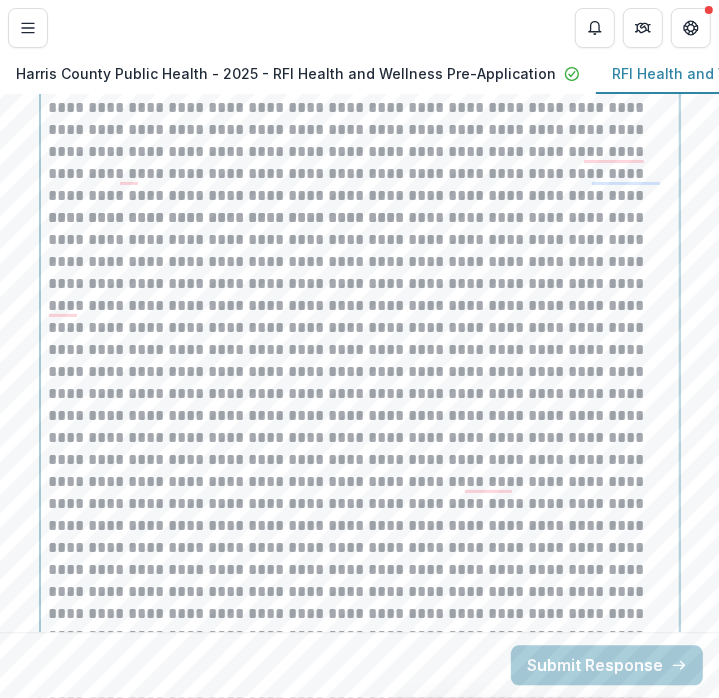 click at bounding box center [360, 427] 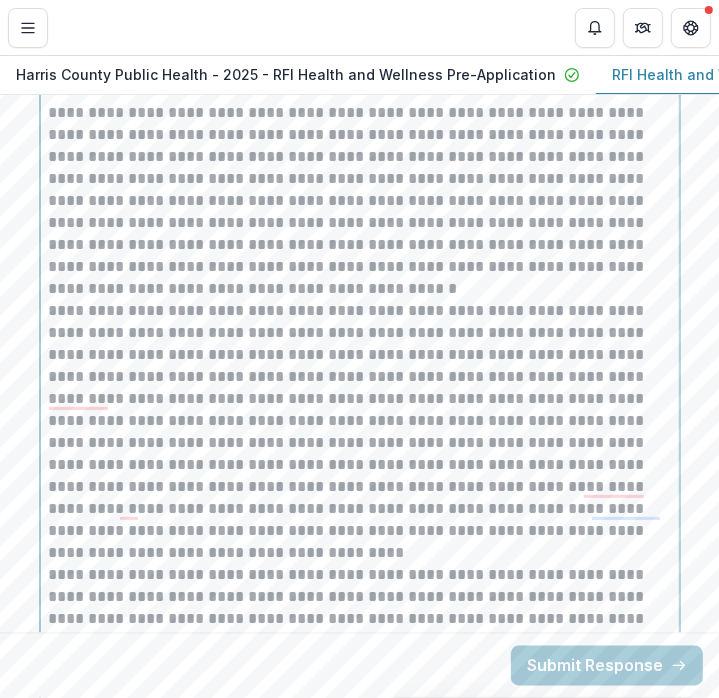 scroll, scrollTop: 5165, scrollLeft: 0, axis: vertical 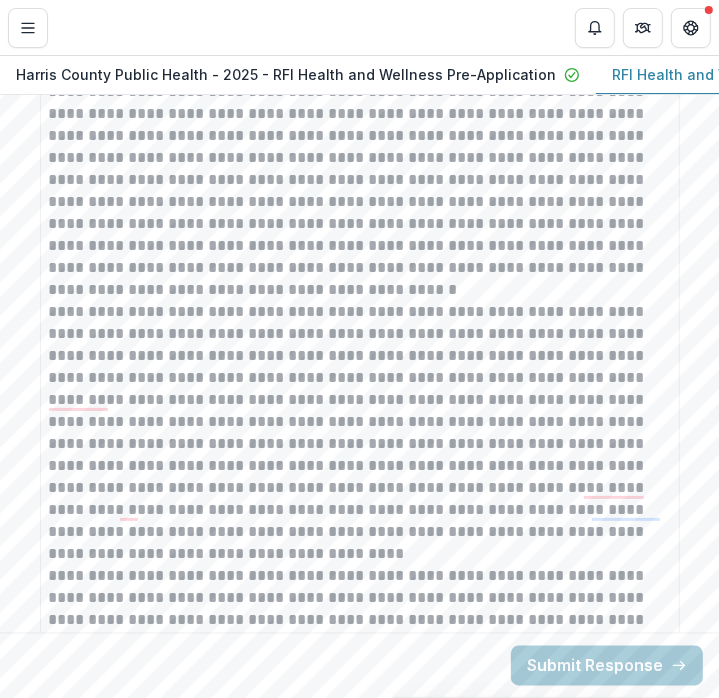click on "**********" at bounding box center [360, 455] 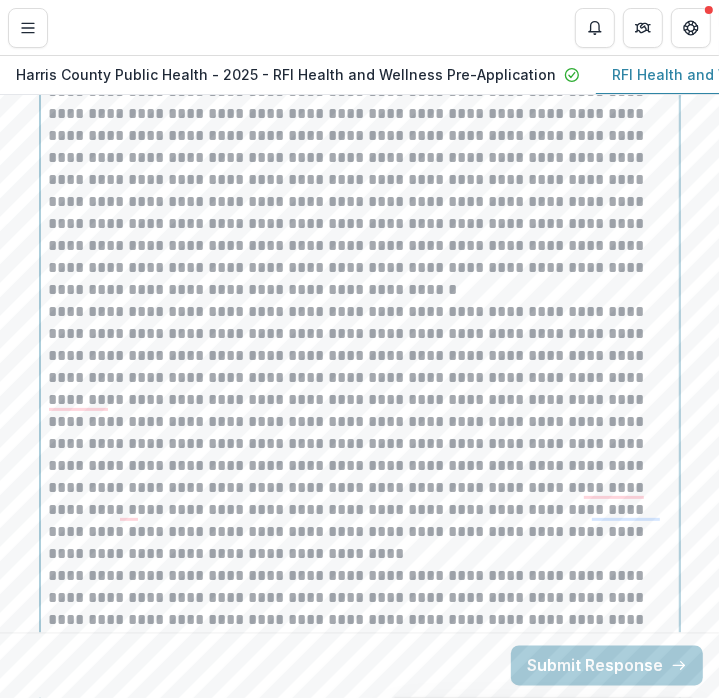 click on "**********" at bounding box center [360, 422] 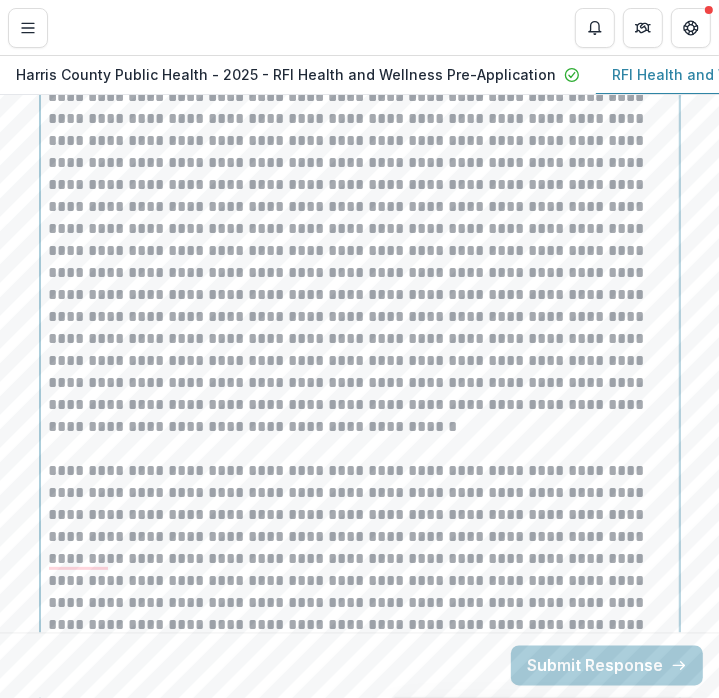 scroll, scrollTop: 5030, scrollLeft: 0, axis: vertical 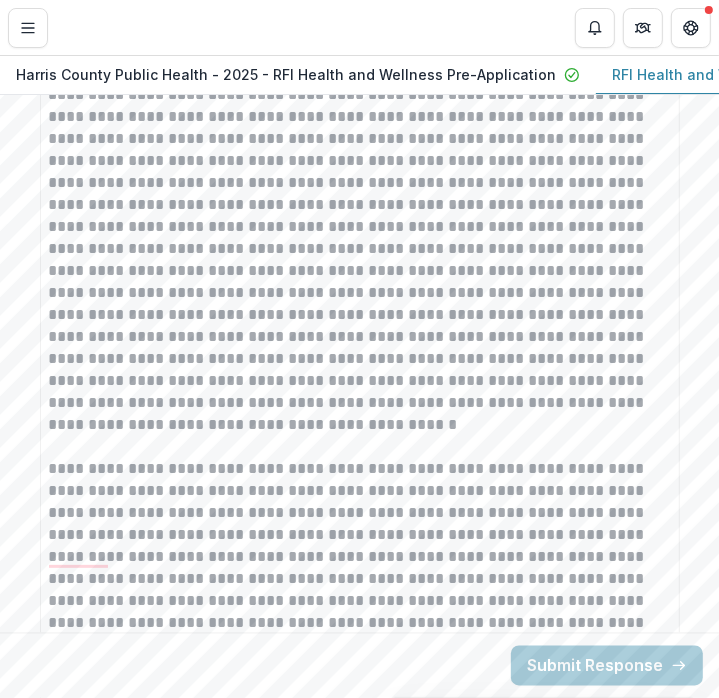 click on "**********" at bounding box center (360, 601) 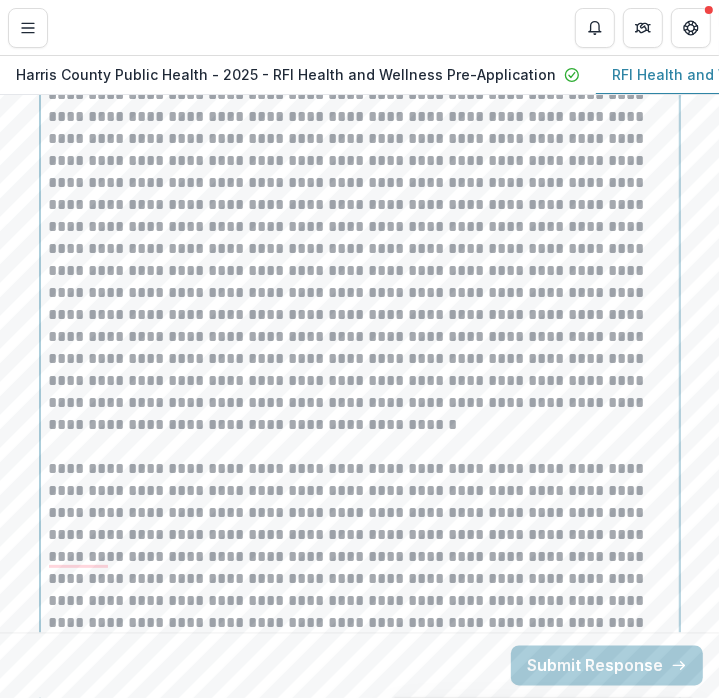 click at bounding box center (360, 260) 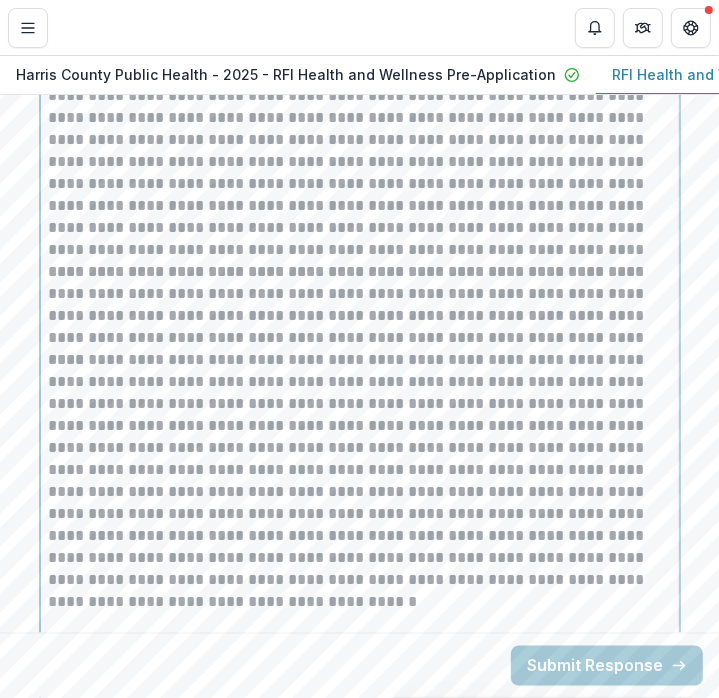 scroll, scrollTop: 4784, scrollLeft: 0, axis: vertical 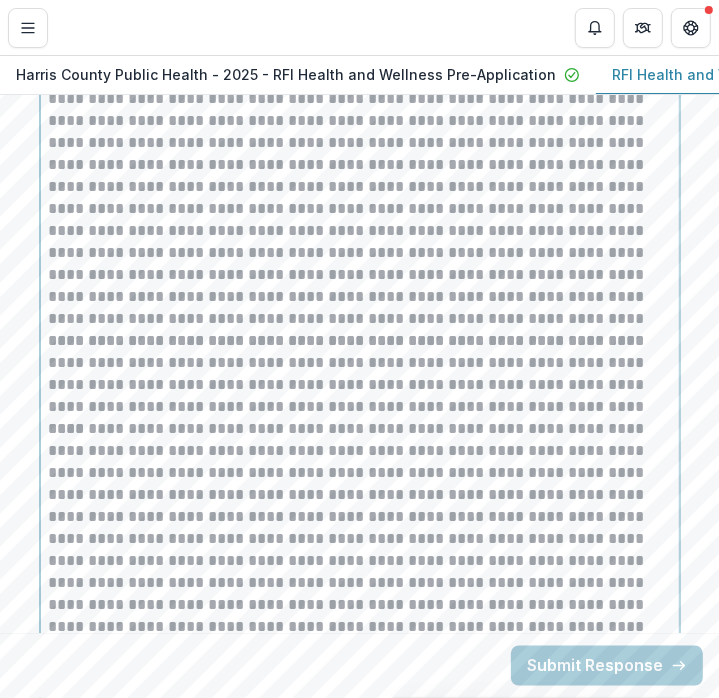 click on "**********" at bounding box center (360, 374) 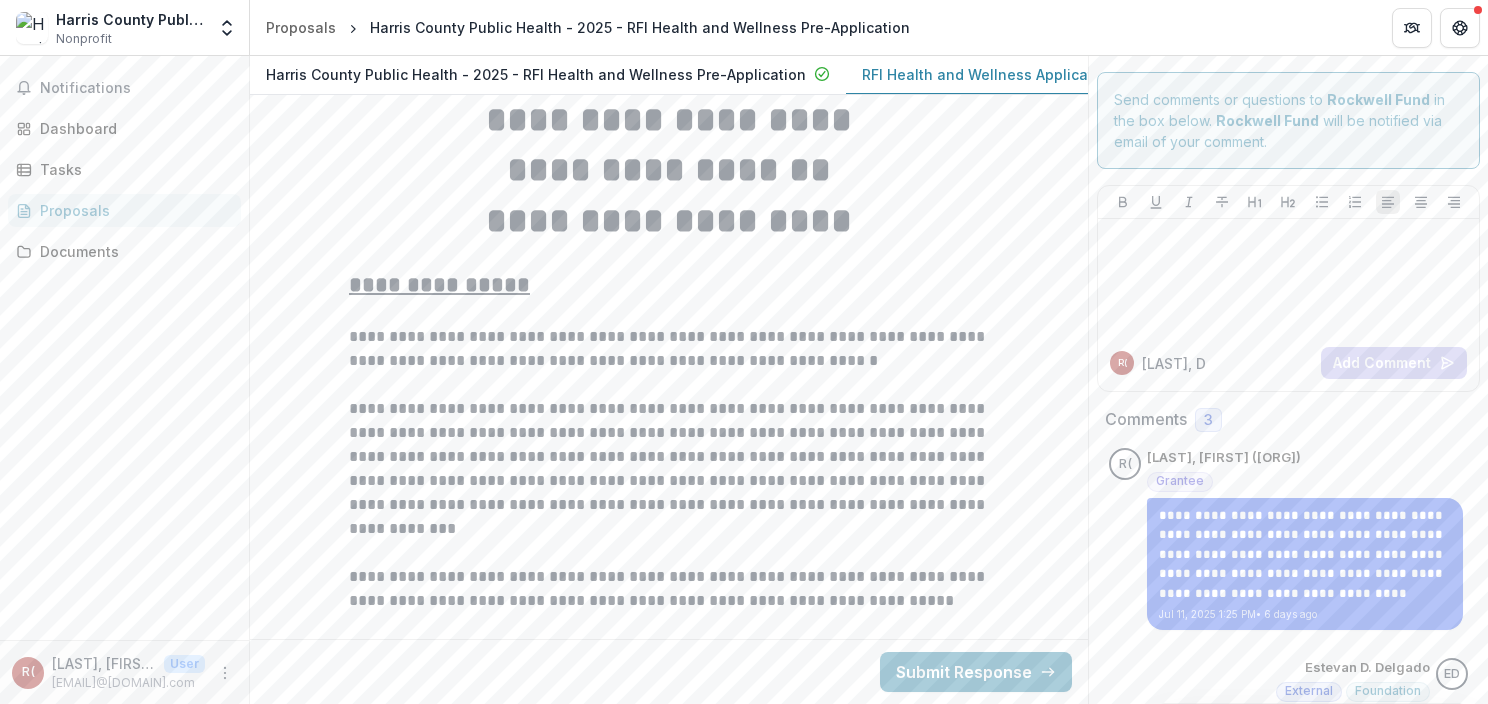scroll, scrollTop: 0, scrollLeft: 0, axis: both 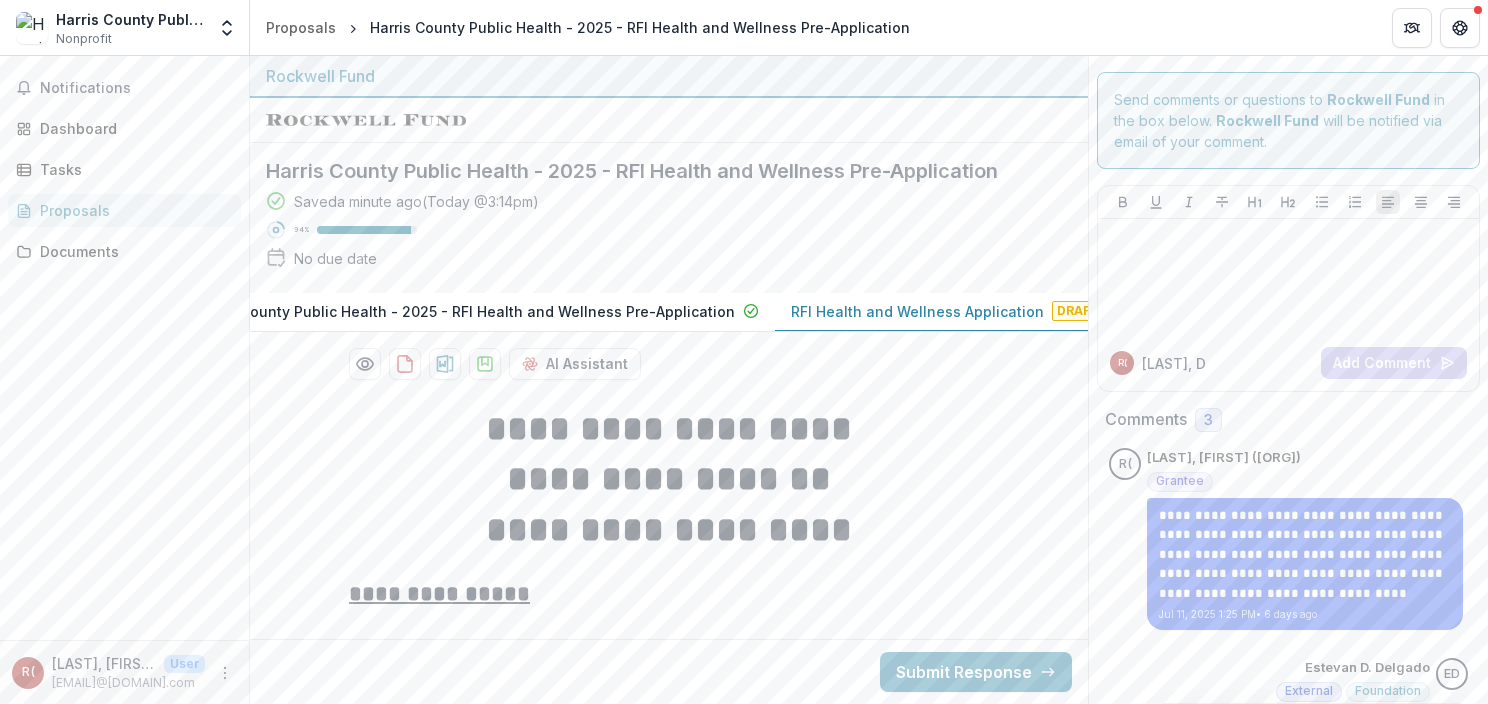 click on "Draft" at bounding box center (1078, 311) 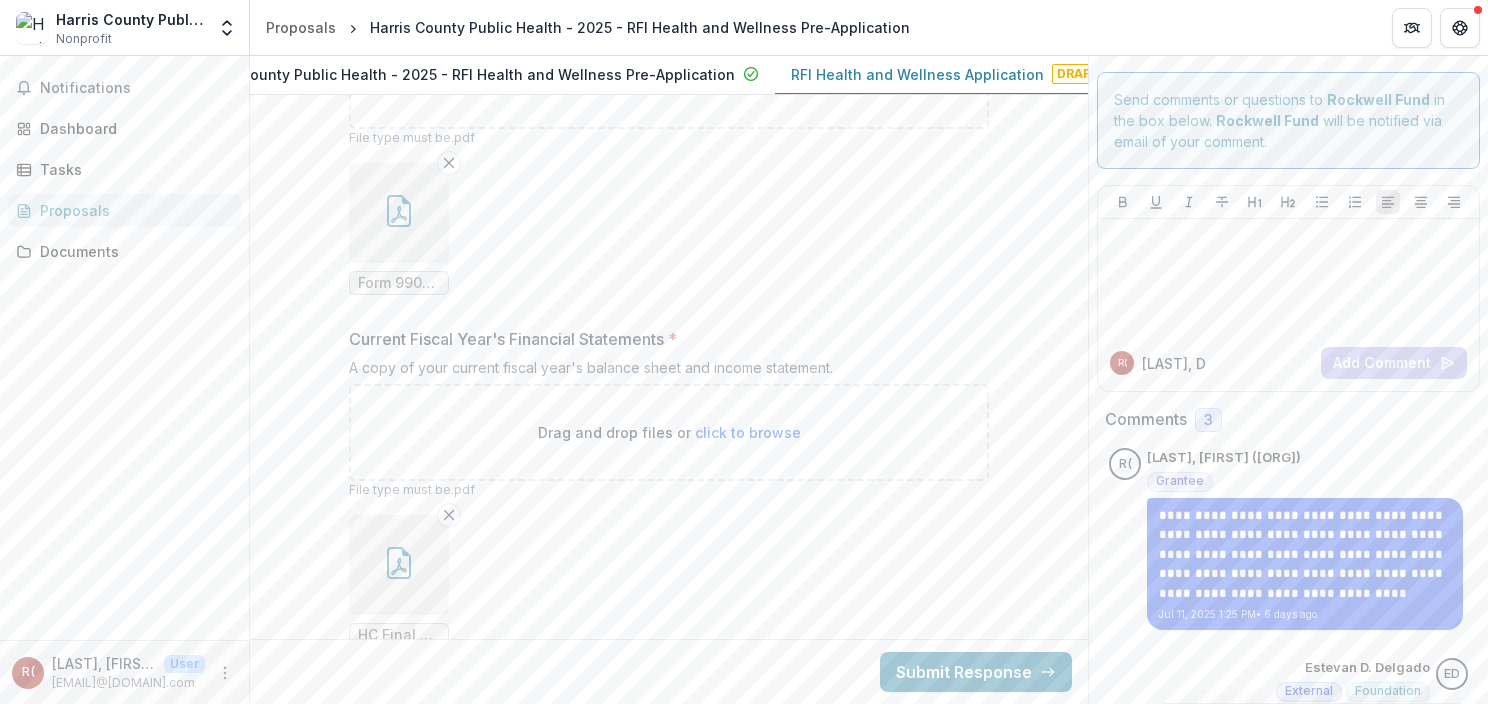 scroll, scrollTop: 15796, scrollLeft: 0, axis: vertical 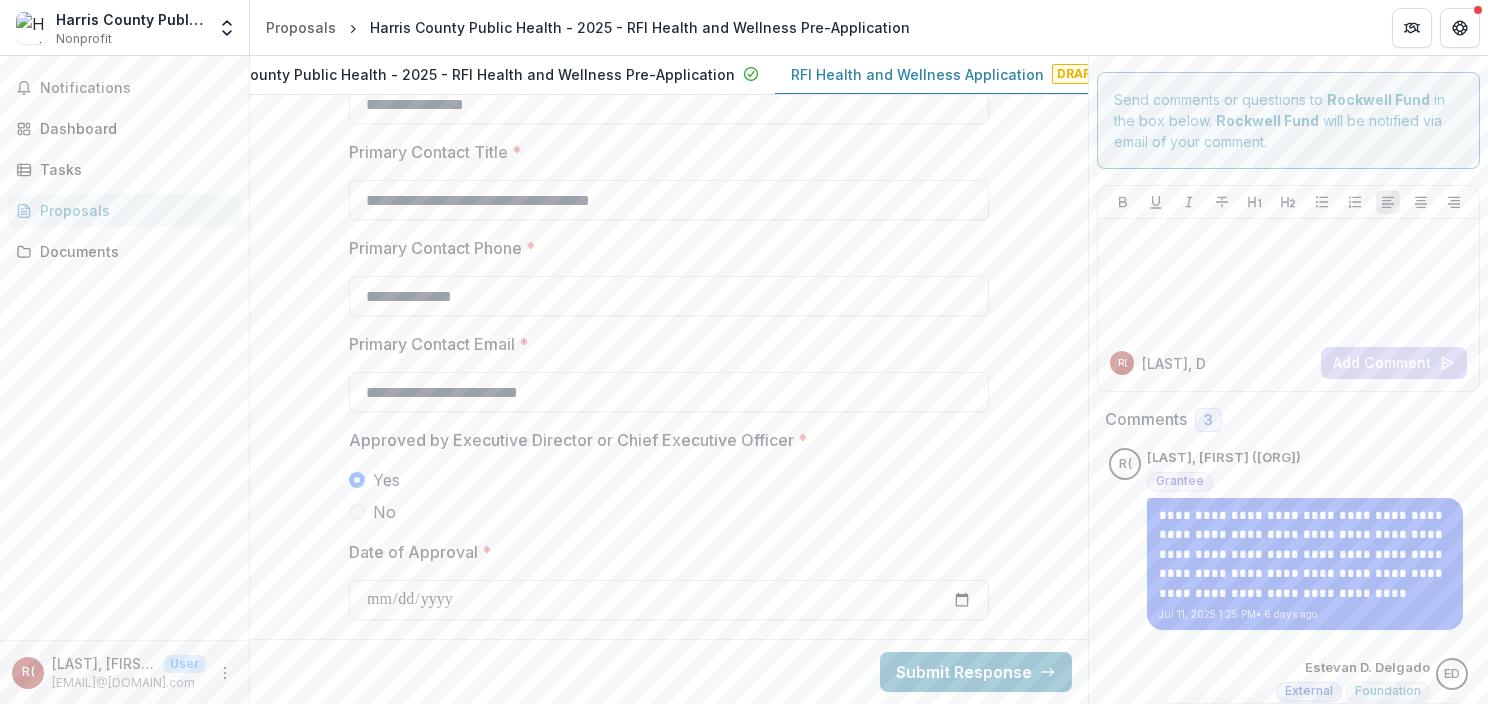 type 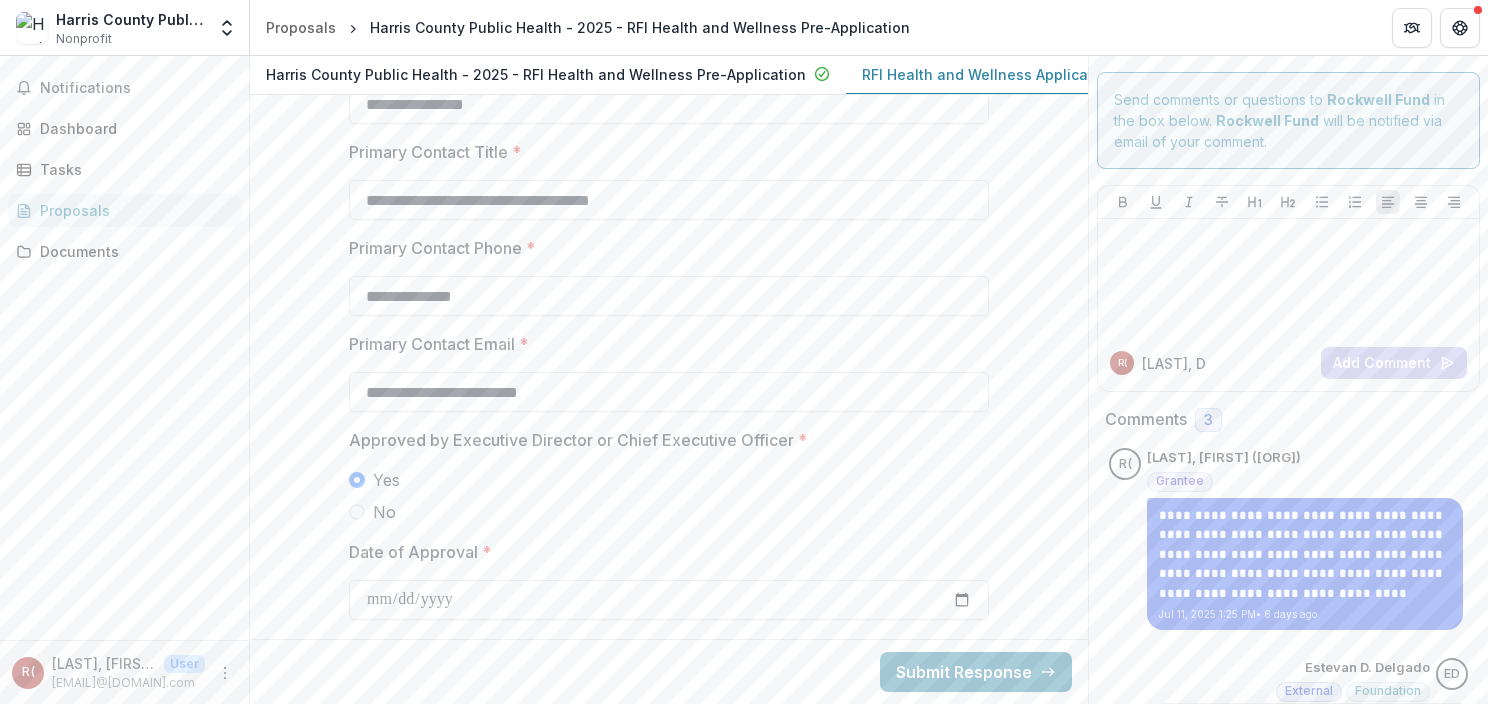 scroll, scrollTop: 3636, scrollLeft: 0, axis: vertical 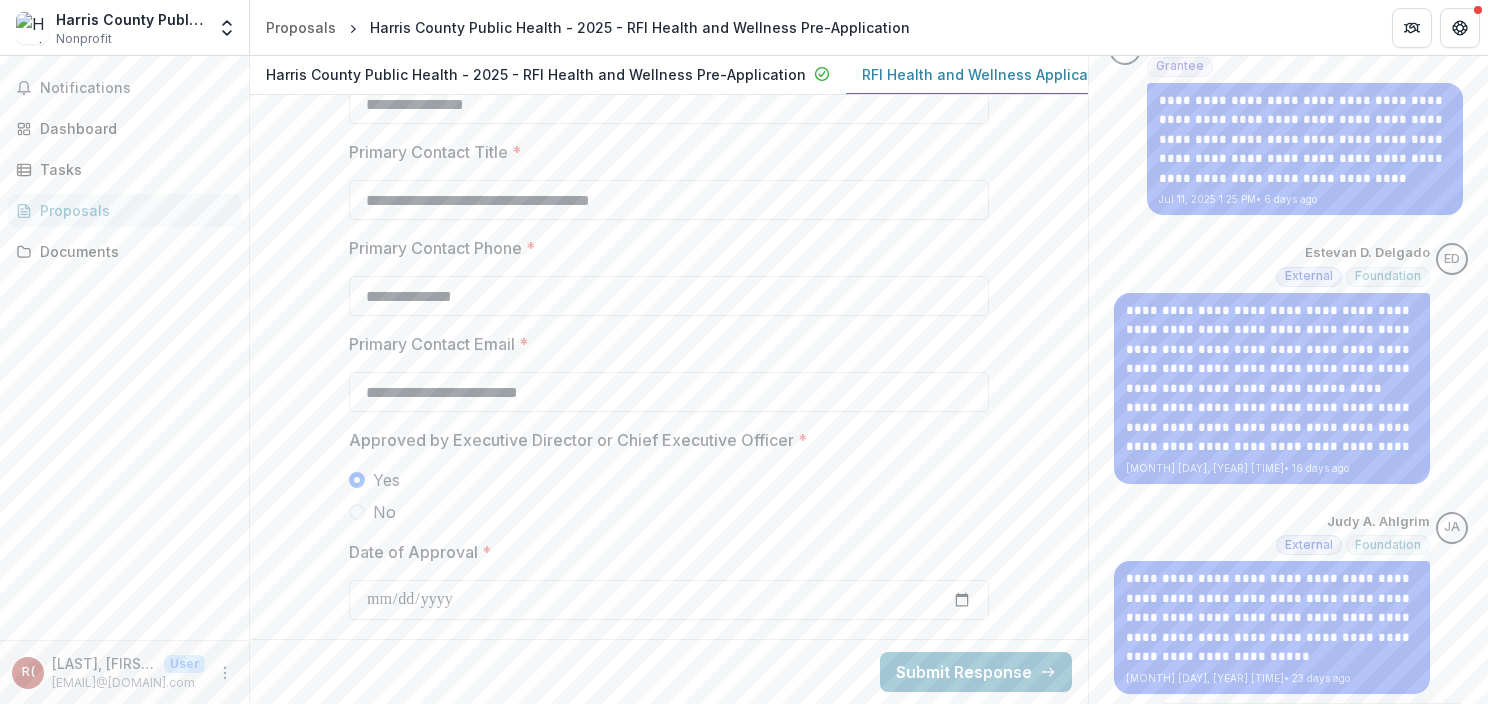 click on "**********" at bounding box center [669, 296] 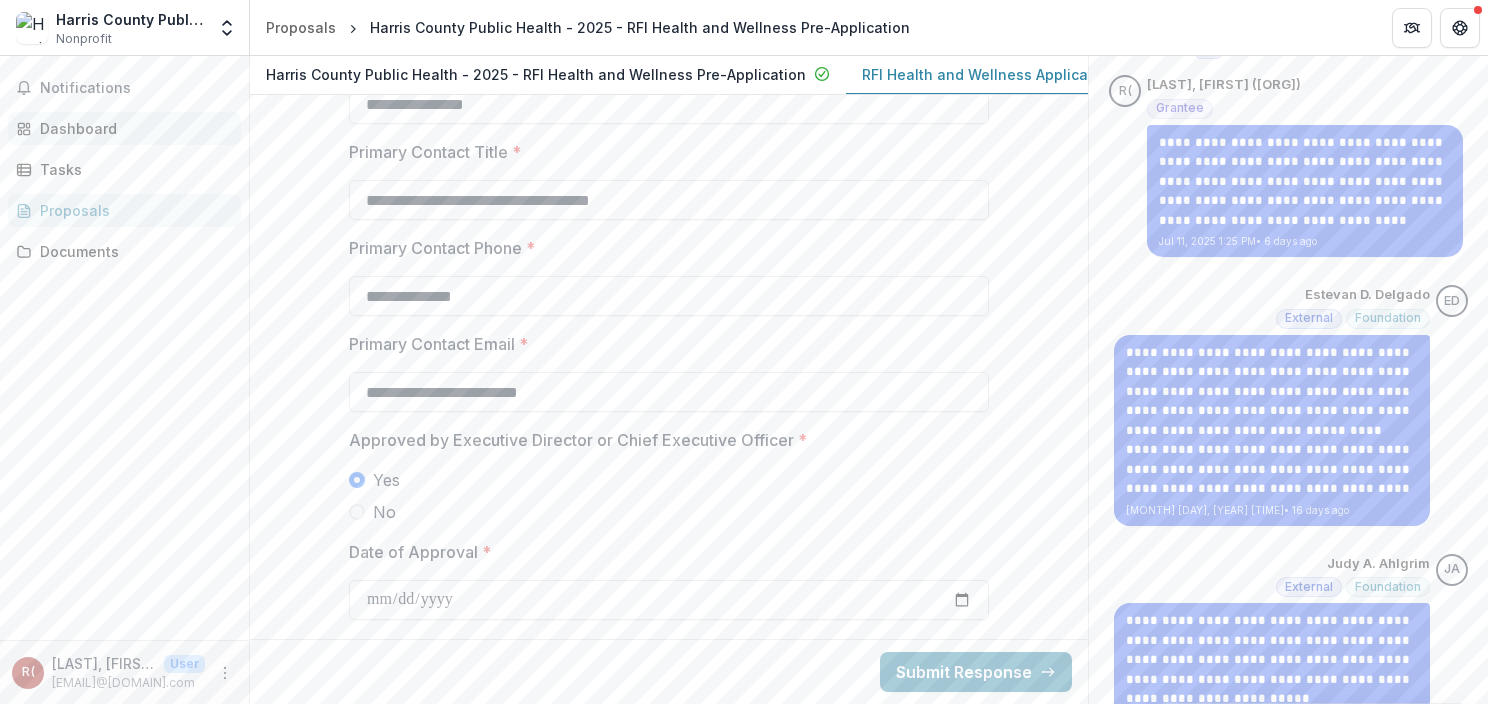click on "Dashboard" at bounding box center (132, 128) 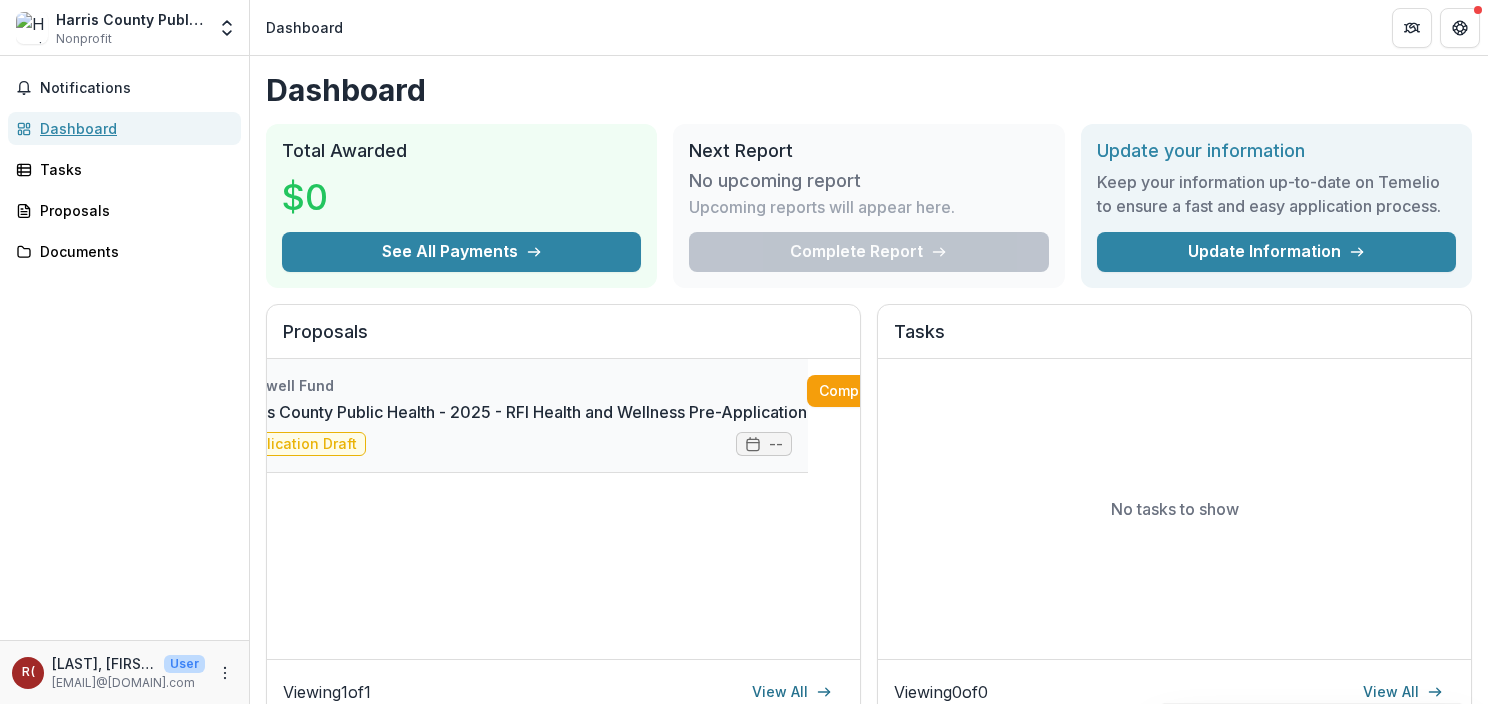 scroll, scrollTop: 0, scrollLeft: 0, axis: both 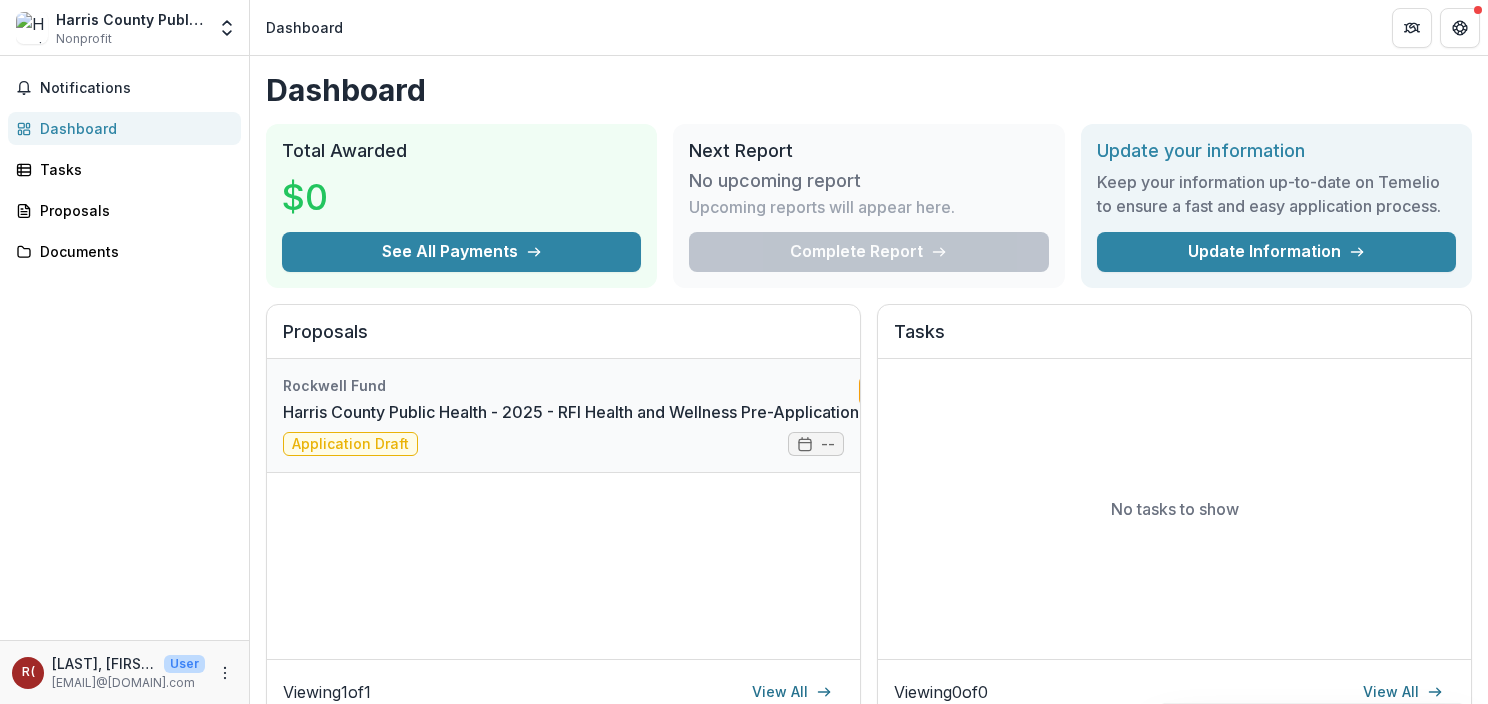click on "Harris County Public Health - 2025 - RFI Health and Wellness Pre-Application" at bounding box center [571, 412] 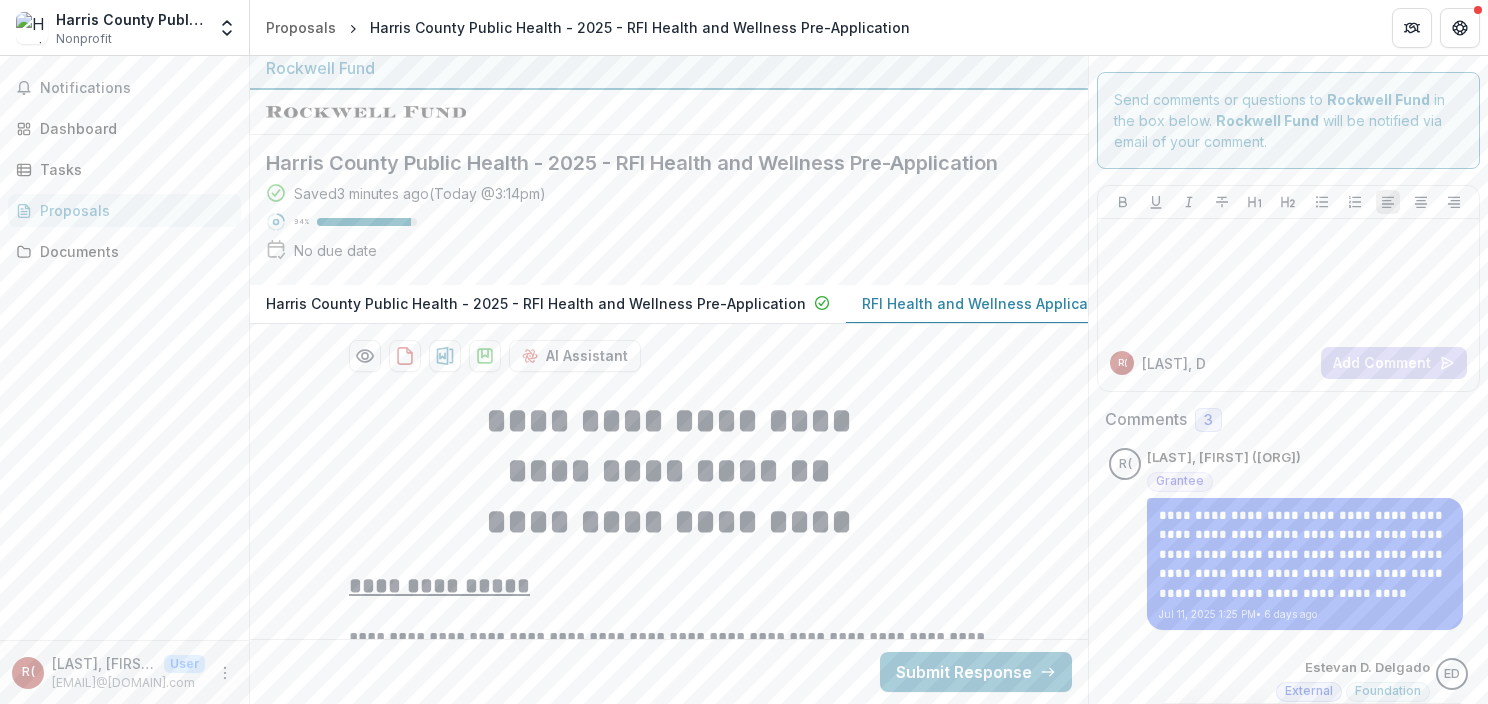 scroll, scrollTop: 16, scrollLeft: 0, axis: vertical 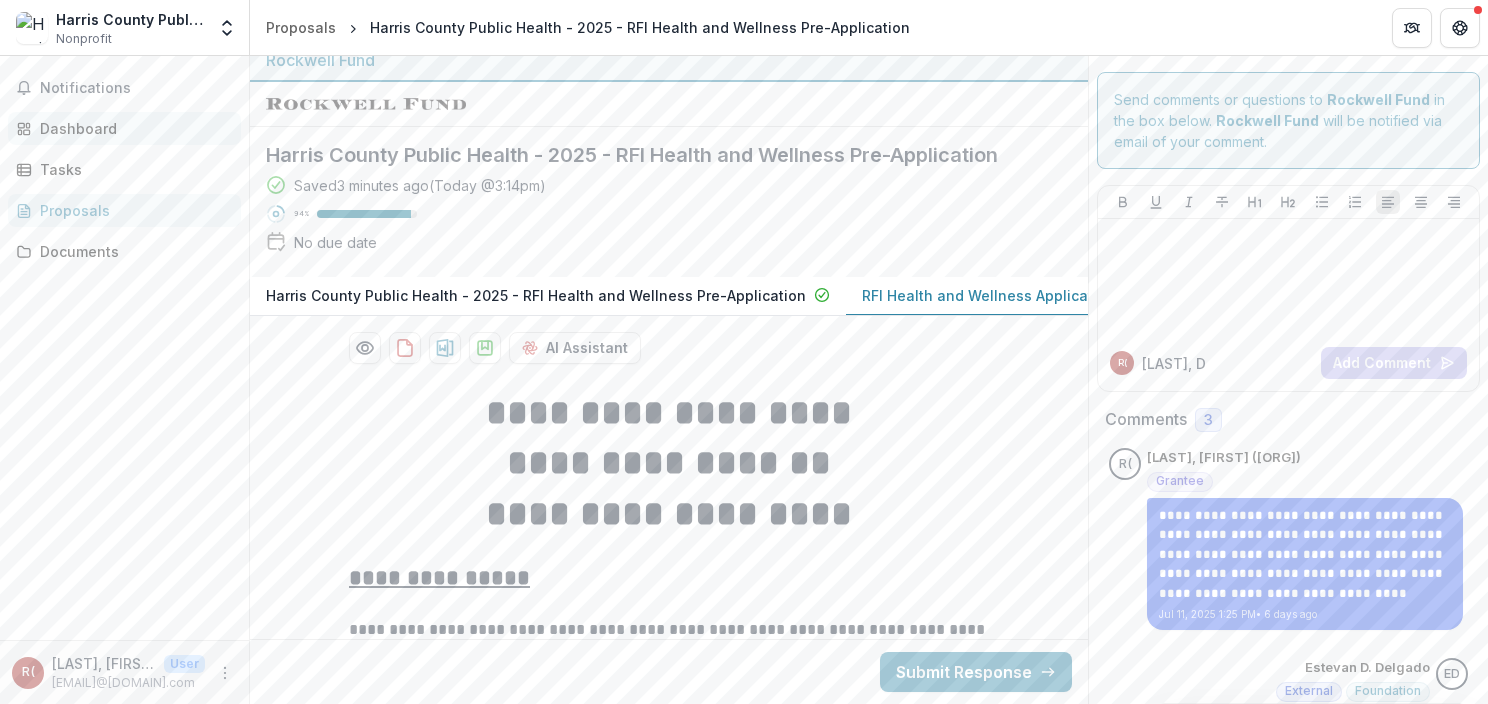click on "Dashboard" at bounding box center (132, 128) 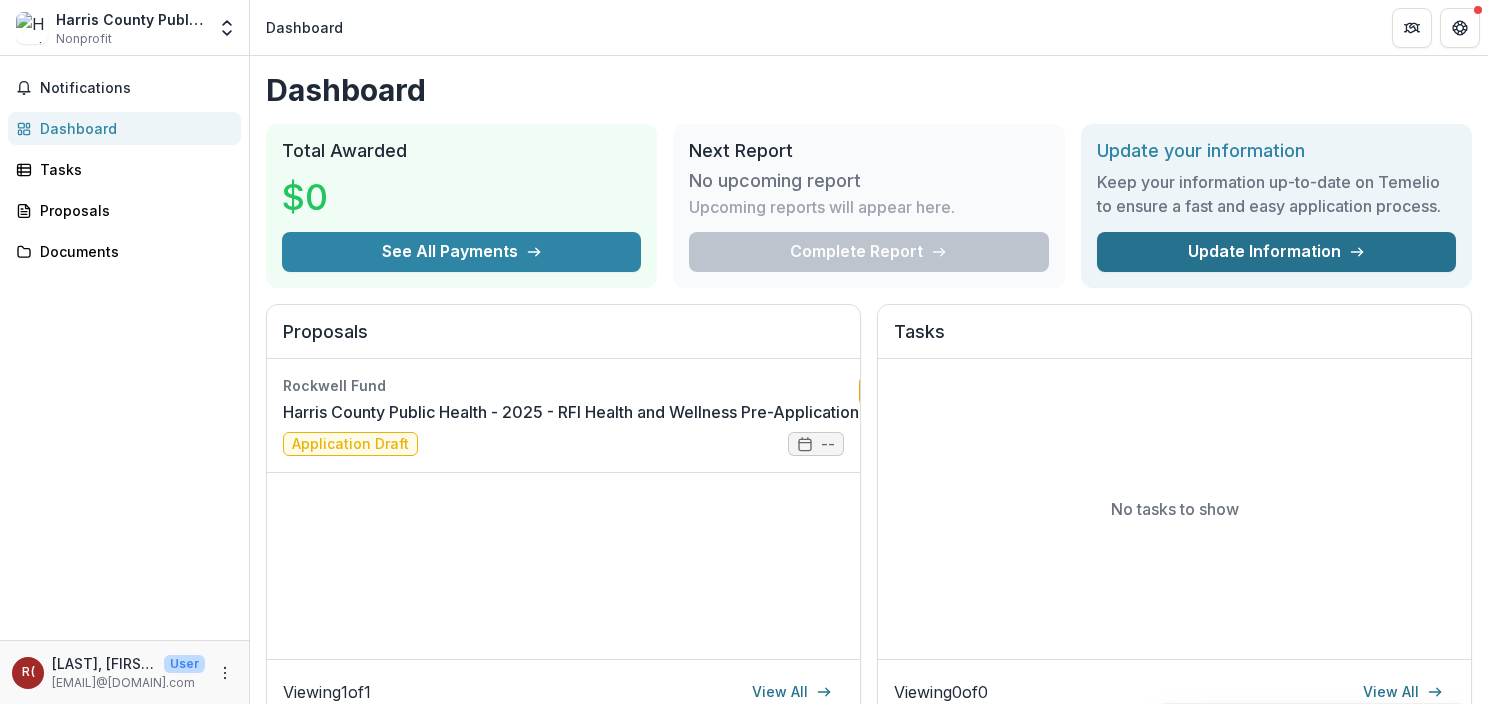 click on "Update Information" at bounding box center [1276, 252] 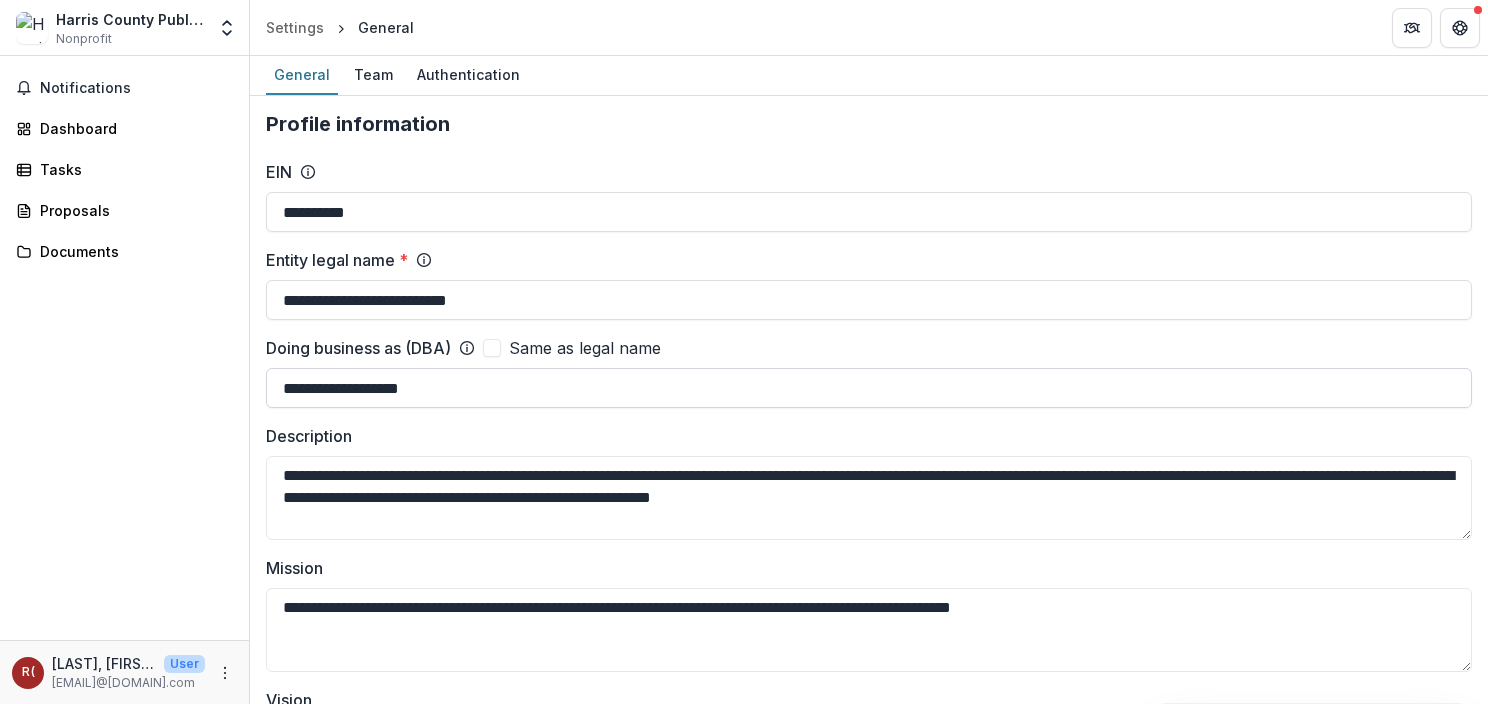 click on "**********" at bounding box center [869, 388] 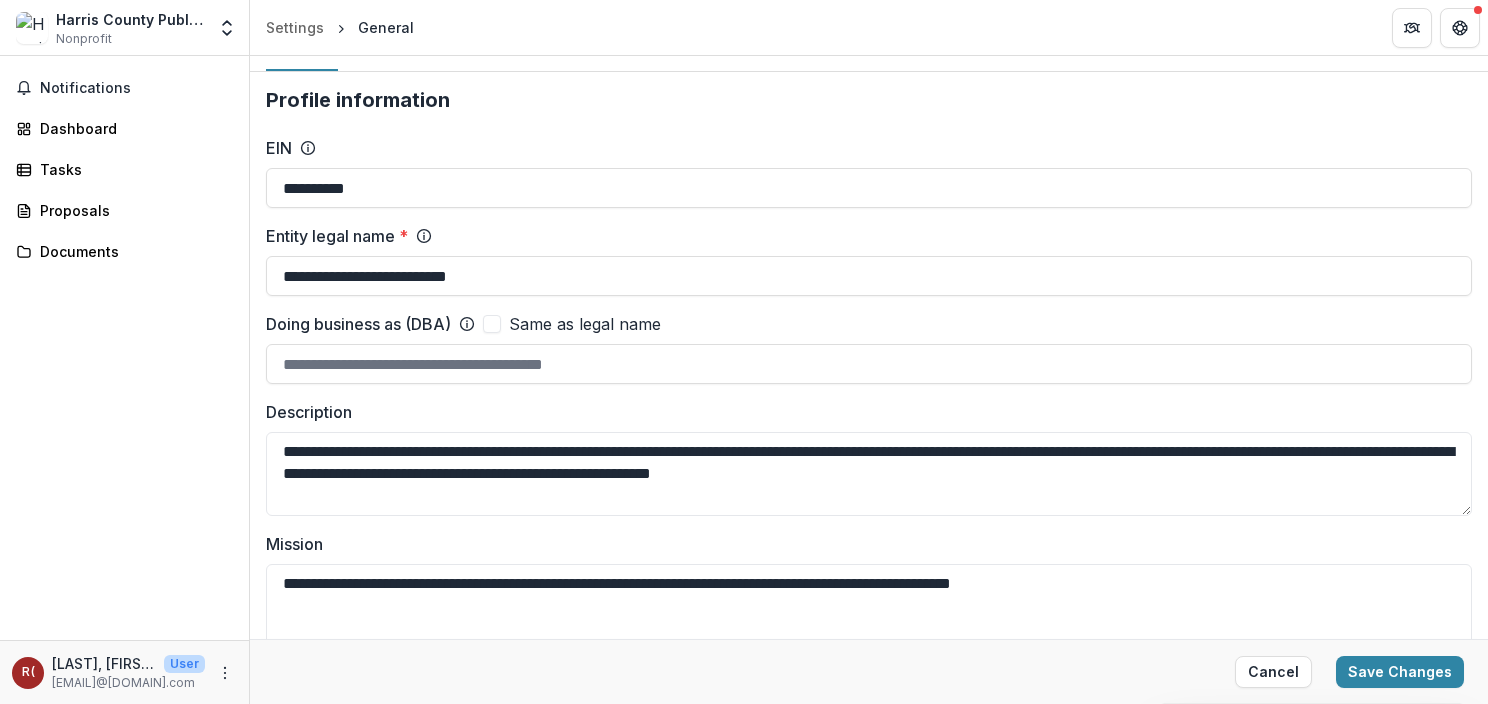 scroll, scrollTop: 0, scrollLeft: 0, axis: both 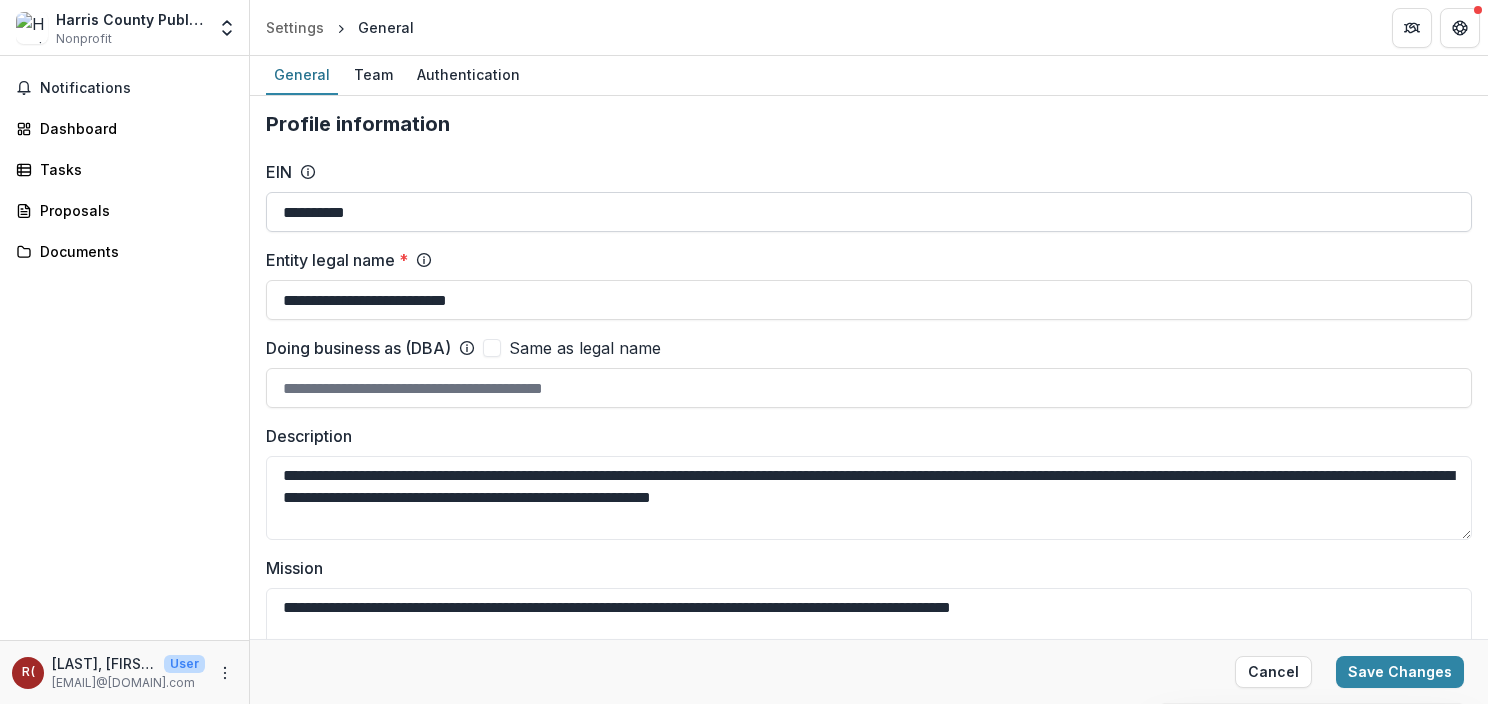 type 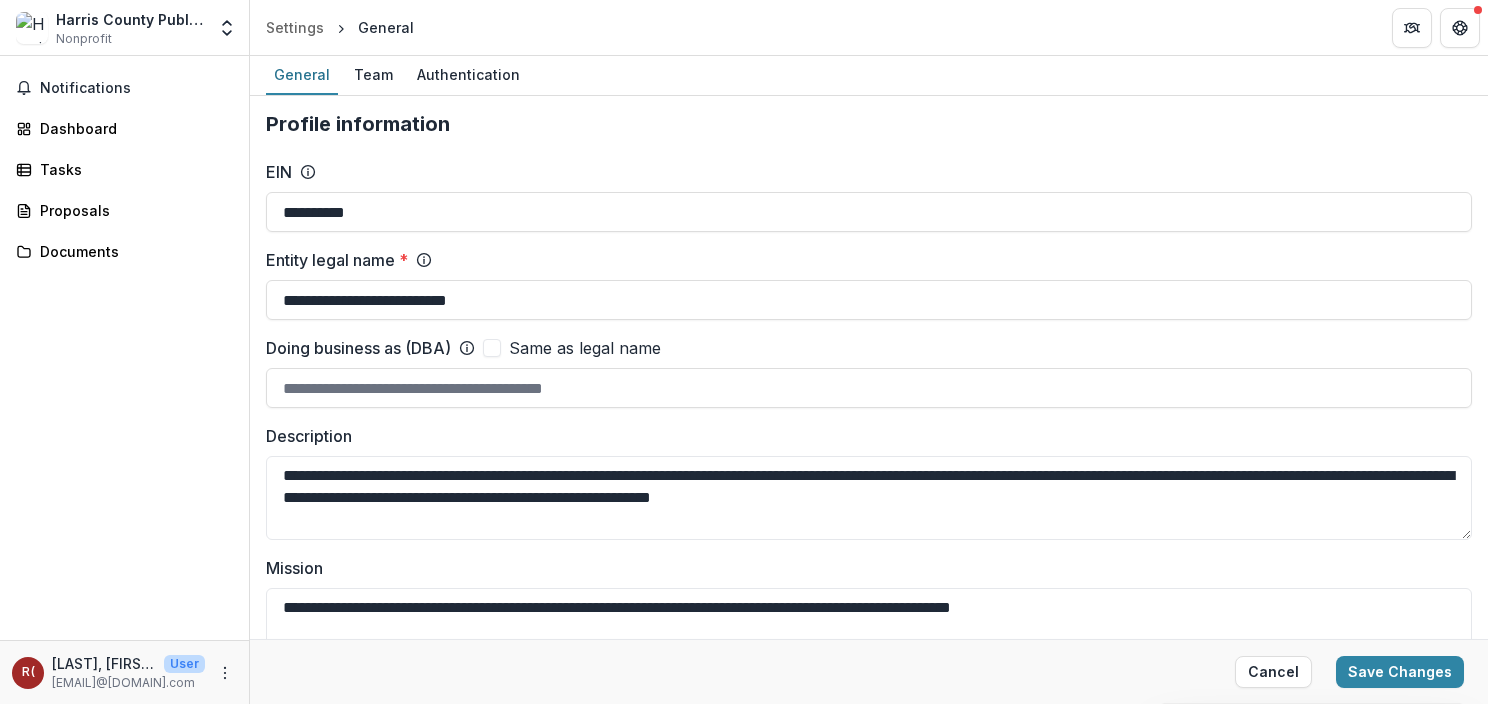 type on "**********" 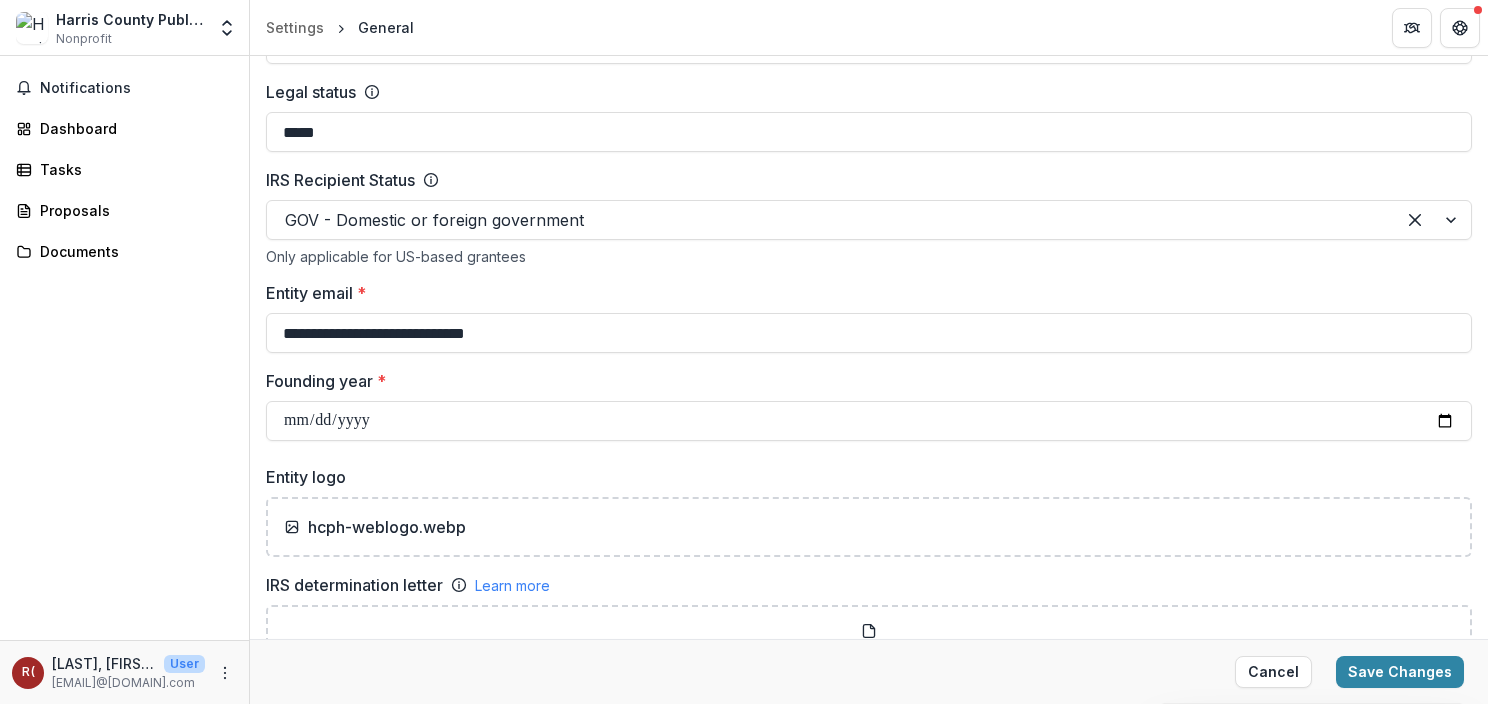 scroll, scrollTop: 923, scrollLeft: 0, axis: vertical 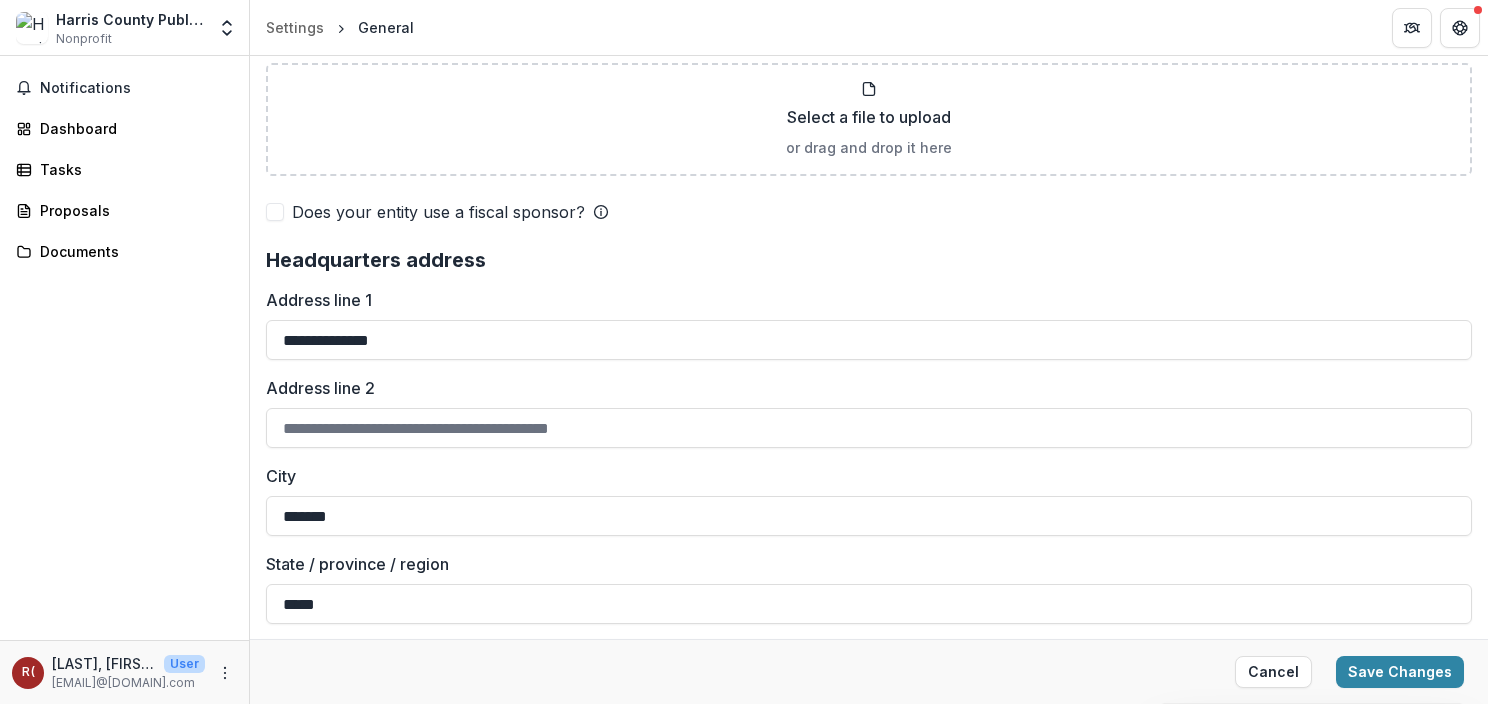 click on "**********" at bounding box center (869, 380) 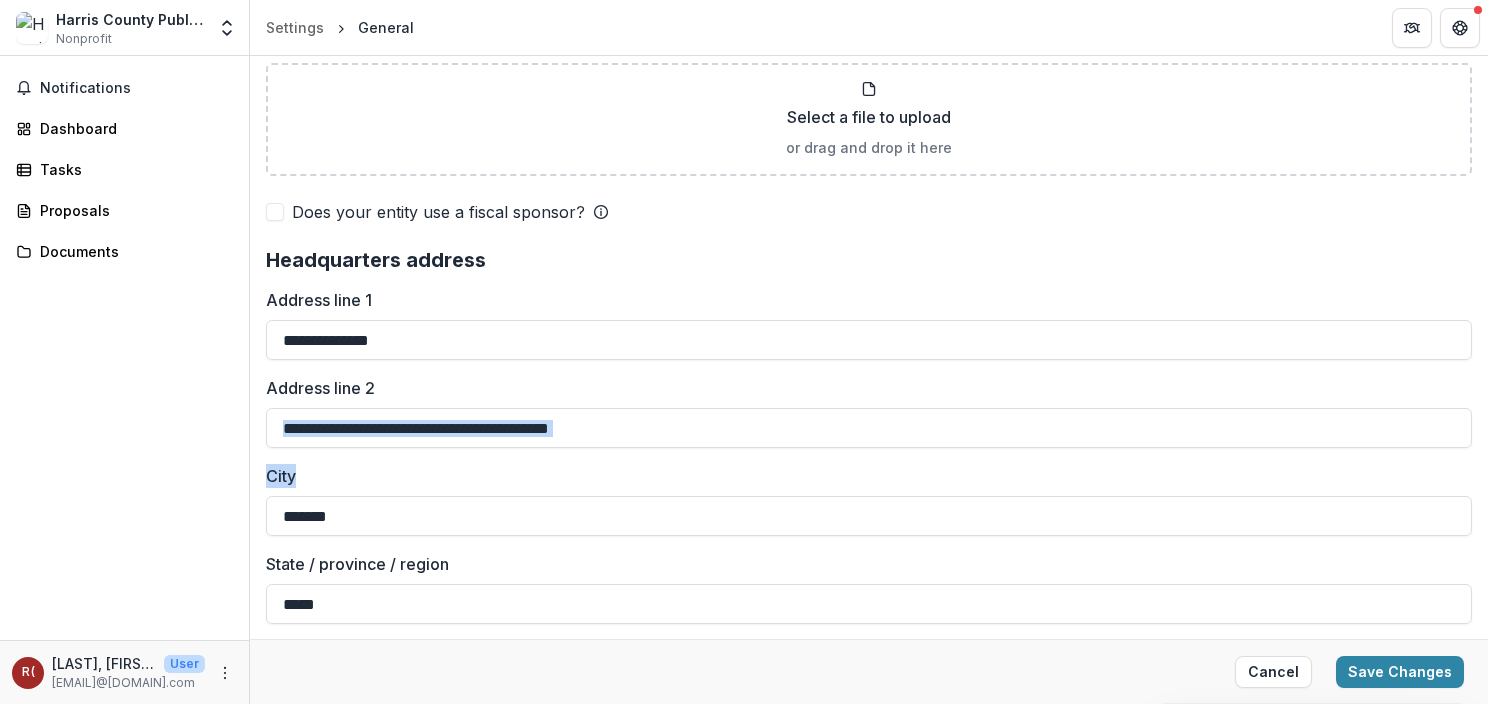 drag, startPoint x: 1487, startPoint y: 468, endPoint x: 1481, endPoint y: 400, distance: 68.26419 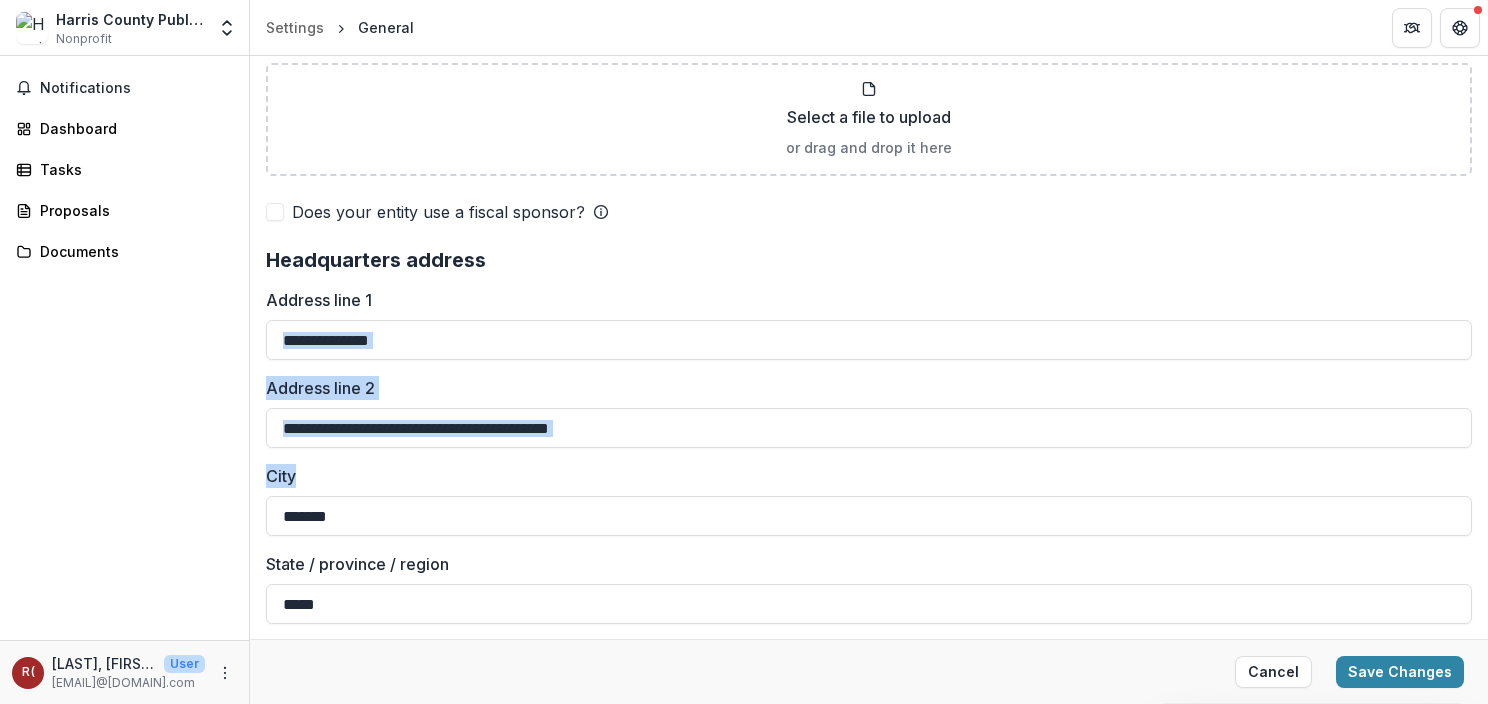 drag, startPoint x: 1481, startPoint y: 400, endPoint x: 1476, endPoint y: 332, distance: 68.18358 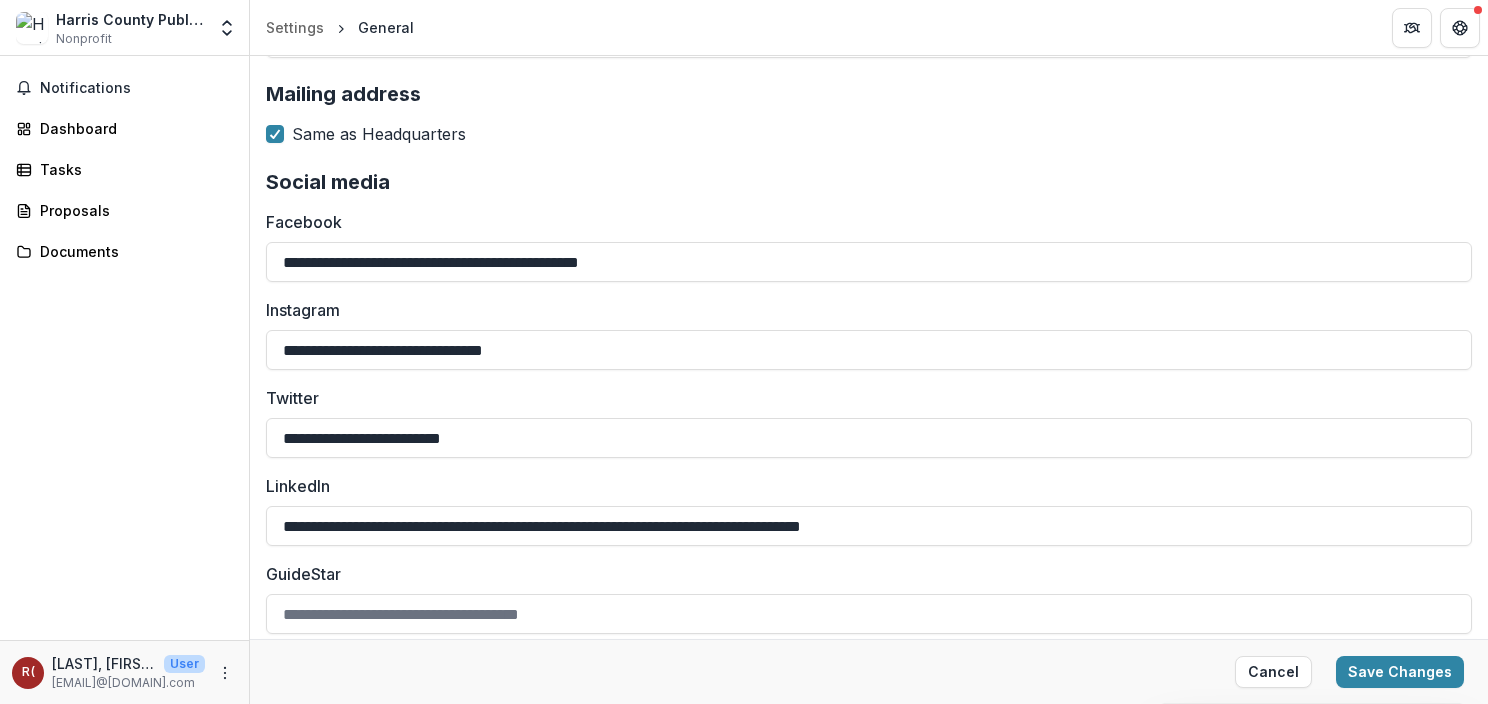 scroll, scrollTop: 2215, scrollLeft: 0, axis: vertical 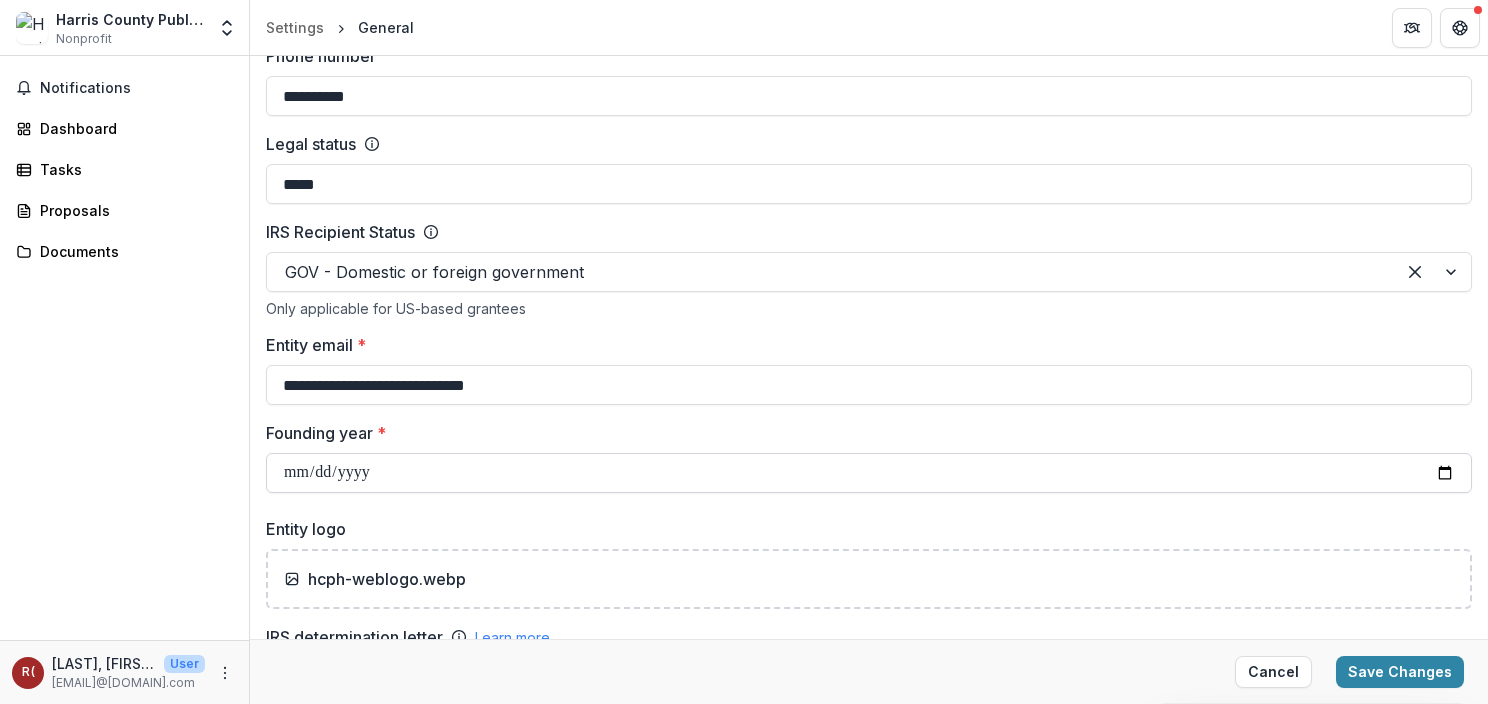 click on "Founding year *" at bounding box center (869, 473) 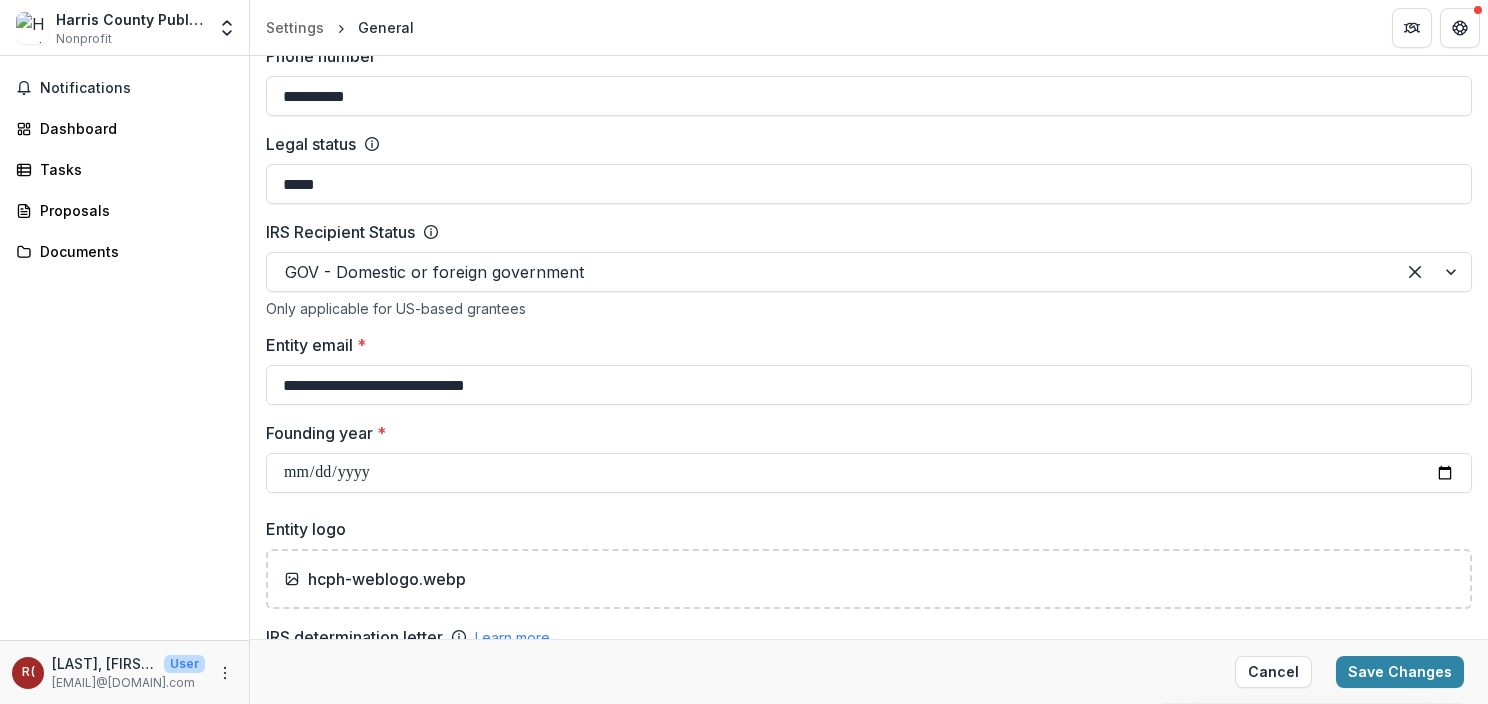 click on "Notifications Dashboard Tasks Proposals Documents" at bounding box center [124, 348] 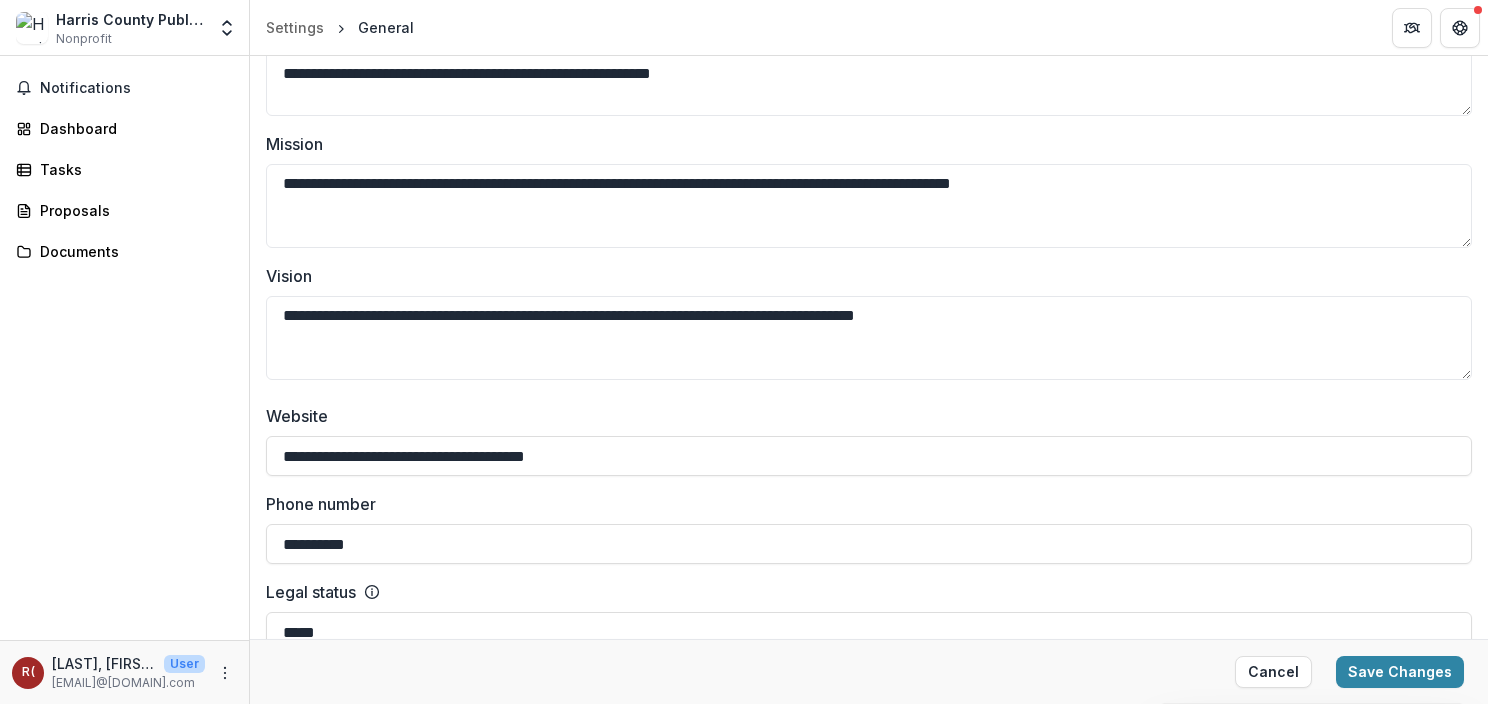 scroll, scrollTop: 338, scrollLeft: 0, axis: vertical 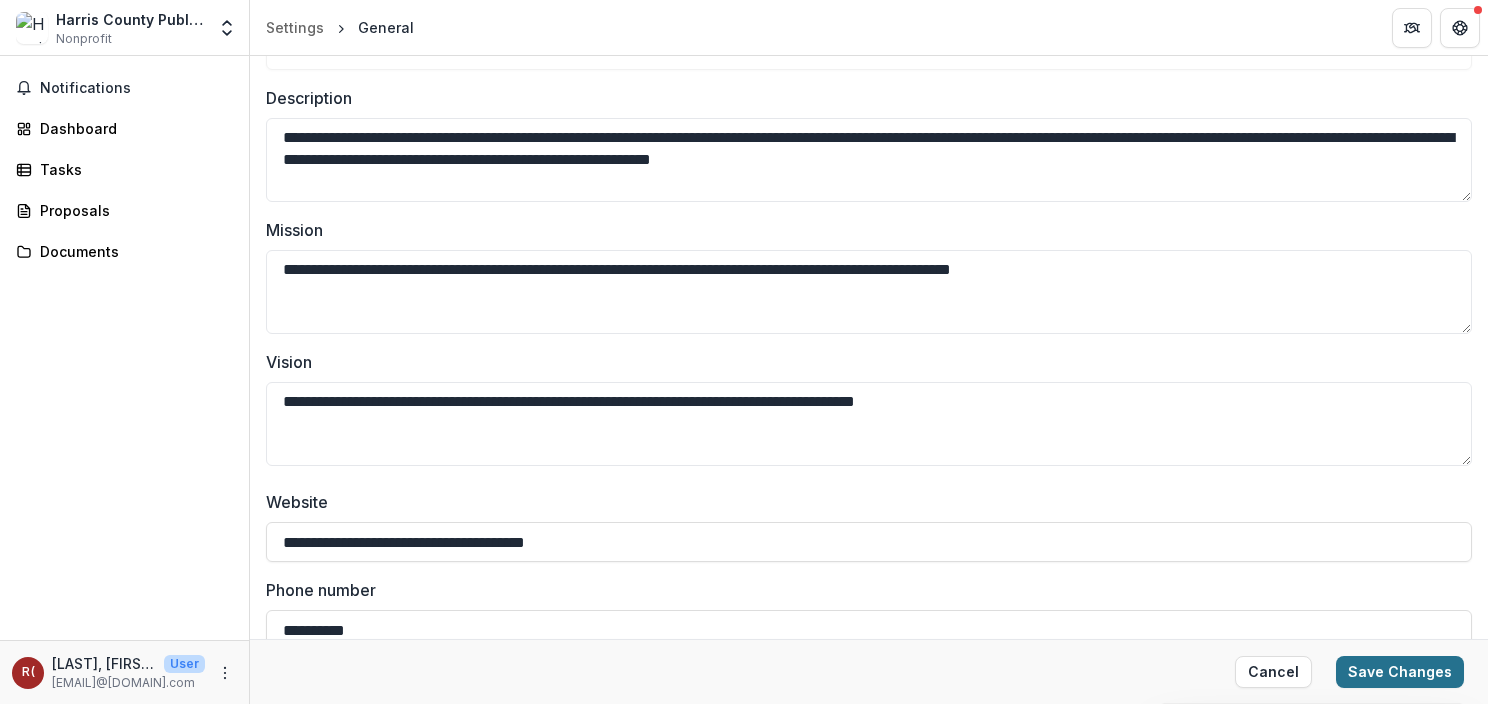 click on "Save Changes" at bounding box center (1400, 672) 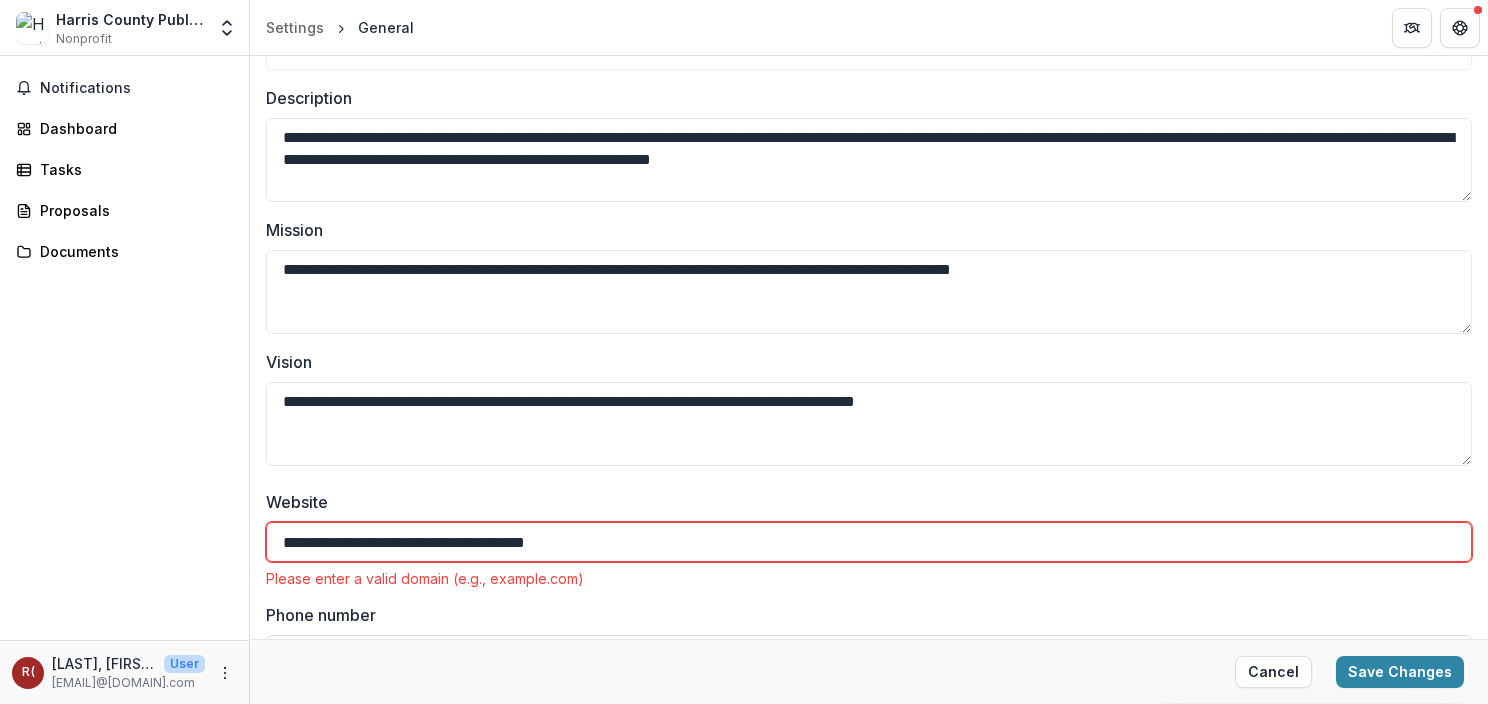 click on "**********" at bounding box center [869, 542] 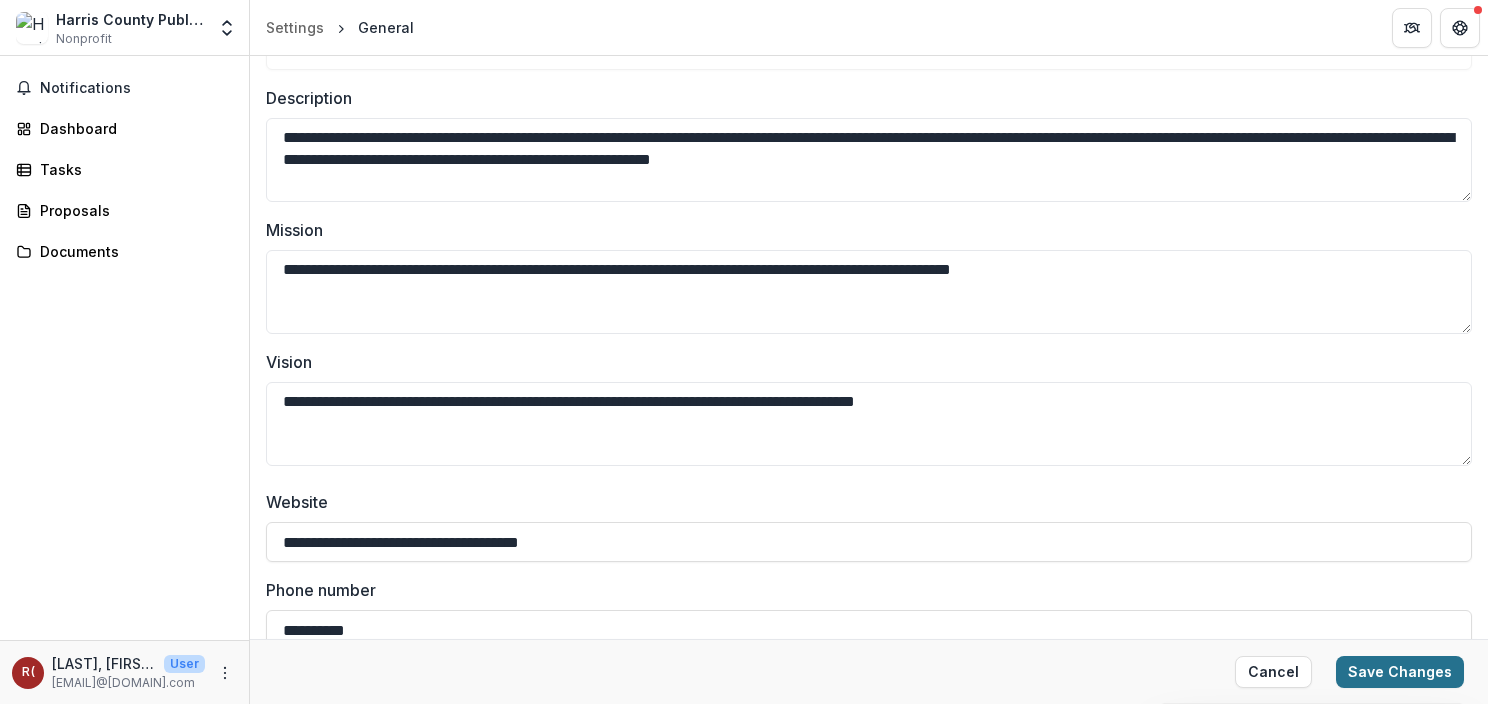 type on "**********" 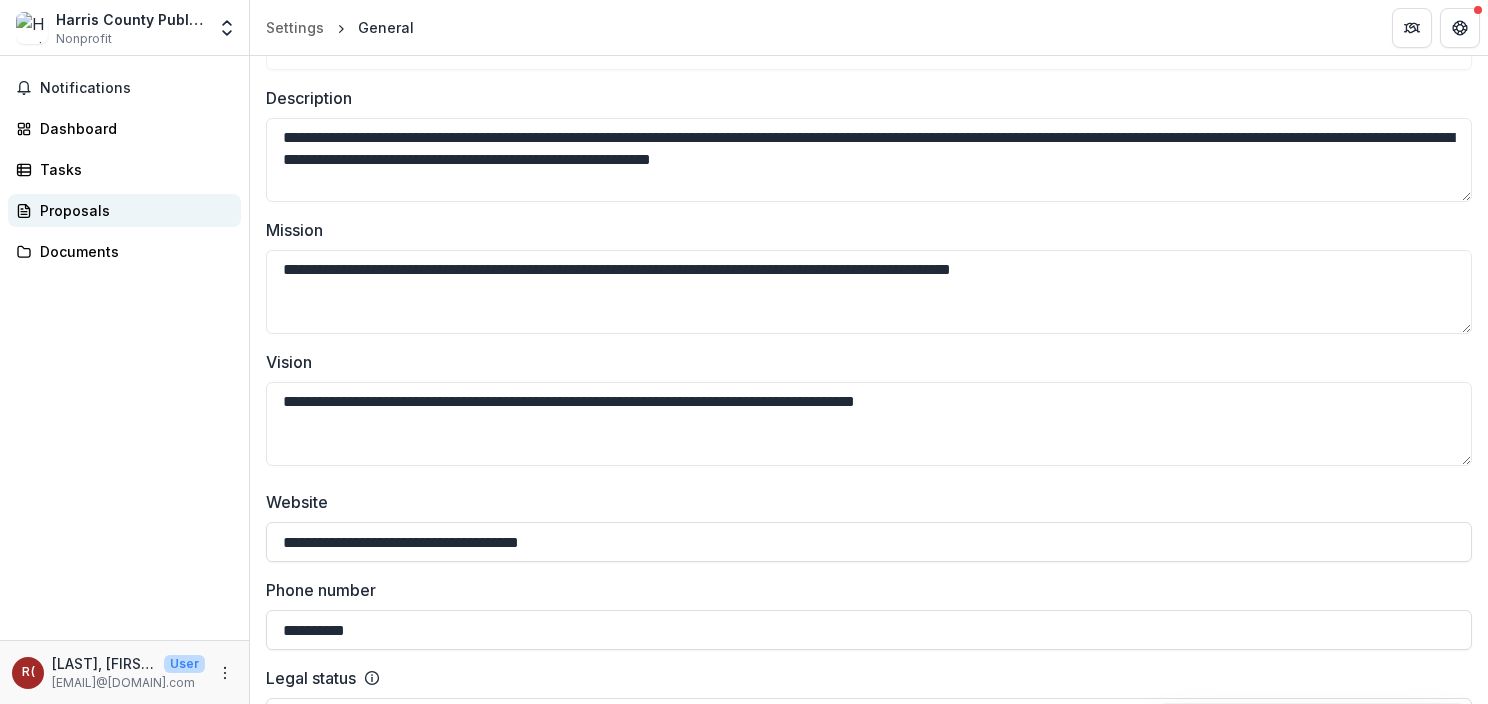 click on "Proposals" at bounding box center [132, 210] 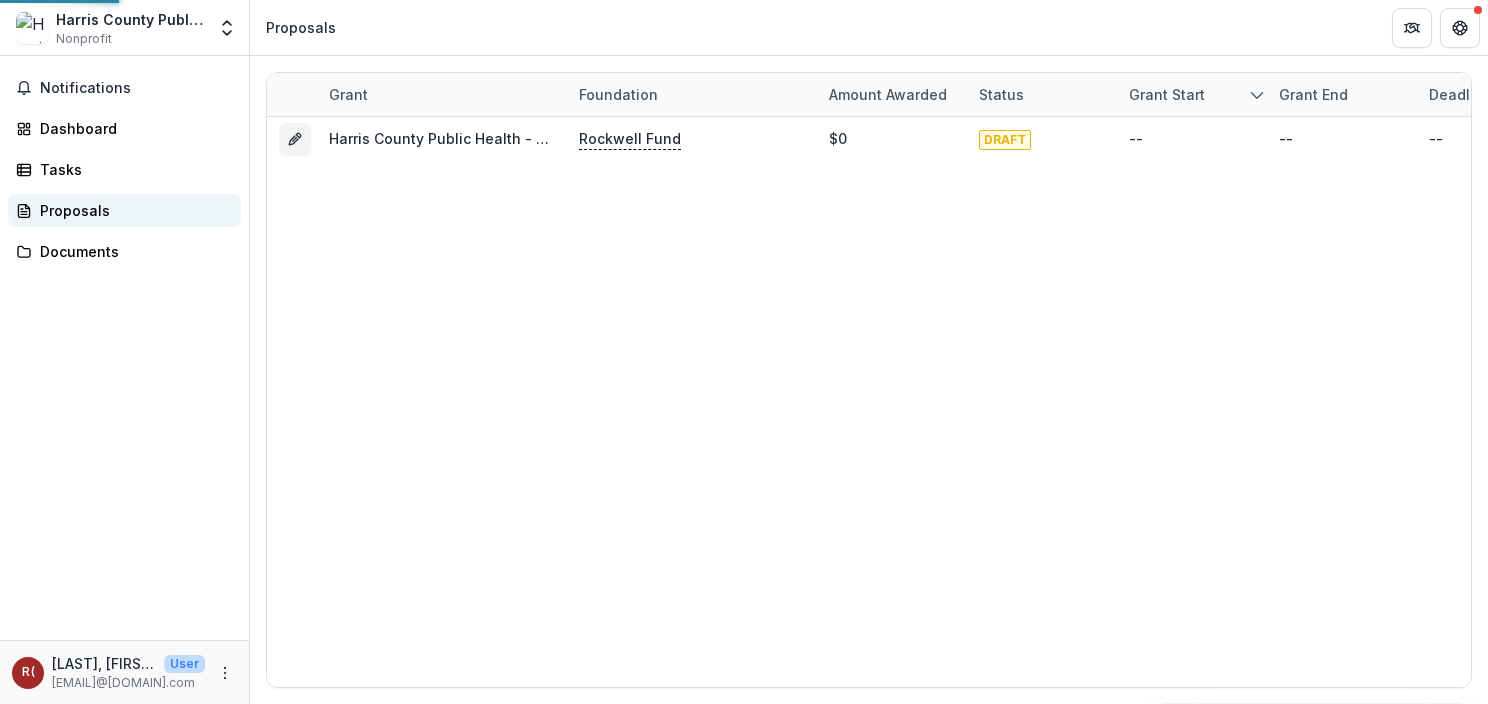 scroll, scrollTop: 0, scrollLeft: 0, axis: both 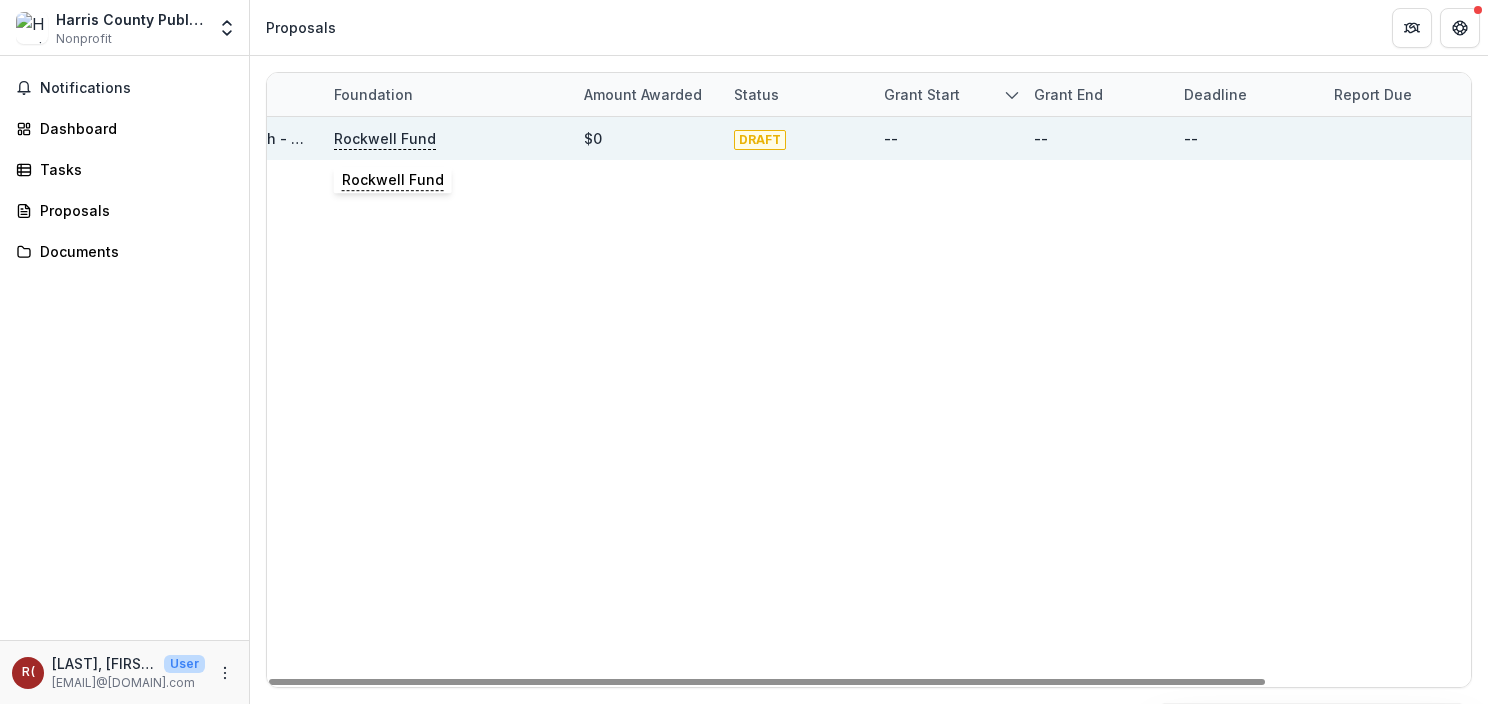 click on "Rockwell Fund" at bounding box center (447, 138) 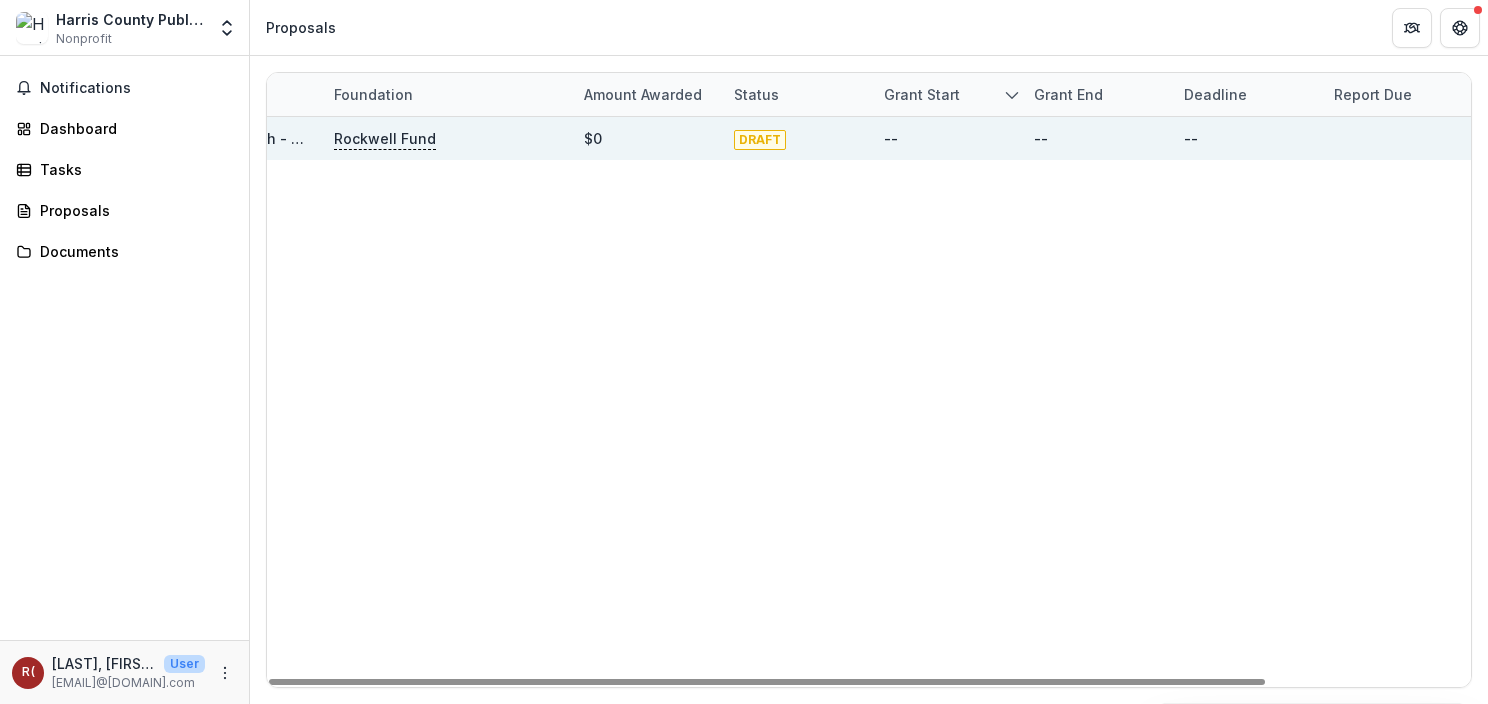 scroll, scrollTop: 0, scrollLeft: 0, axis: both 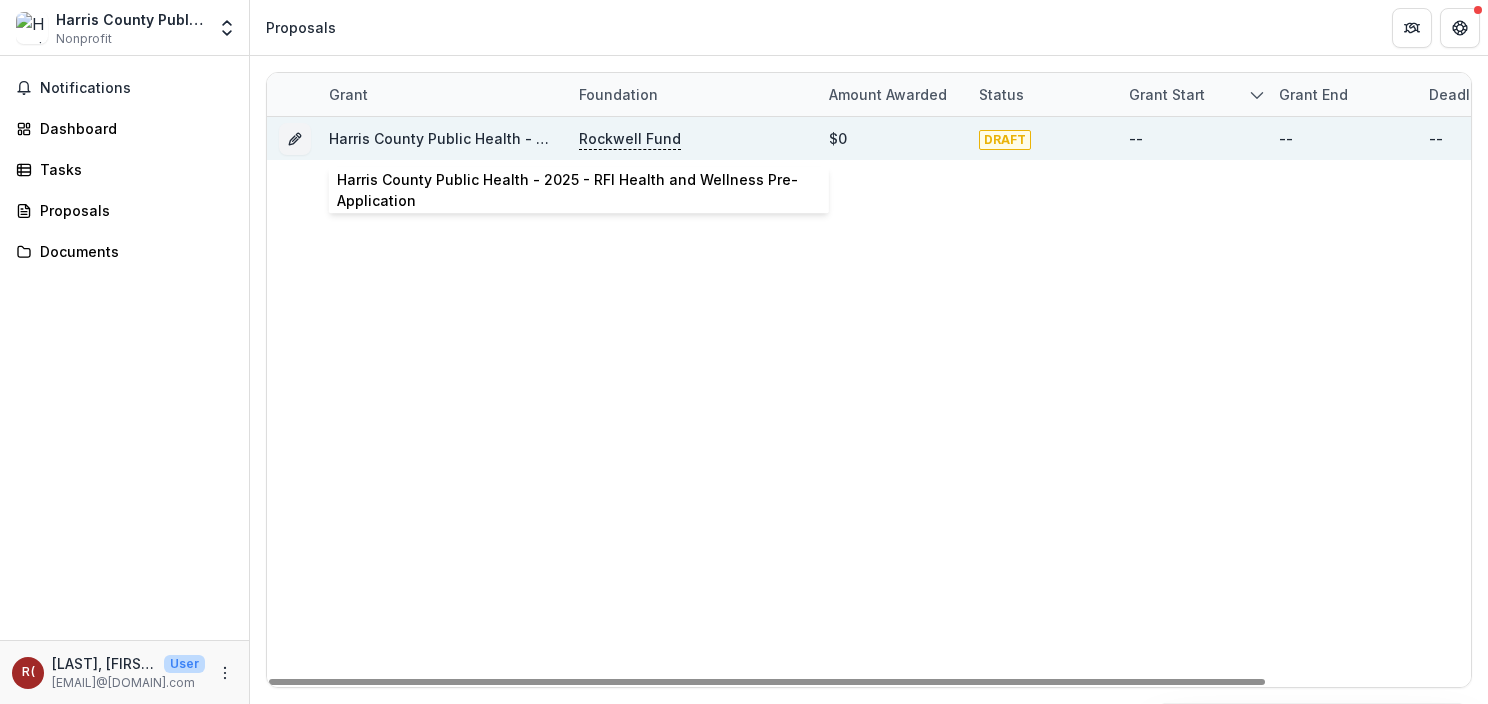click on "Harris County Public Health - 2025 - RFI Health and Wellness Pre-Application" at bounding box center [599, 138] 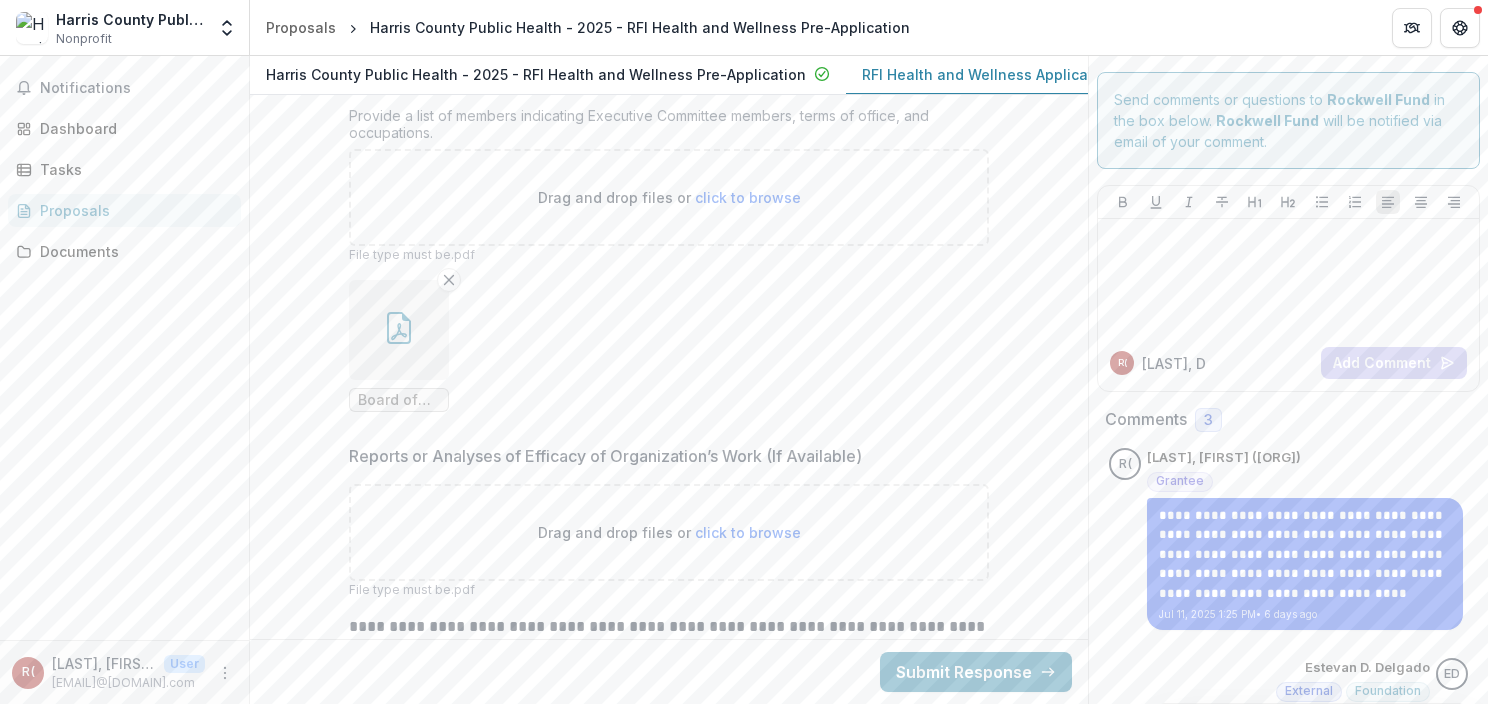 scroll, scrollTop: 18036, scrollLeft: 0, axis: vertical 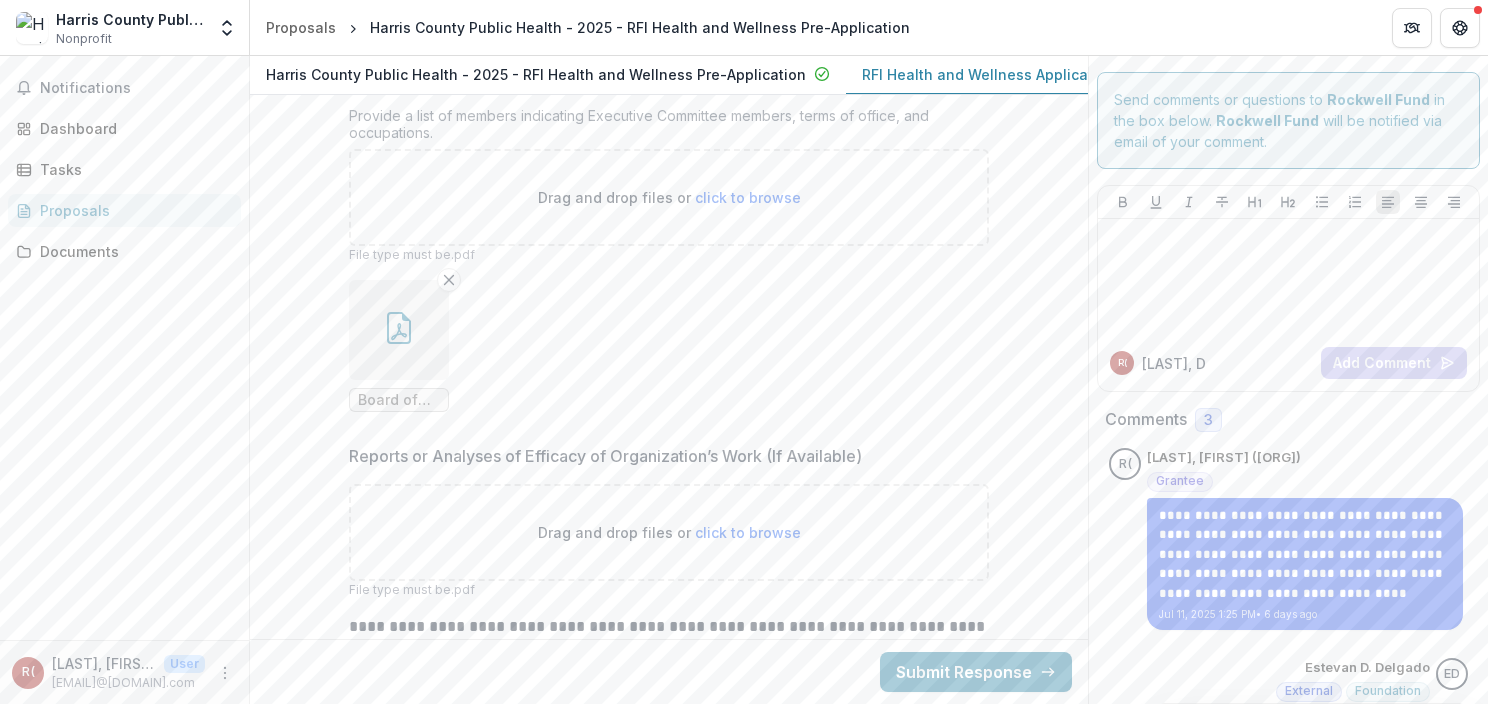 click on "click to browse" at bounding box center (748, 532) 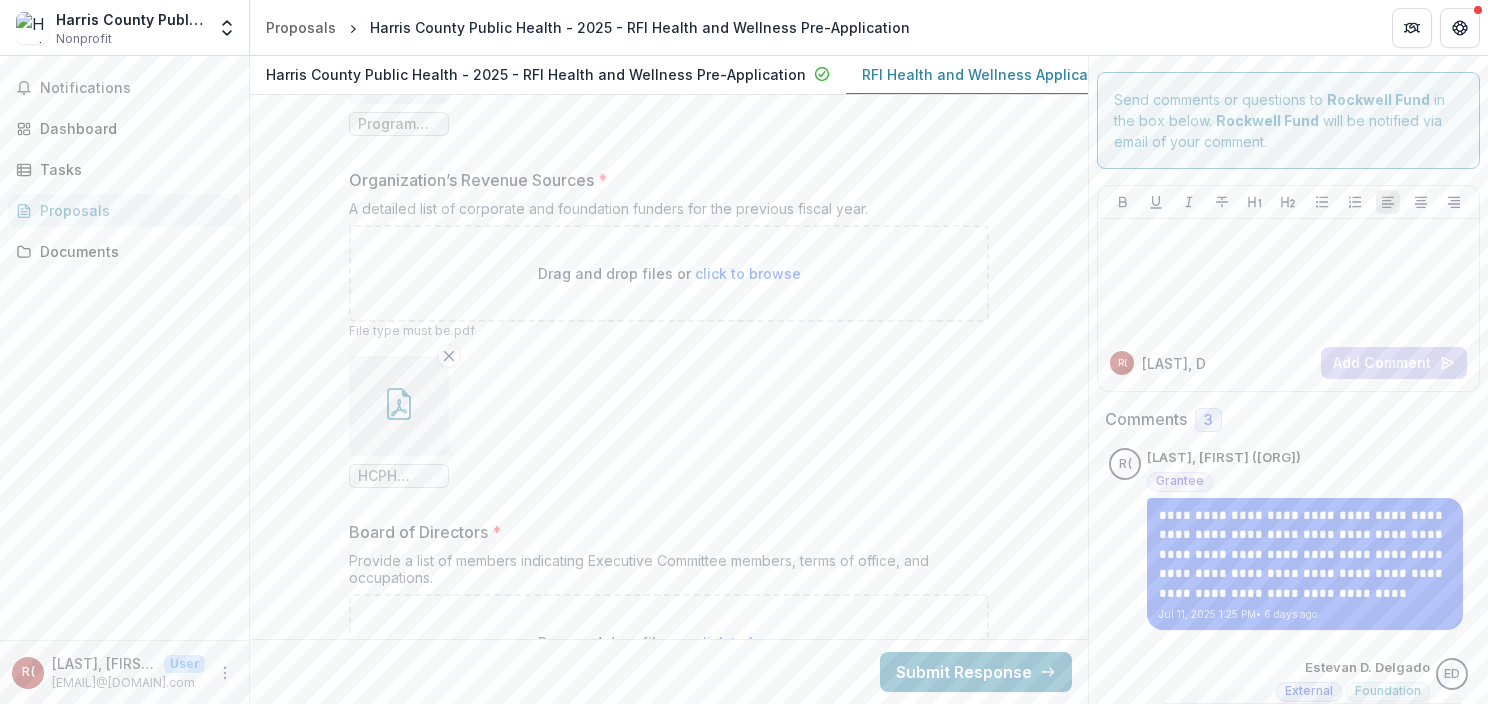 scroll, scrollTop: 17588, scrollLeft: 0, axis: vertical 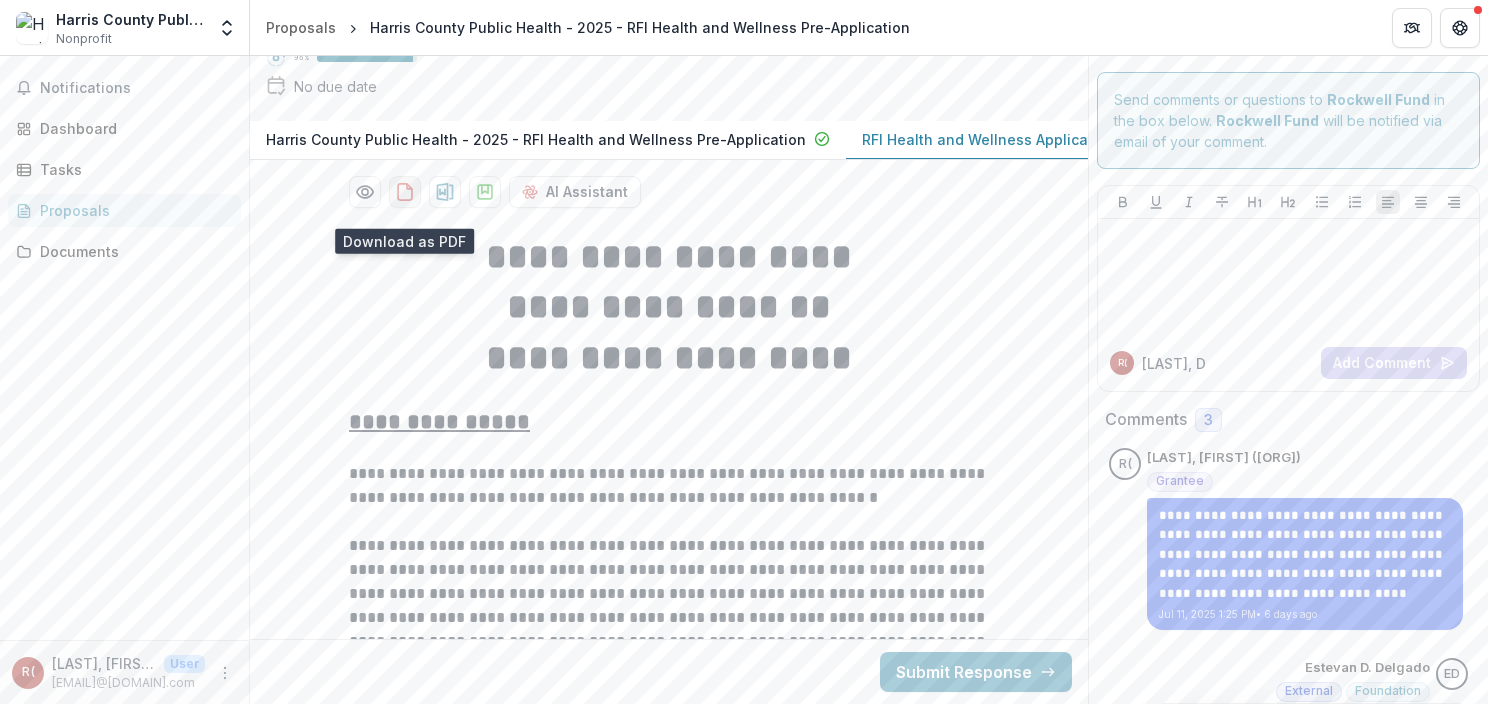 click at bounding box center (405, 192) 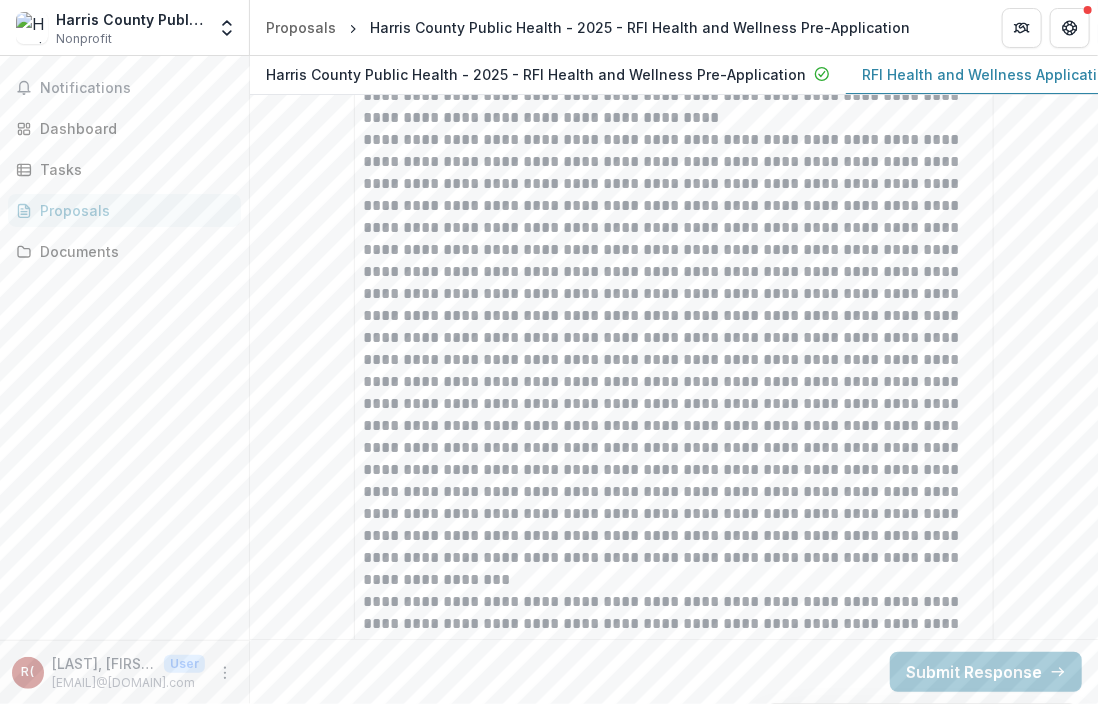 scroll, scrollTop: 5578, scrollLeft: 0, axis: vertical 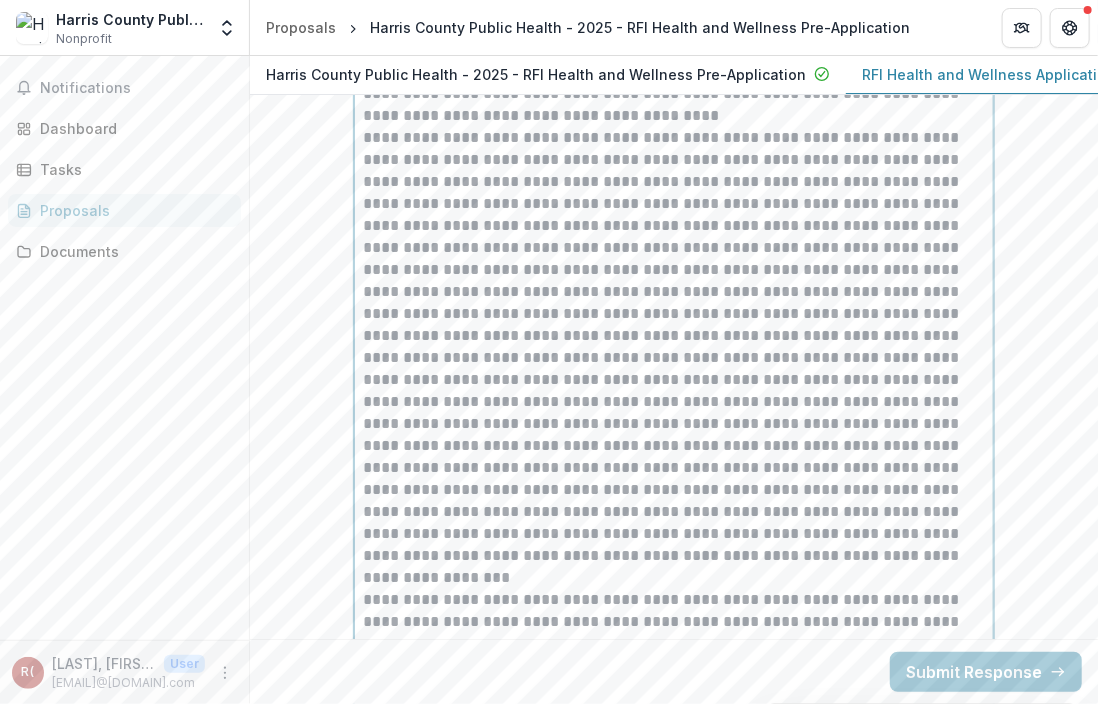 click on "**********" at bounding box center (674, -5) 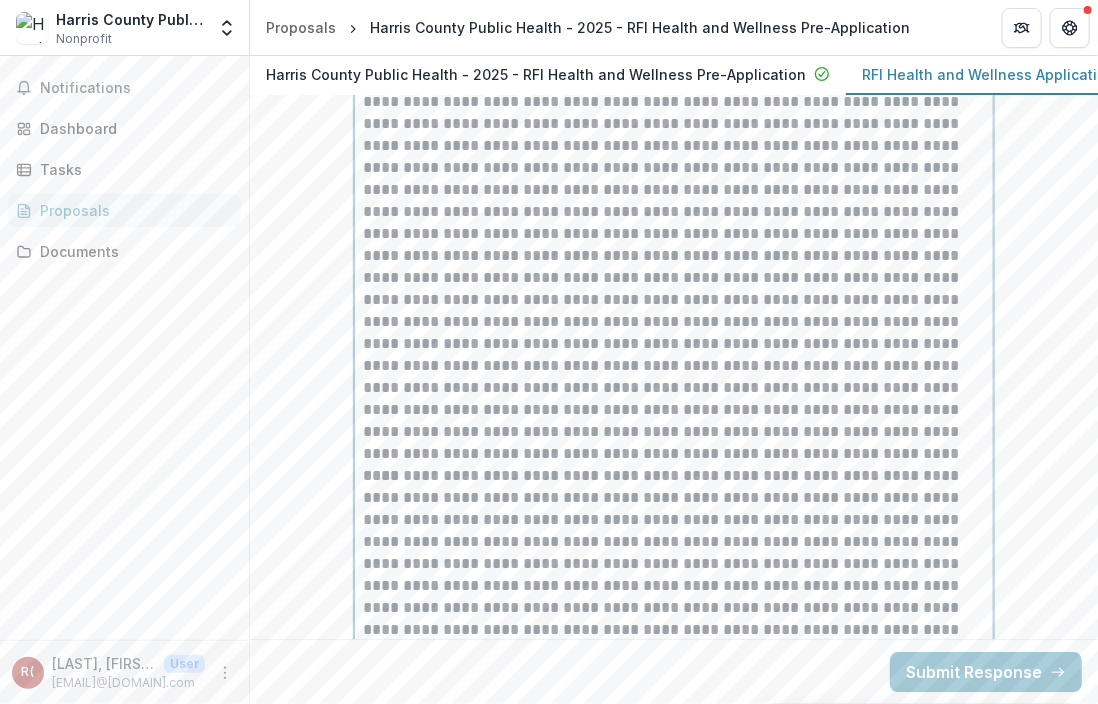 click on "**********" at bounding box center [674, 597] 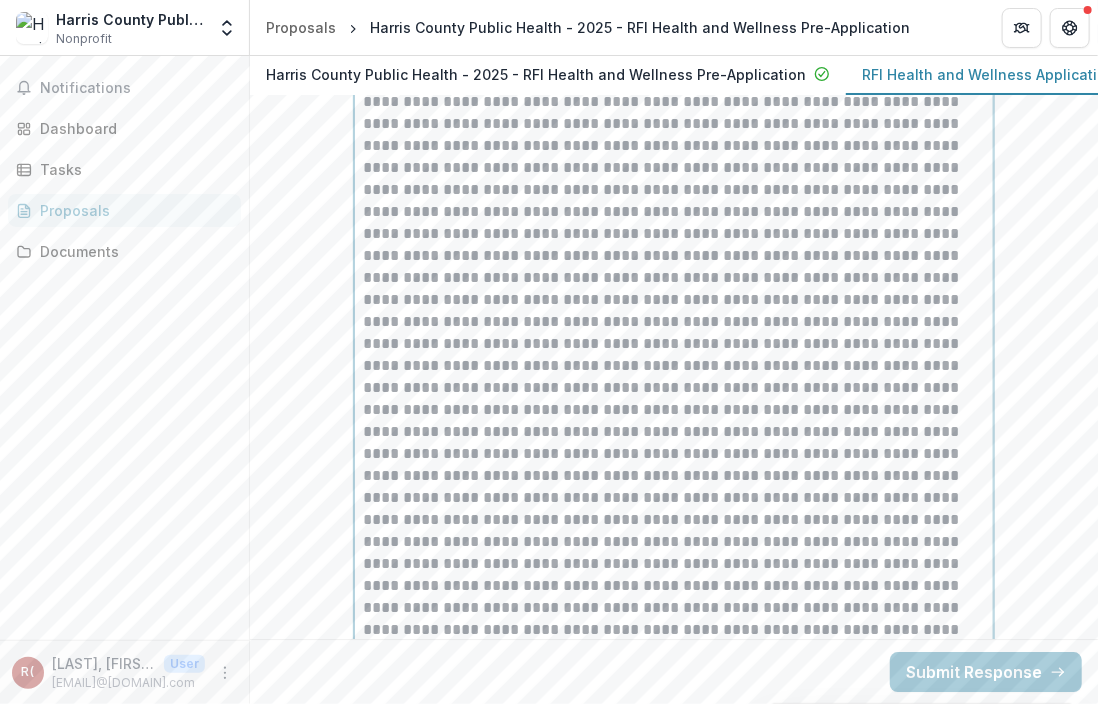 type 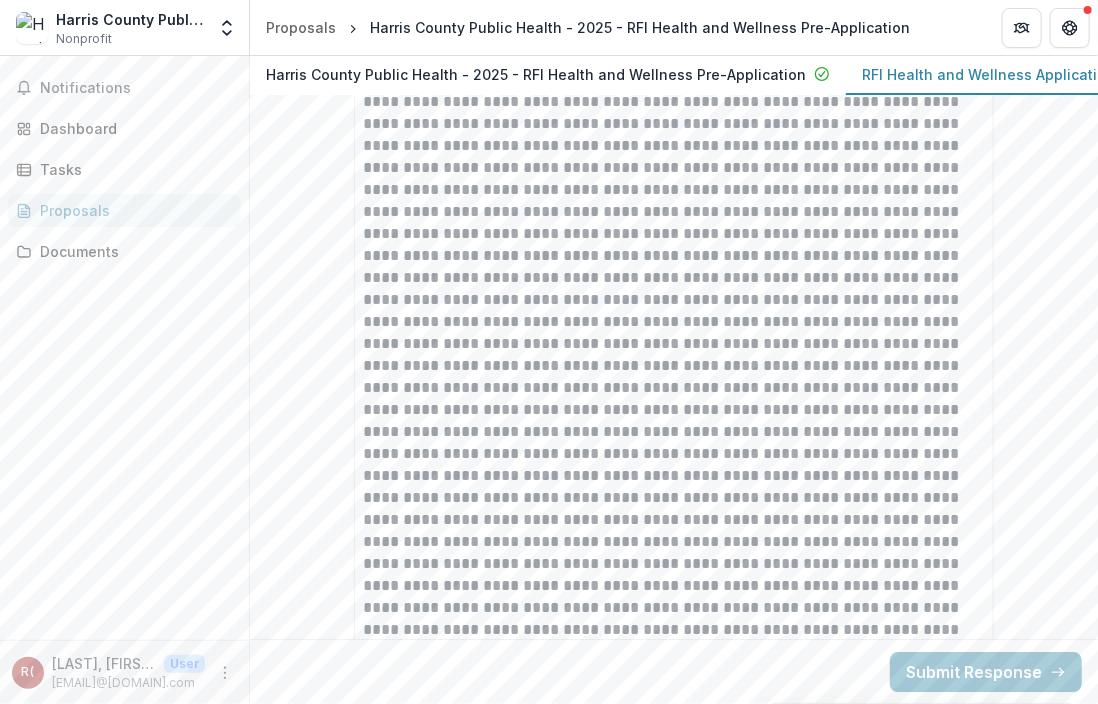 click on "**********" at bounding box center (674, 4967) 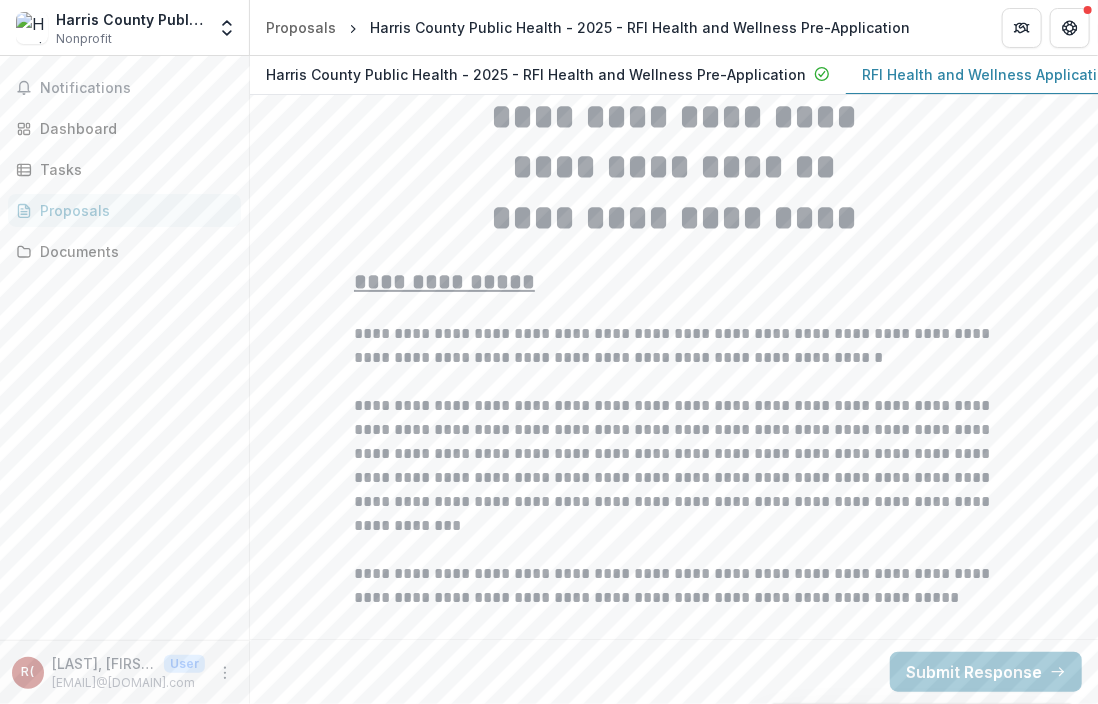 scroll, scrollTop: 0, scrollLeft: 0, axis: both 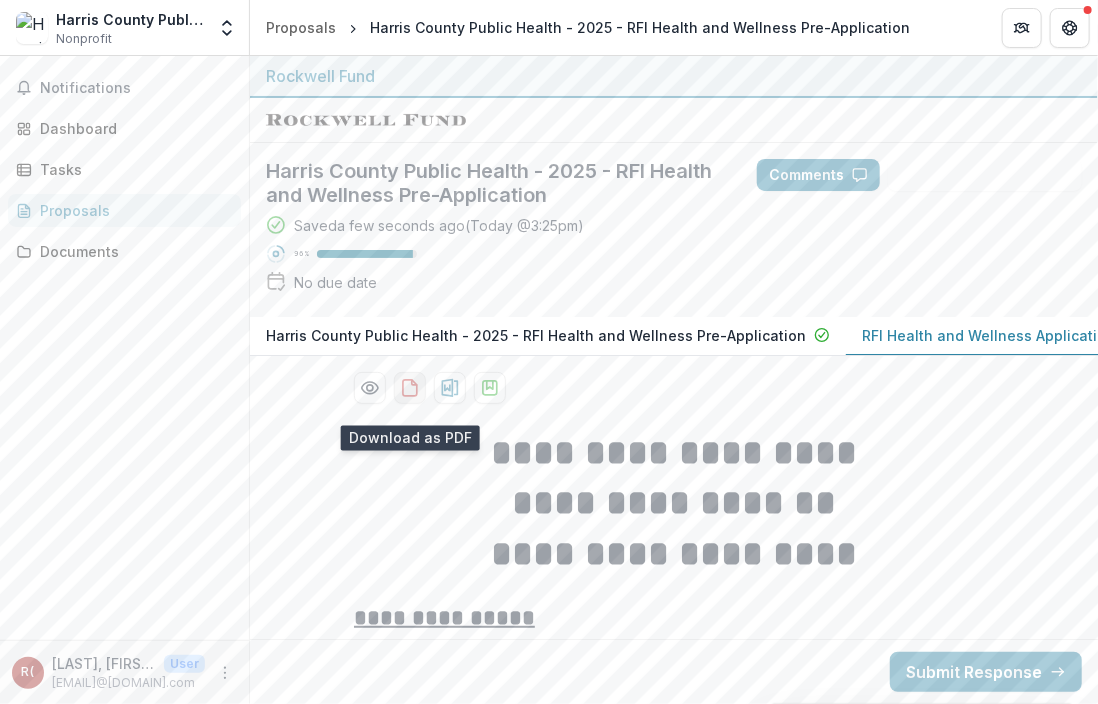 click 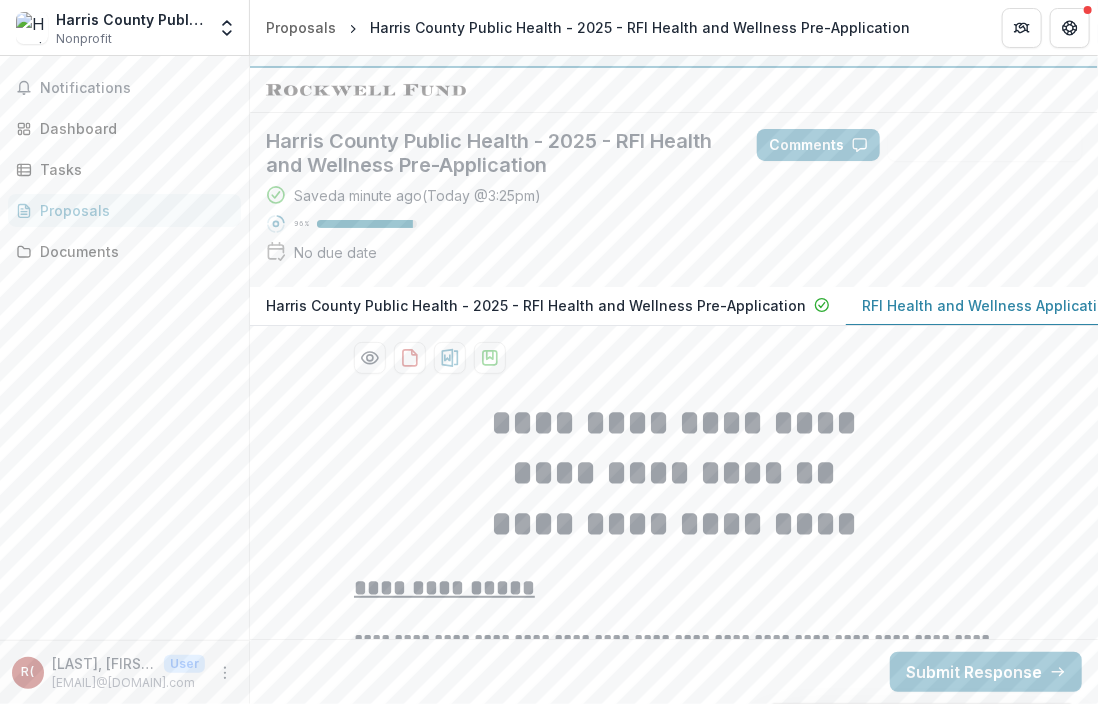 scroll, scrollTop: 11, scrollLeft: 0, axis: vertical 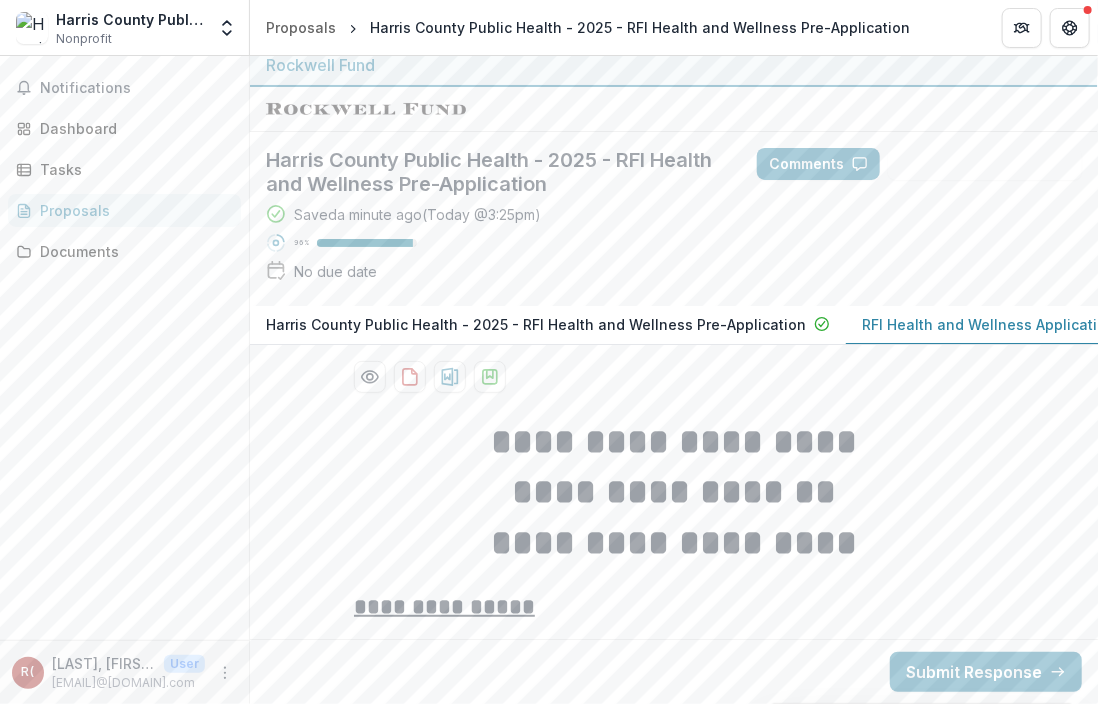 click on "**********" at bounding box center [674, 492] 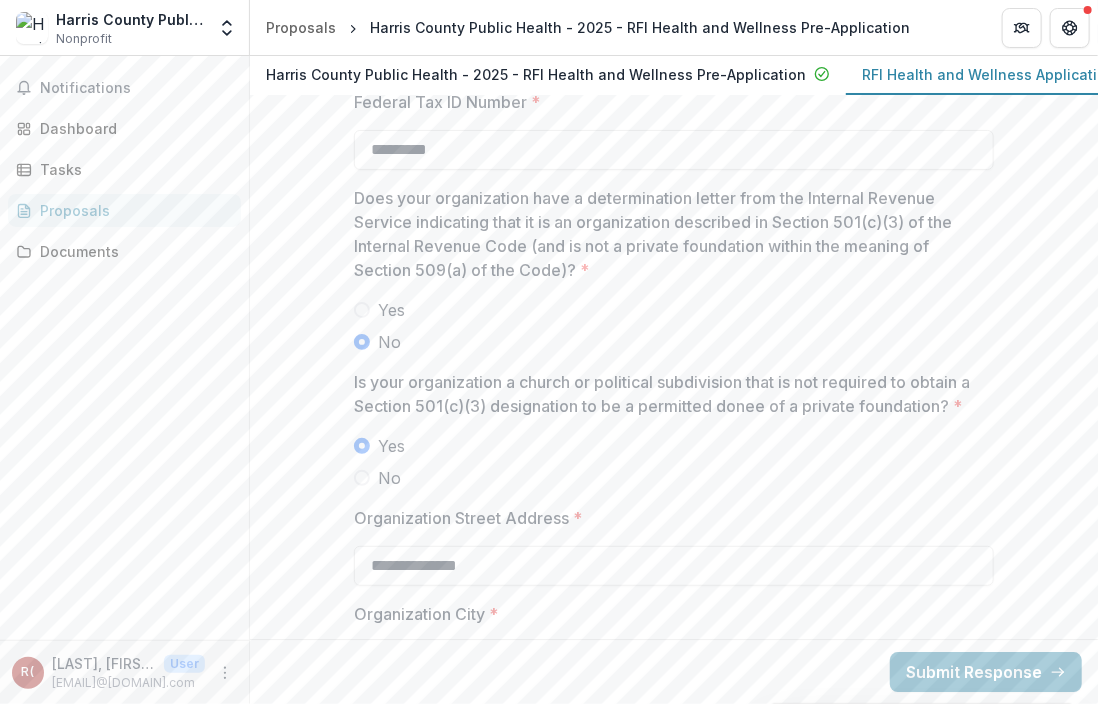scroll, scrollTop: 2006, scrollLeft: 0, axis: vertical 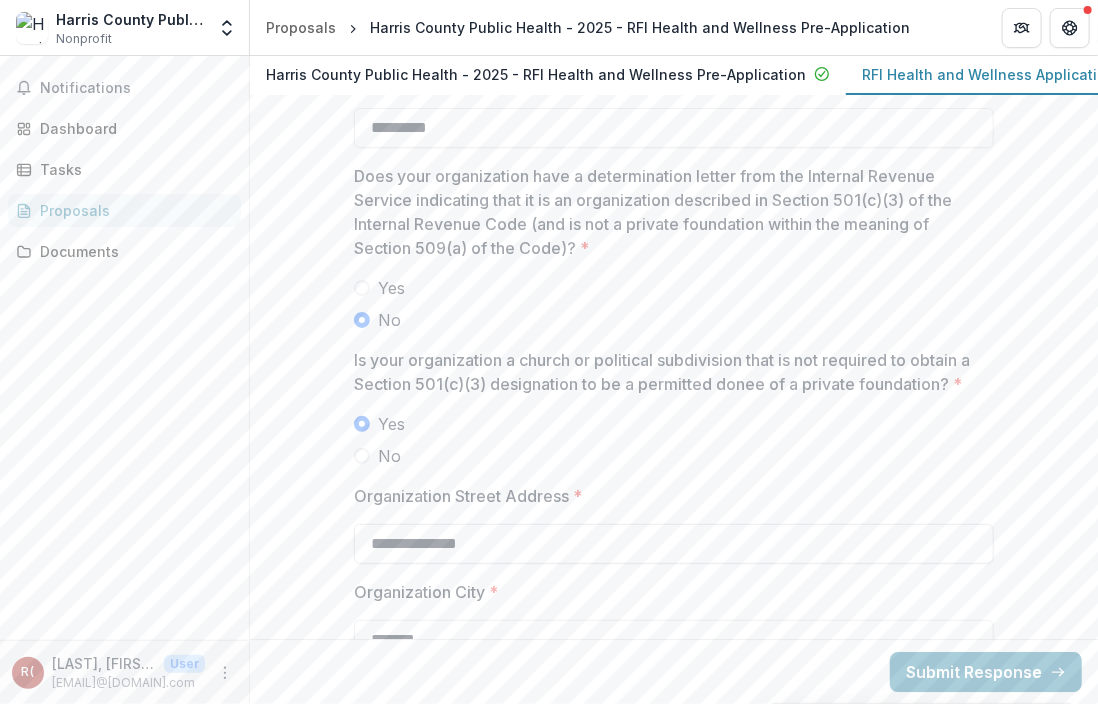 click on "**********" at bounding box center [674, 544] 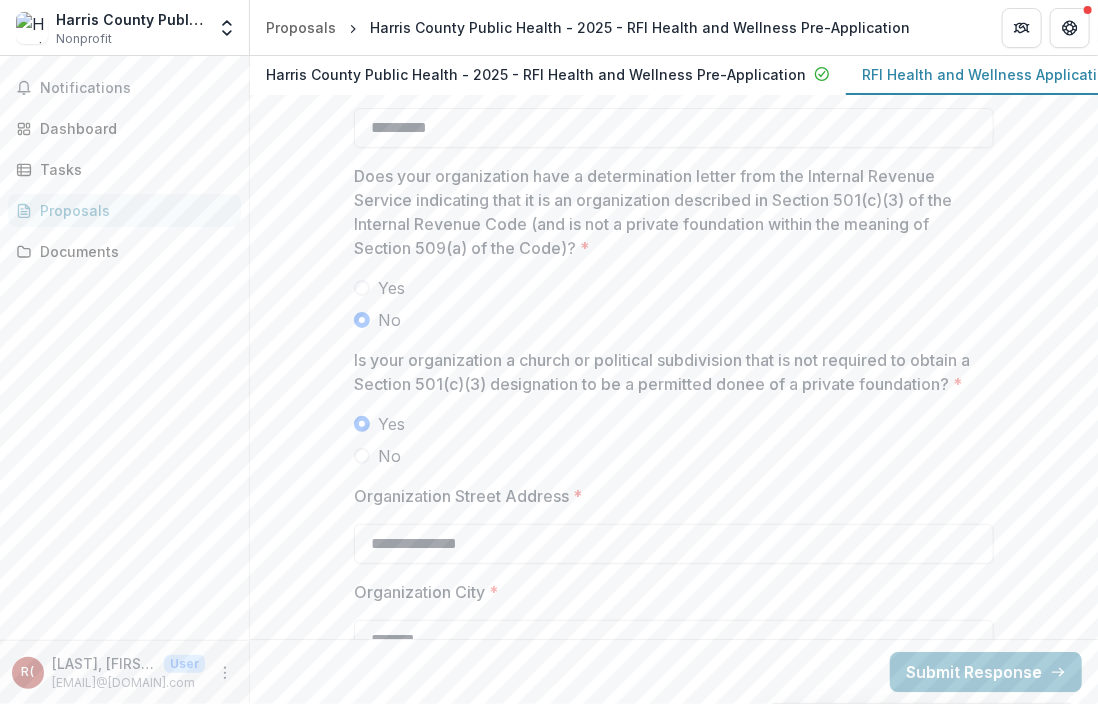 click on "No" at bounding box center [674, 320] 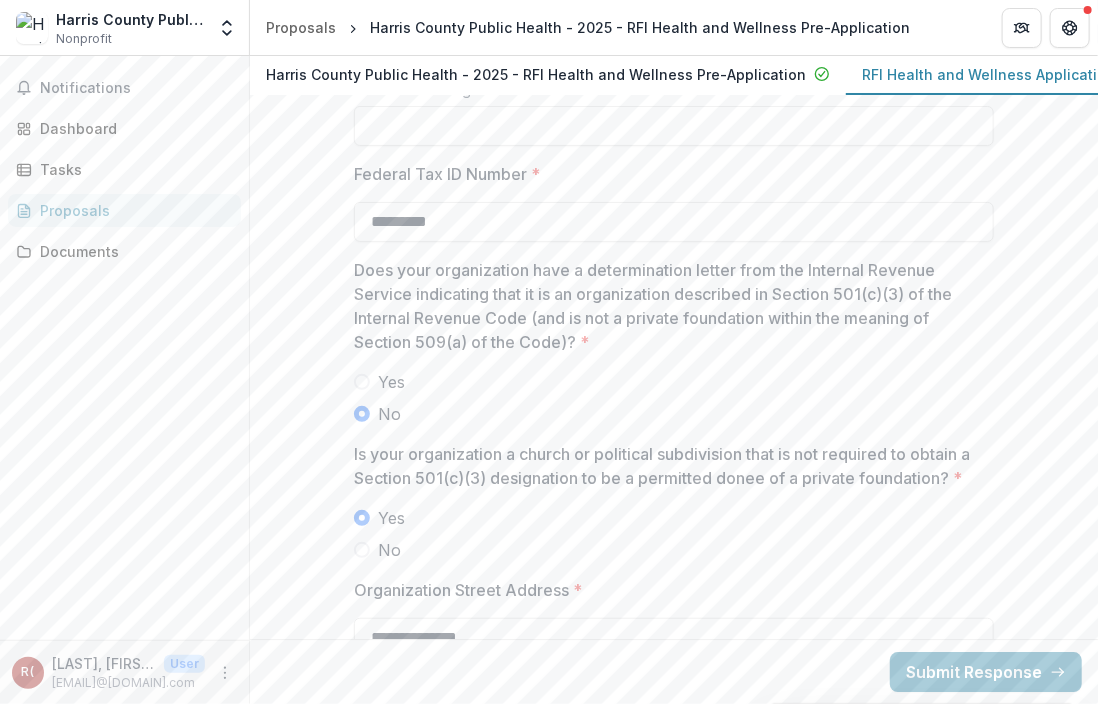 scroll, scrollTop: 1914, scrollLeft: 0, axis: vertical 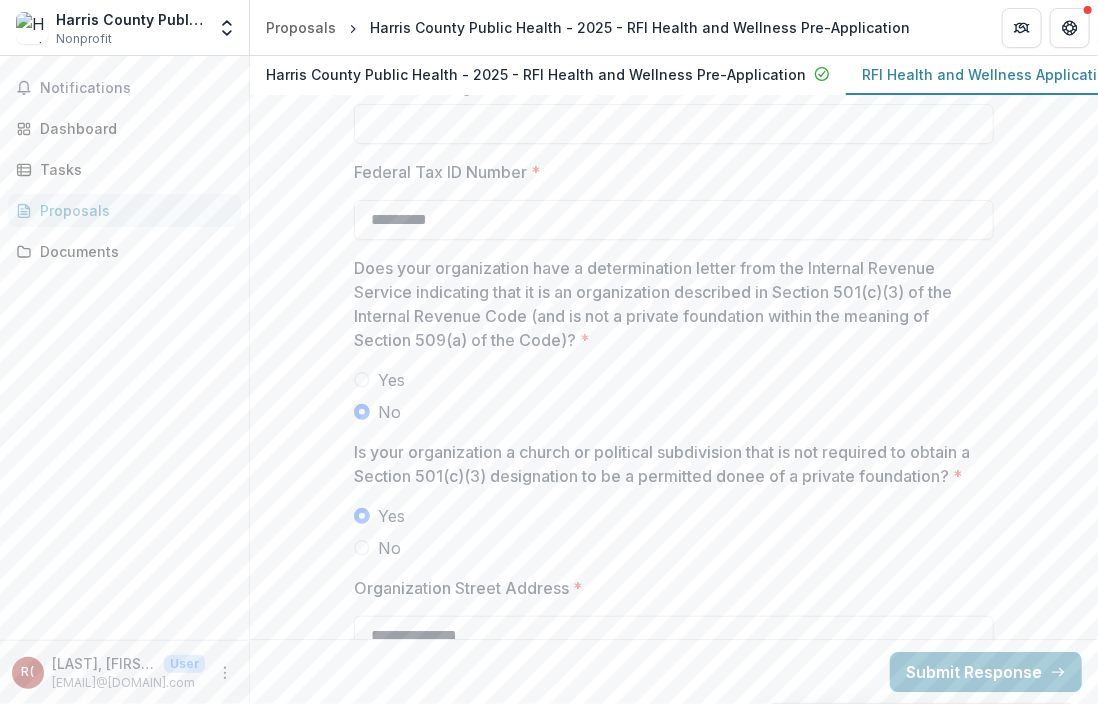 click on "No" at bounding box center (674, 412) 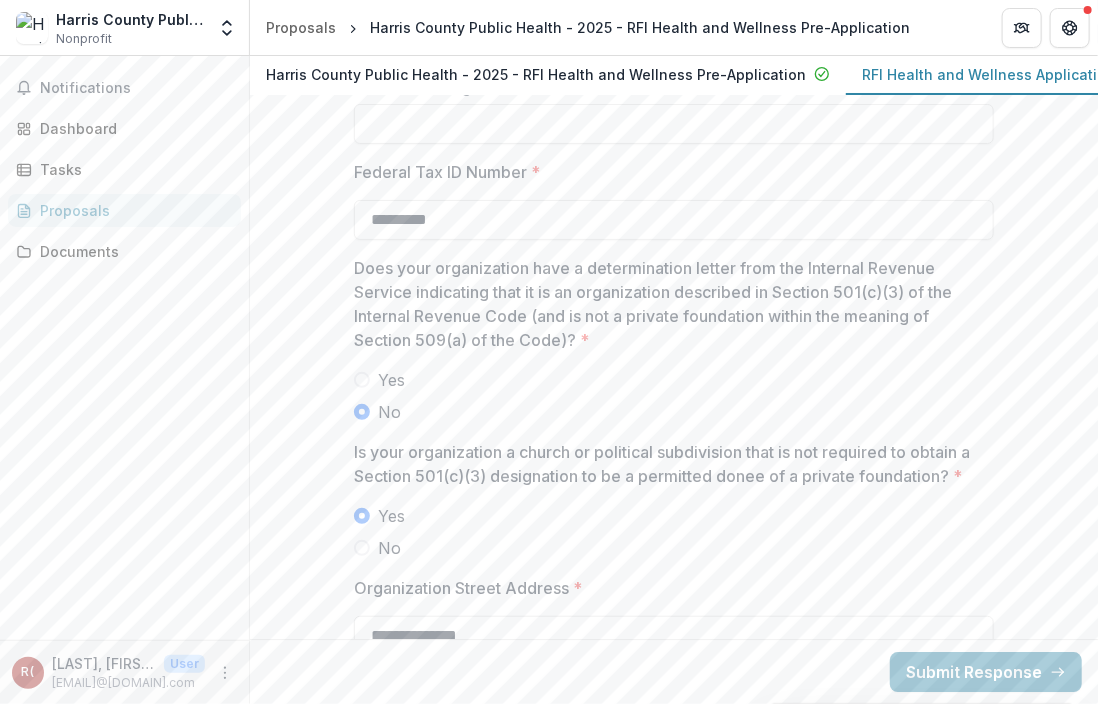 click on "Yes" at bounding box center [674, 380] 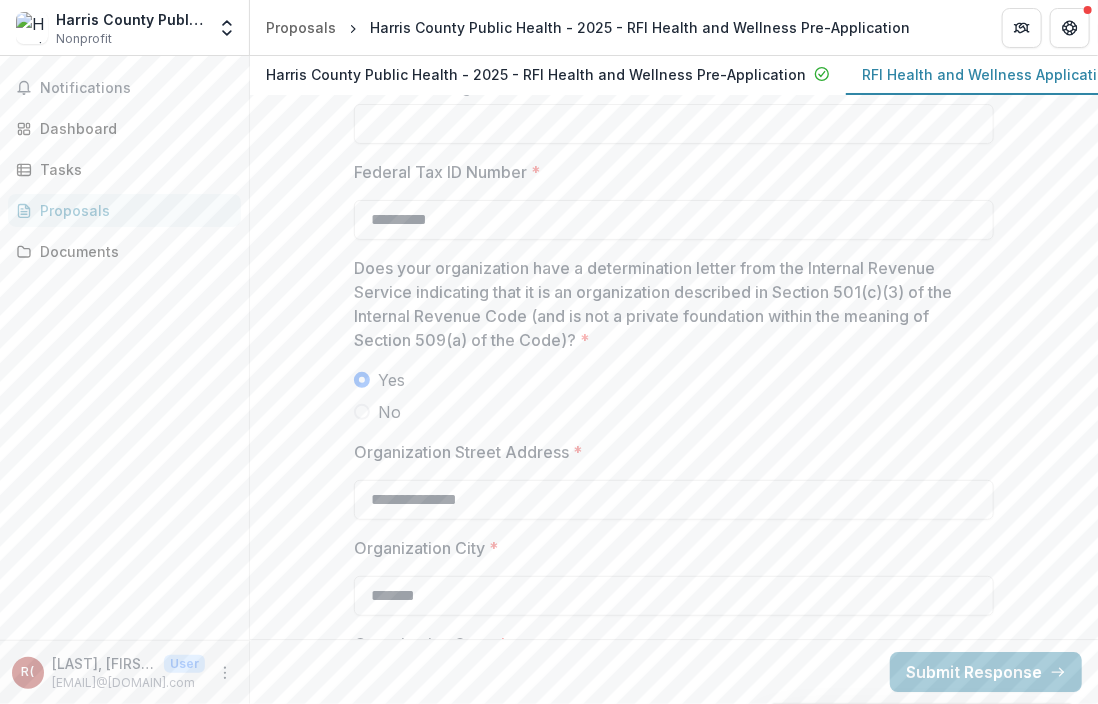 click on "No" at bounding box center (674, 412) 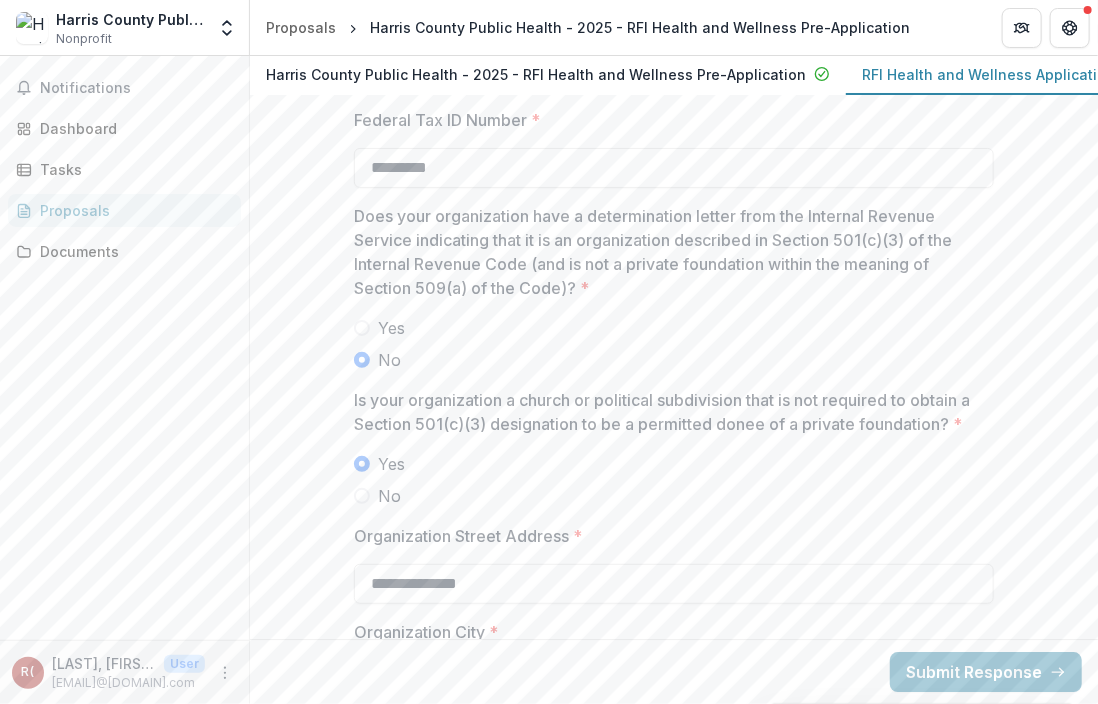 scroll, scrollTop: 1962, scrollLeft: 0, axis: vertical 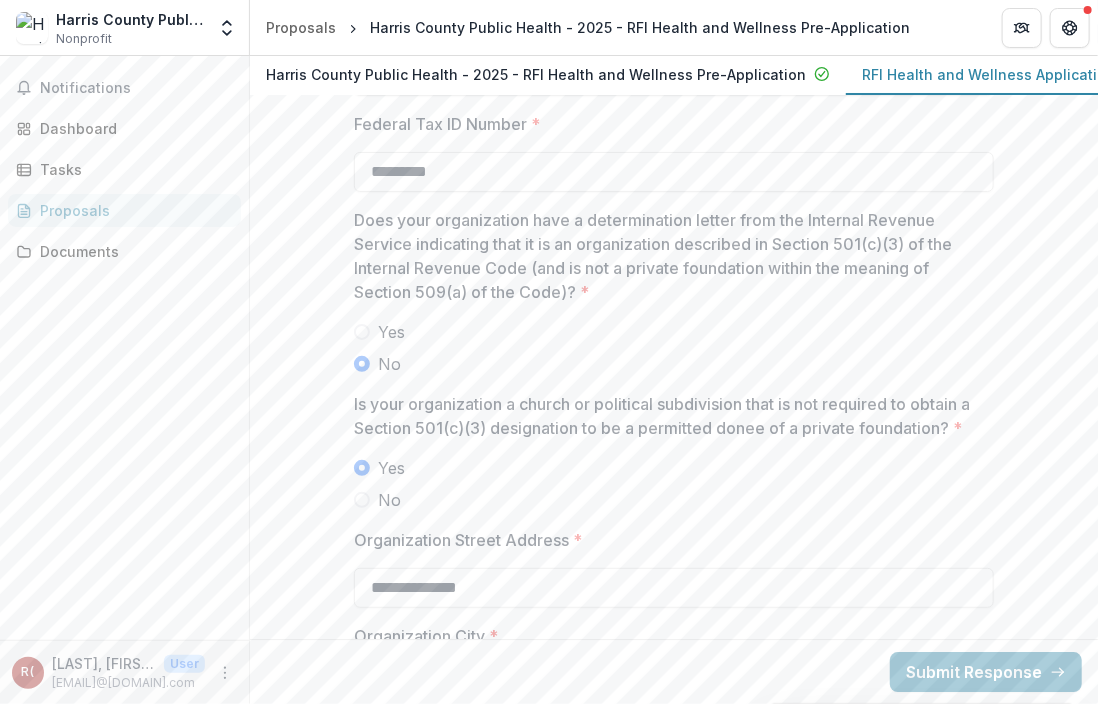 click at bounding box center (362, 500) 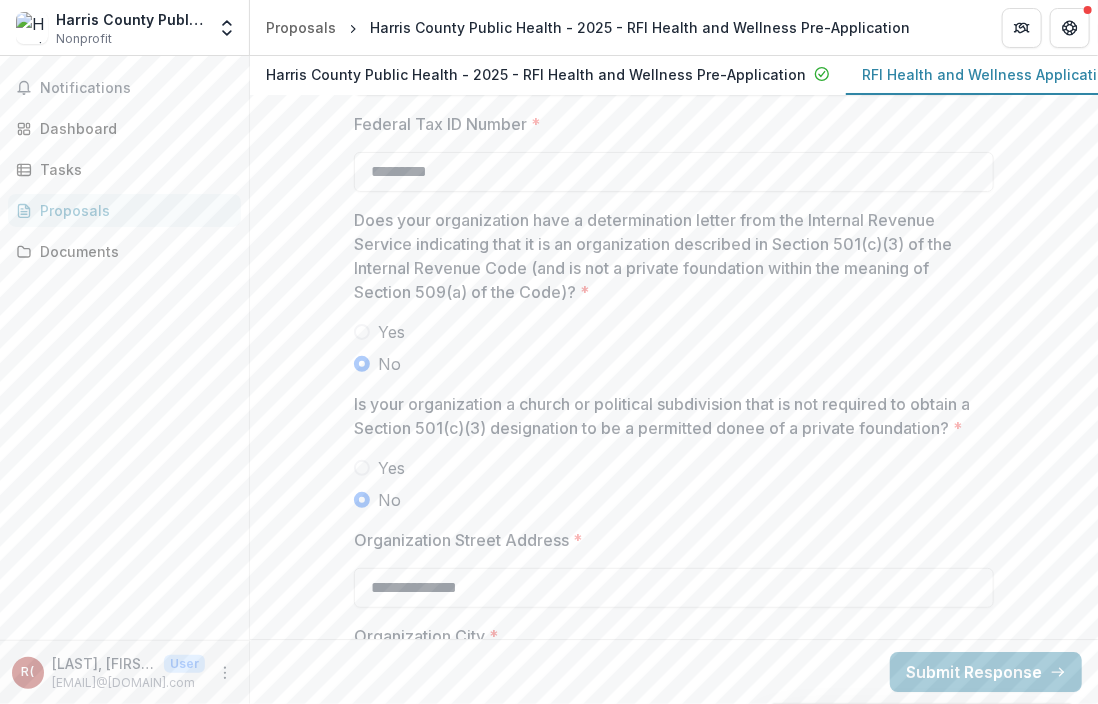 click at bounding box center (362, 468) 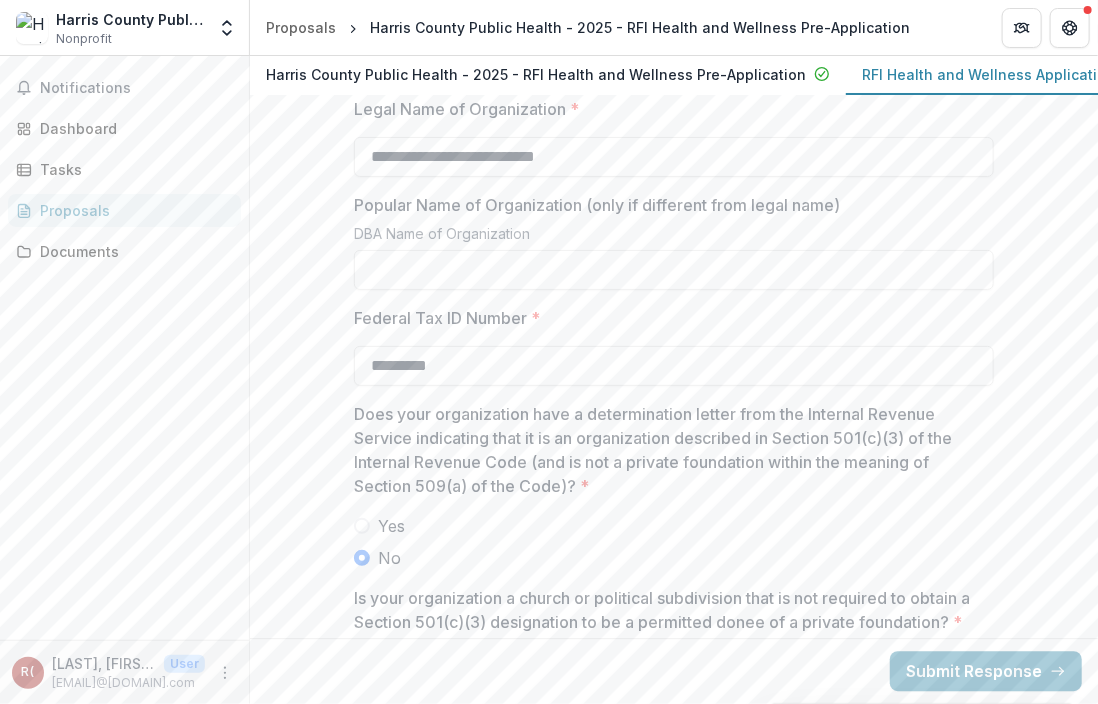 scroll, scrollTop: 1679, scrollLeft: 0, axis: vertical 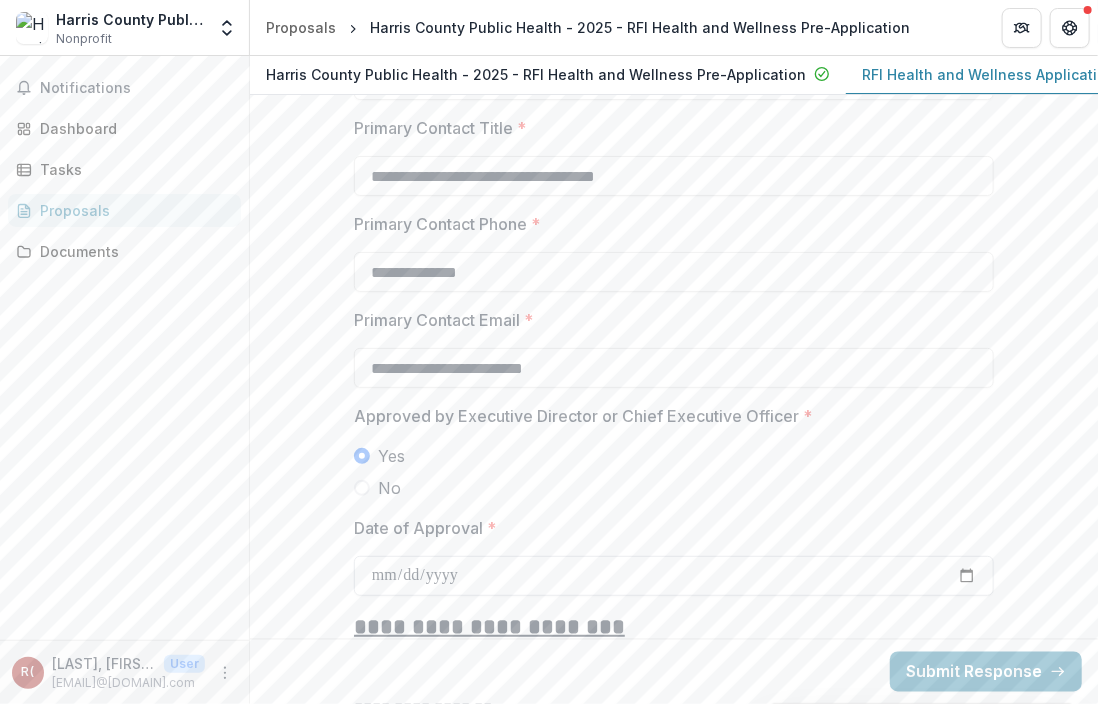 click on "**********" at bounding box center [674, 576] 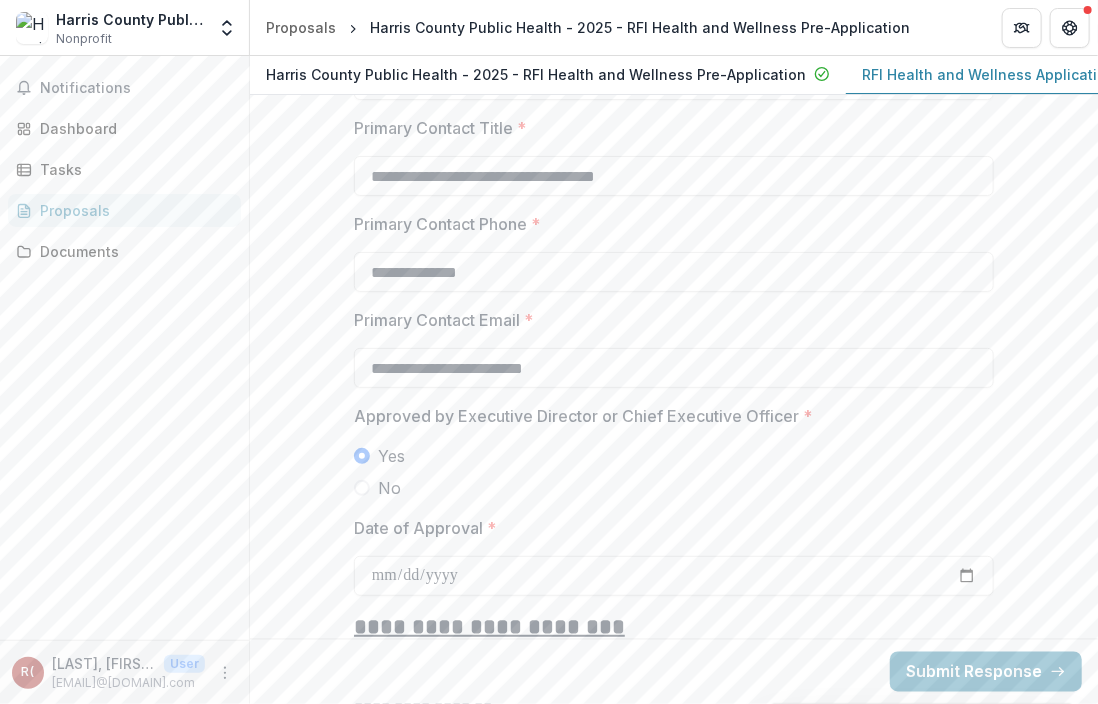 click on "**********" at bounding box center [674, 5973] 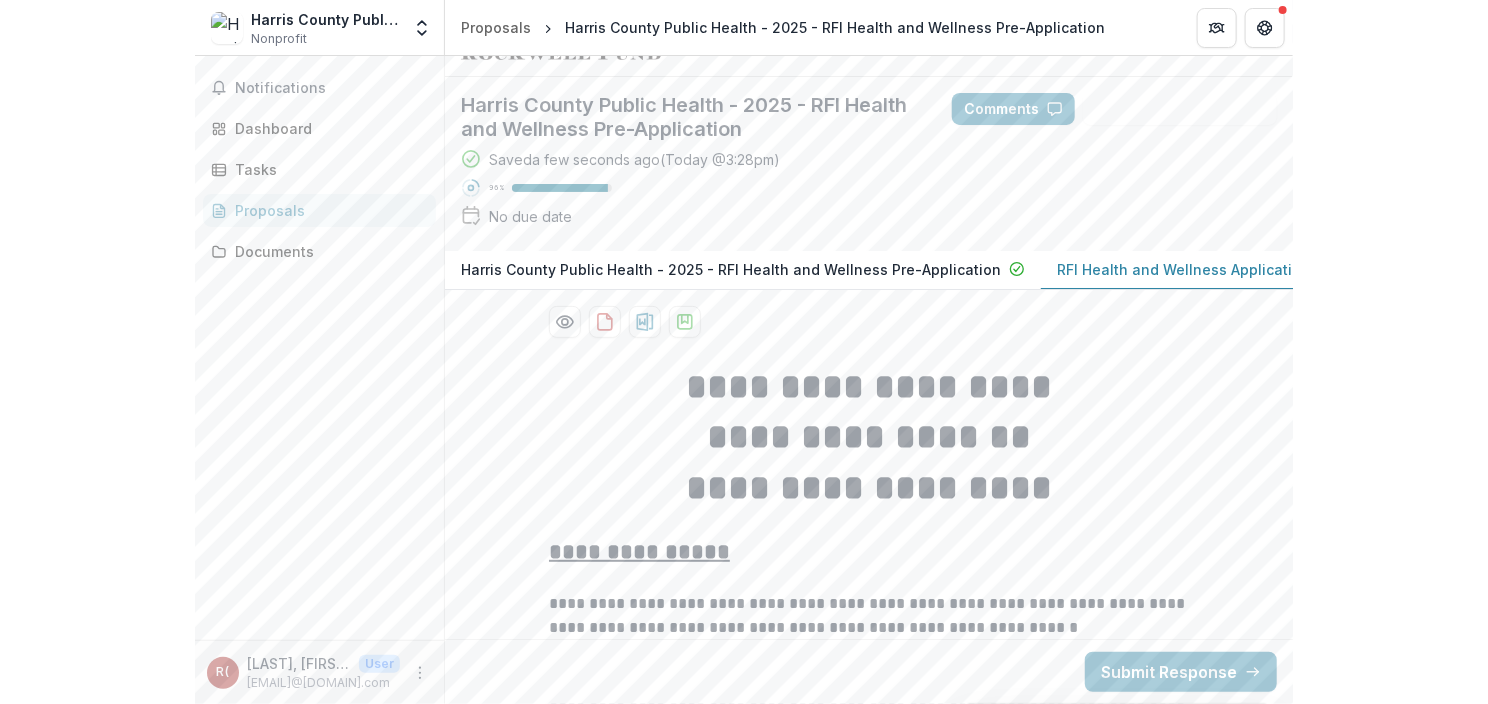 scroll, scrollTop: 0, scrollLeft: 0, axis: both 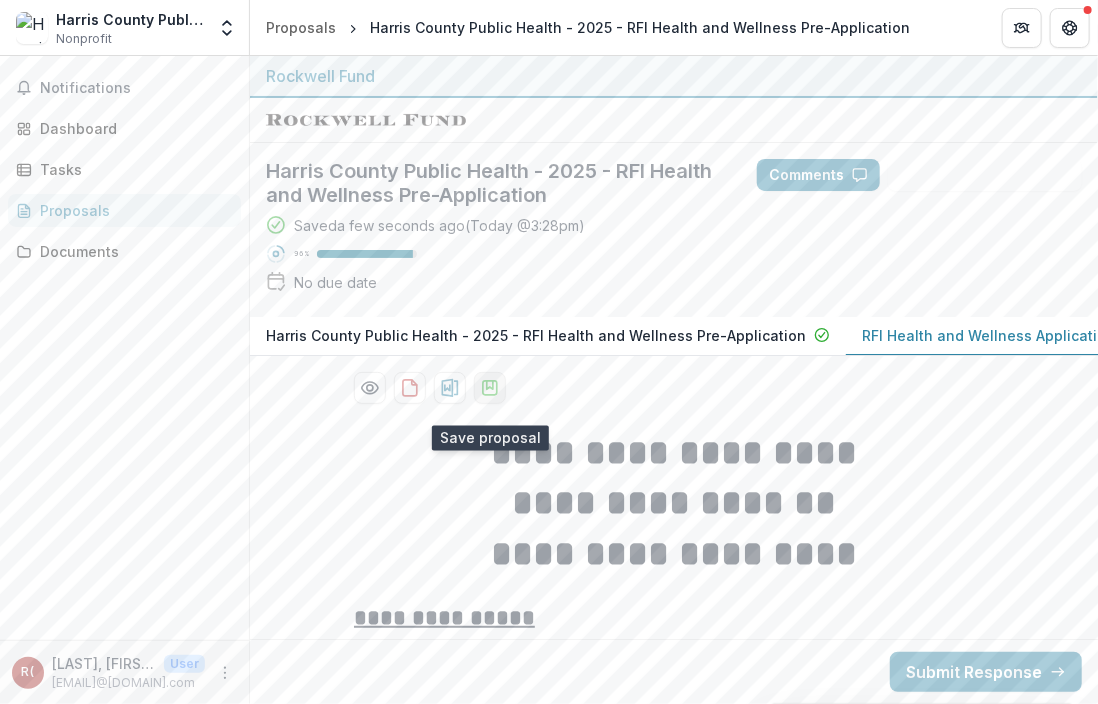 click 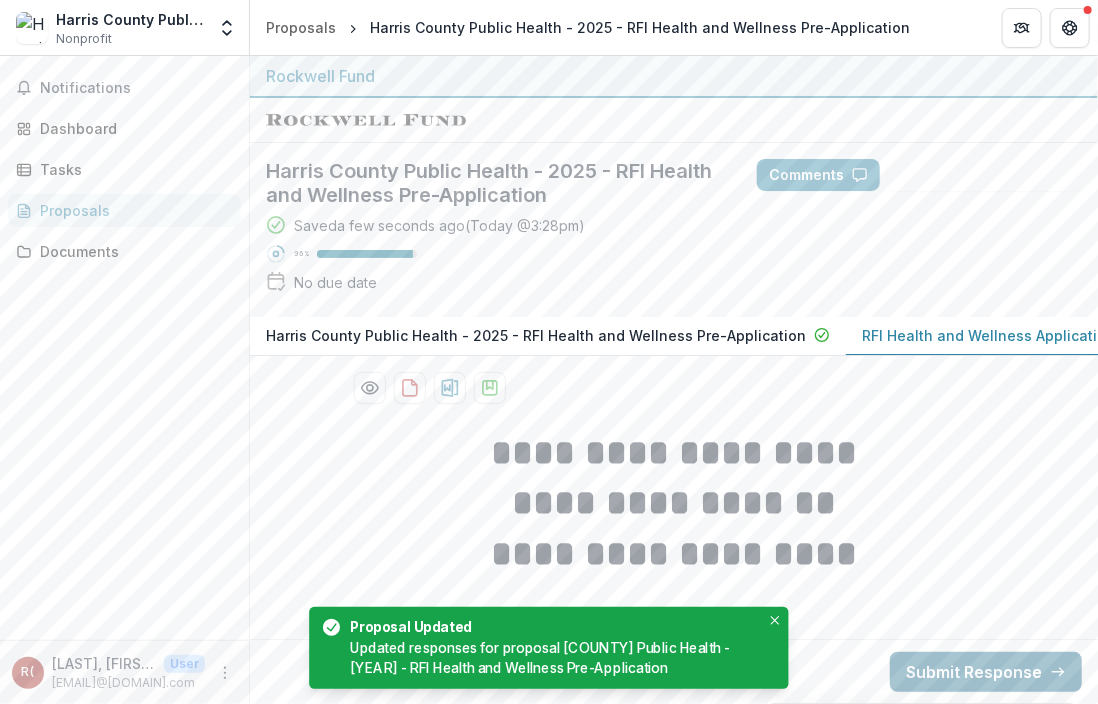 click on "Submit Response" at bounding box center (986, 672) 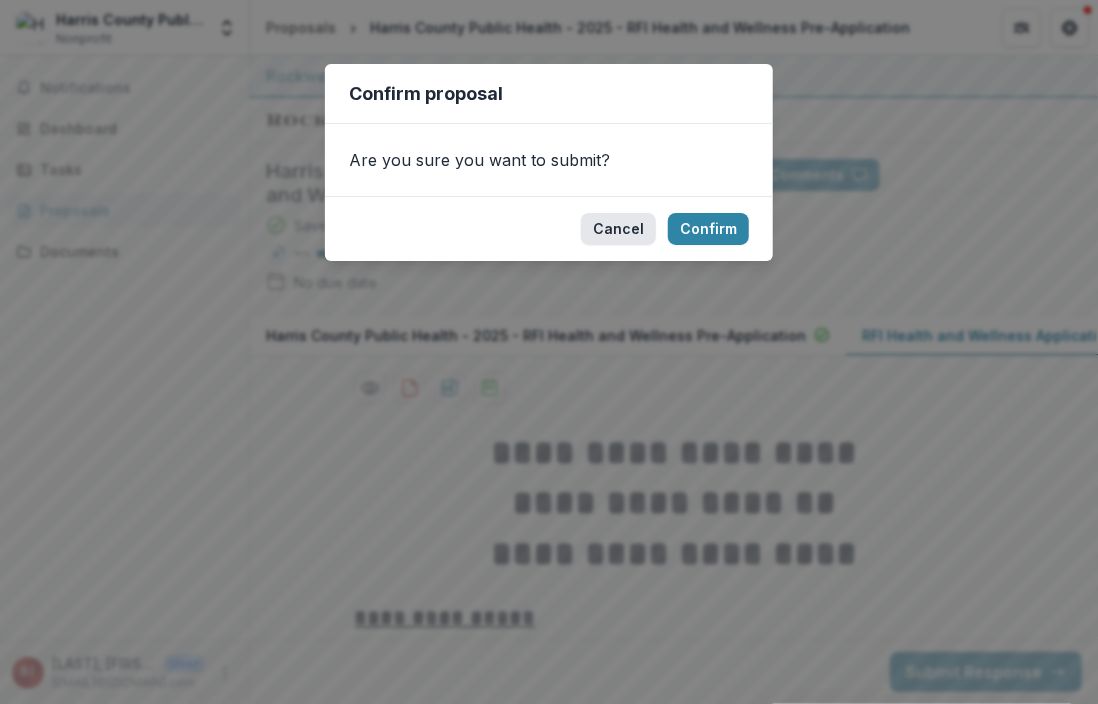 click on "Cancel" at bounding box center [618, 229] 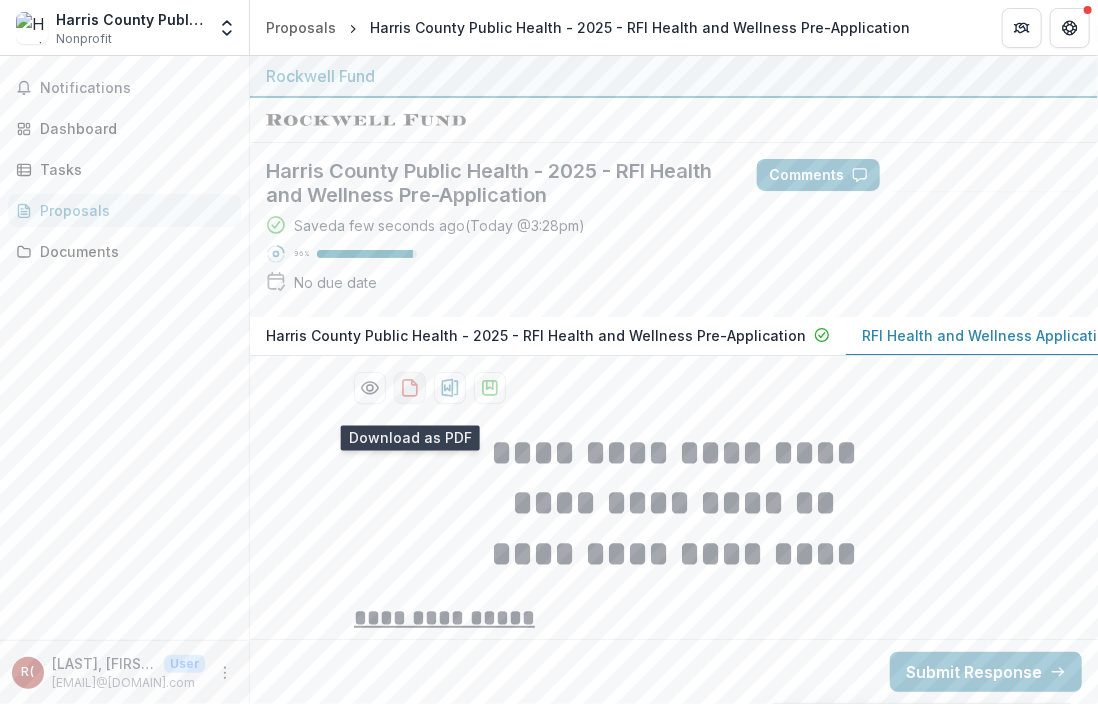 click 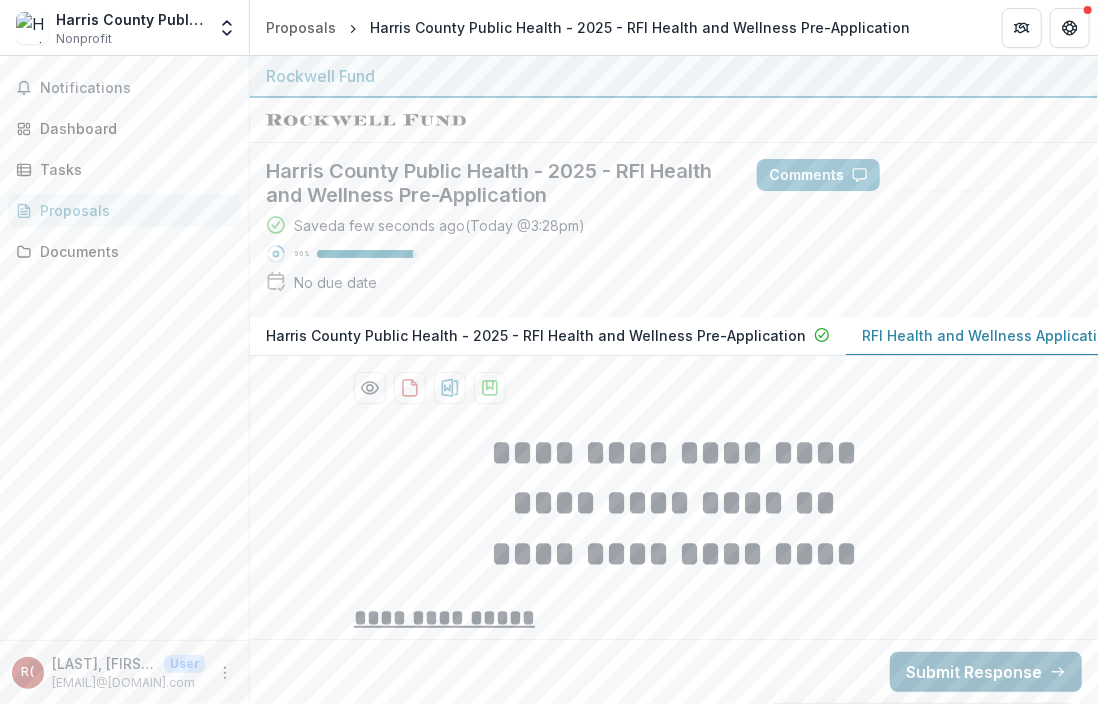 click on "Submit Response" at bounding box center [986, 672] 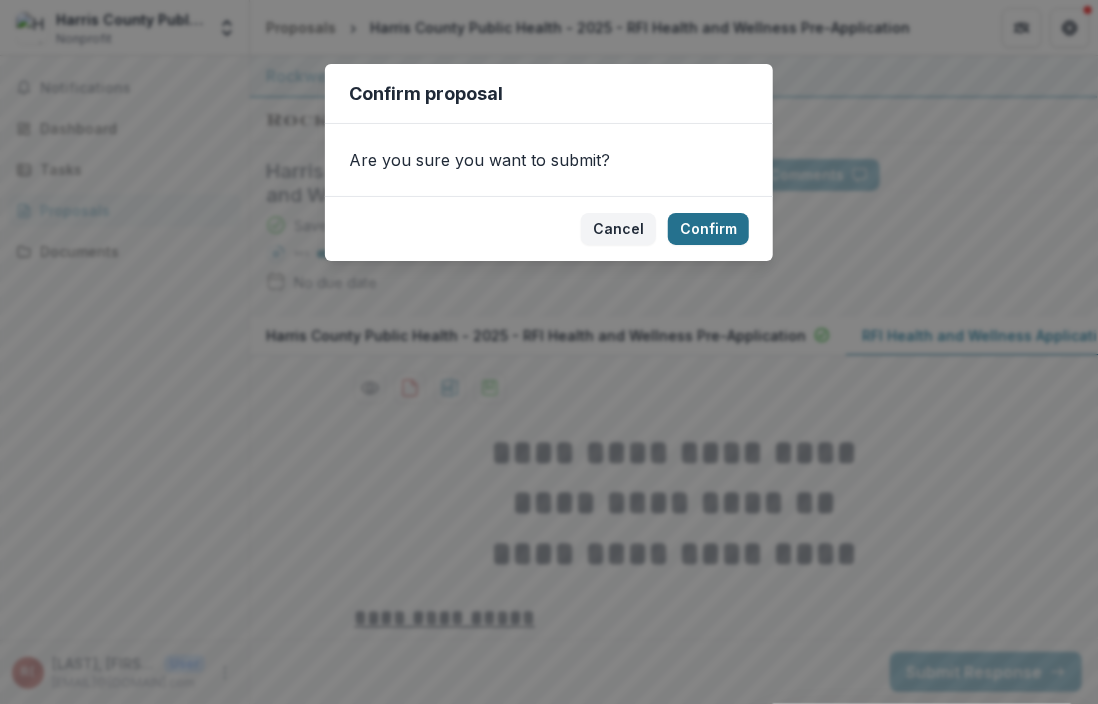 click on "Confirm" at bounding box center (708, 229) 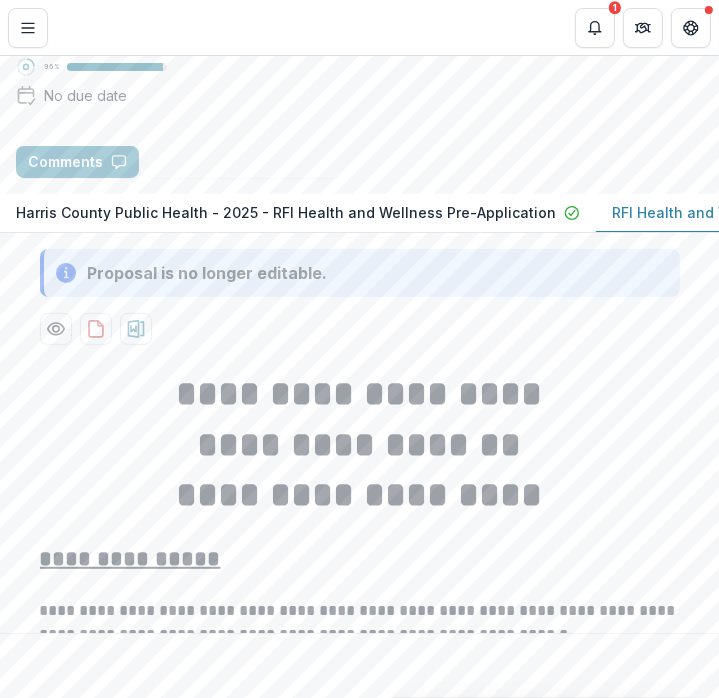 scroll, scrollTop: 0, scrollLeft: 0, axis: both 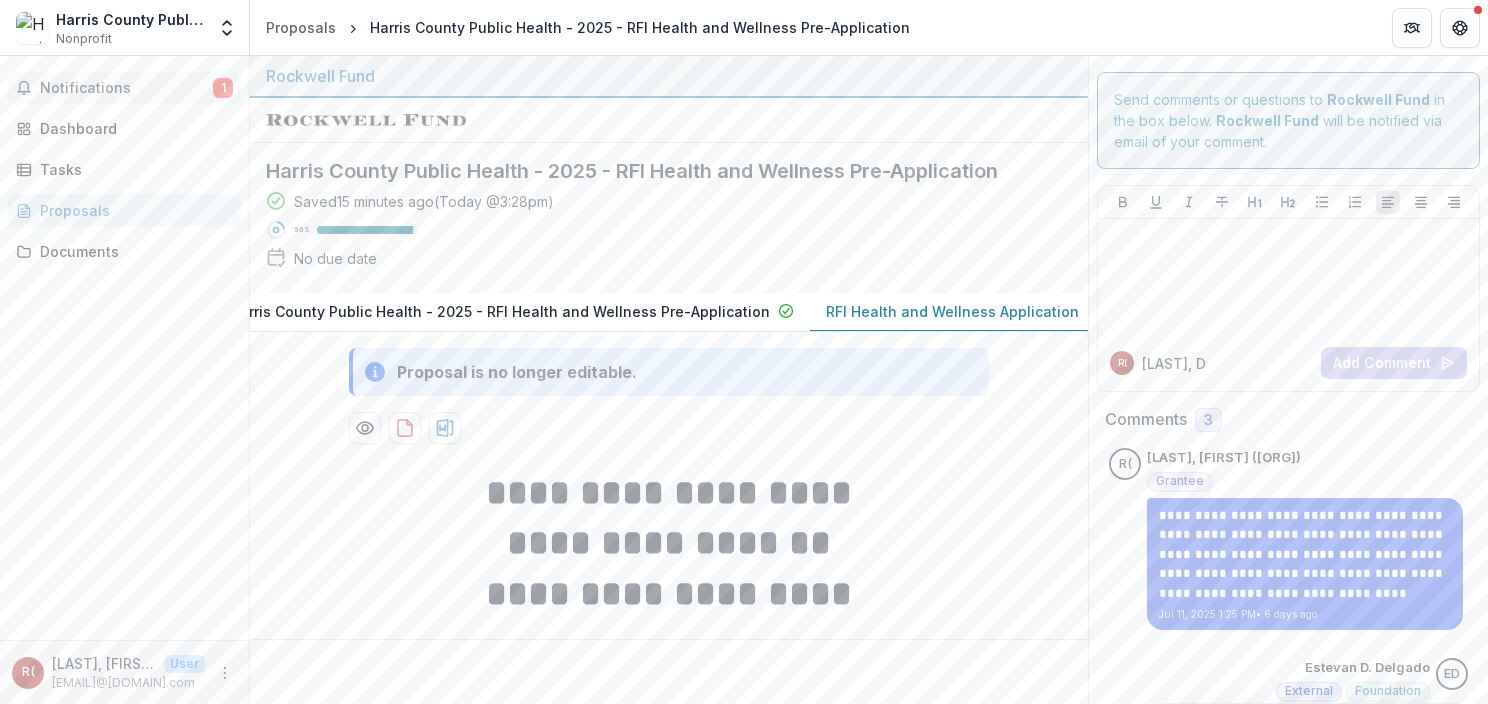 click on "Notifications 1" at bounding box center [124, 88] 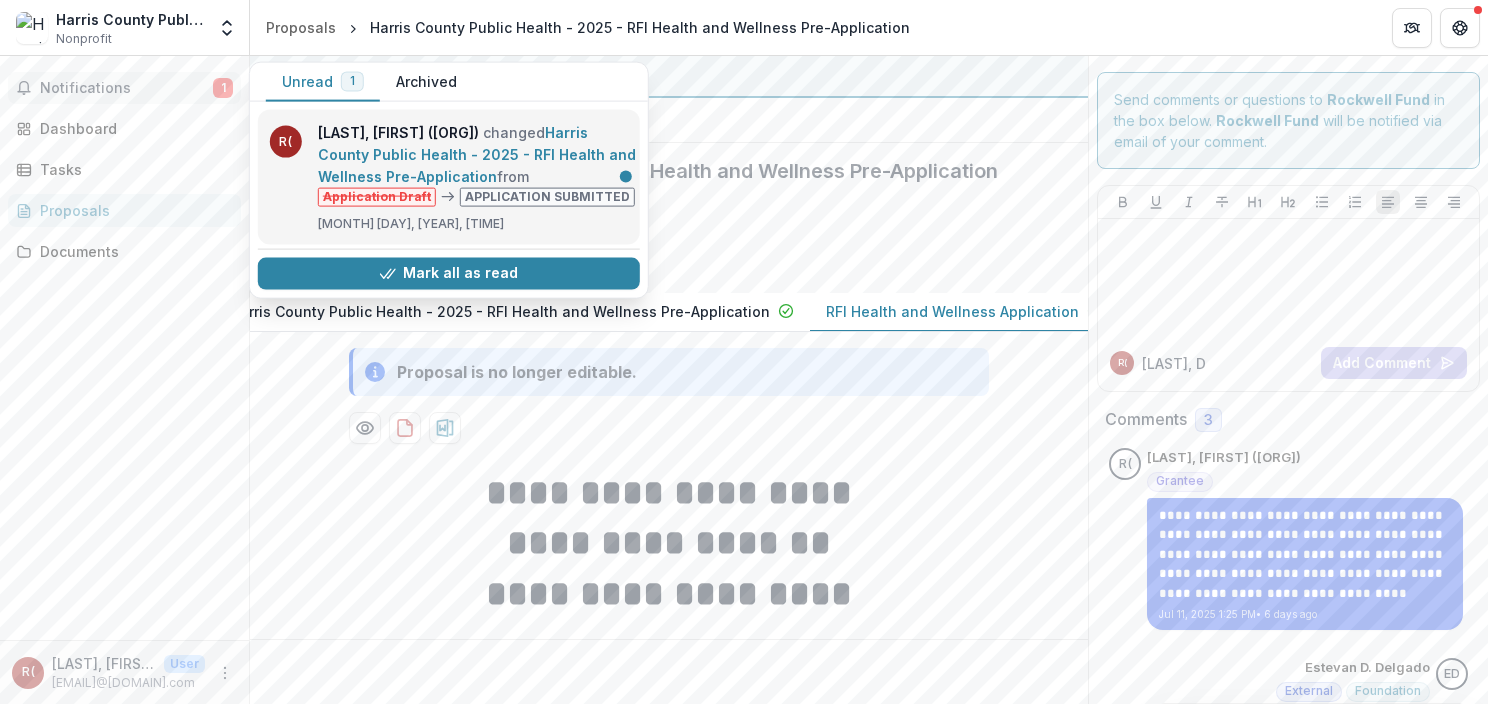 click on "Harris County Public Health - 2025 - RFI Health and Wellness Pre-Application" at bounding box center (477, 154) 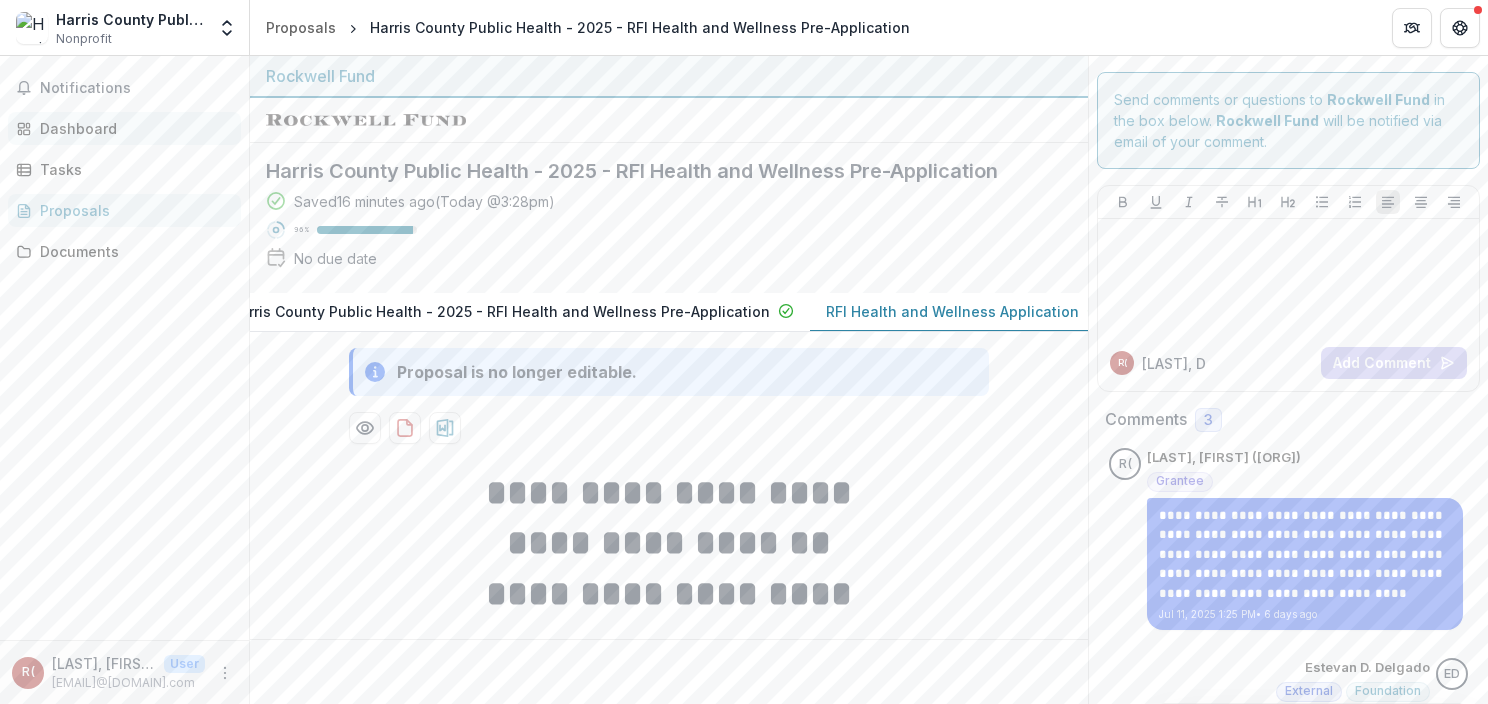 click on "Dashboard" at bounding box center (132, 128) 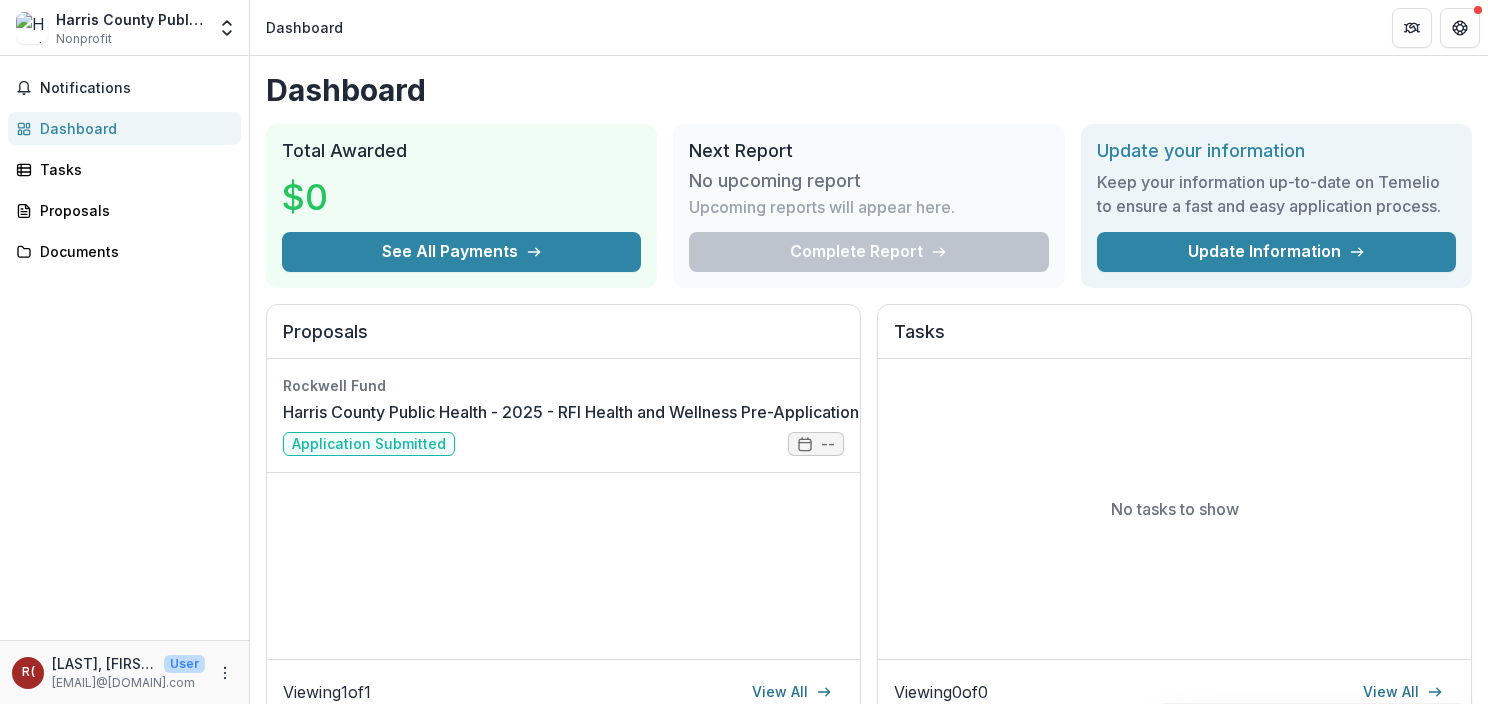 click on "Dashboard" at bounding box center [124, 128] 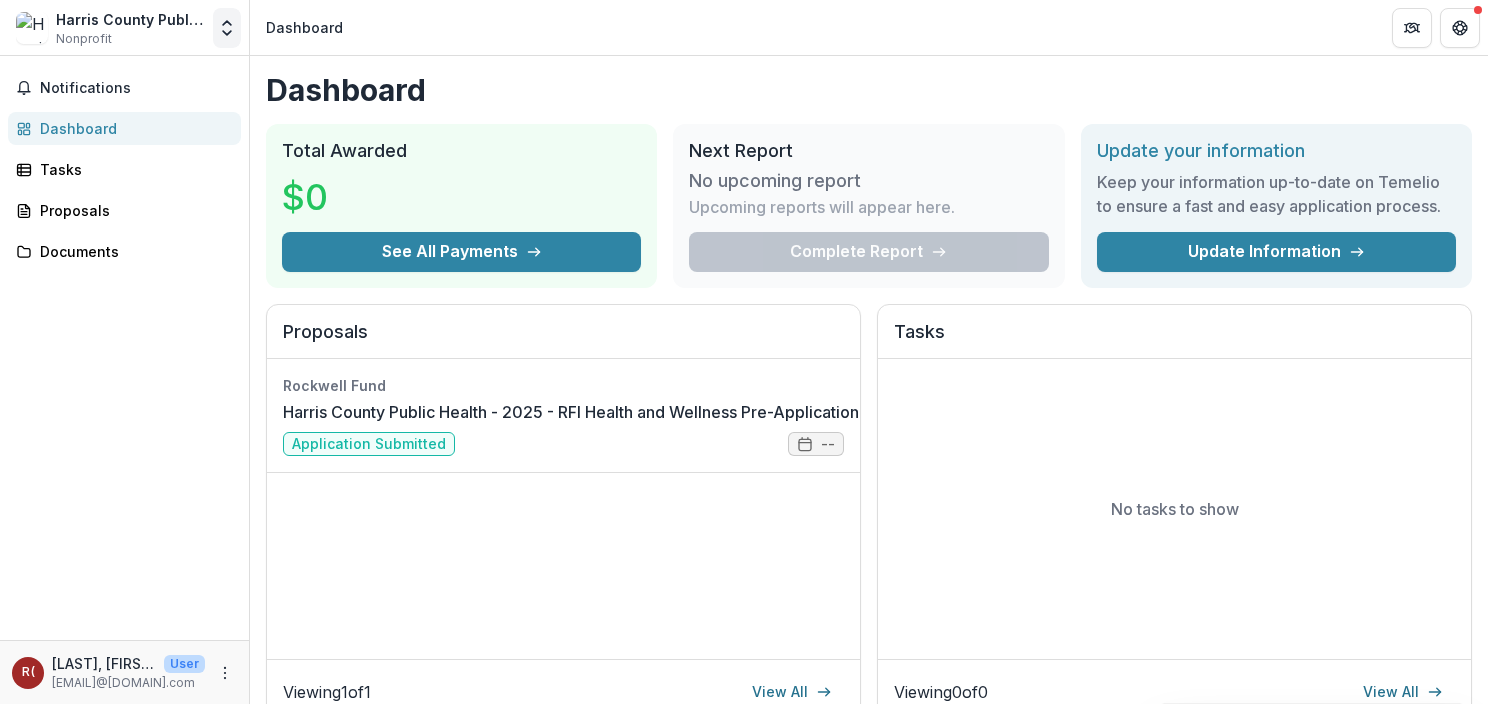 click 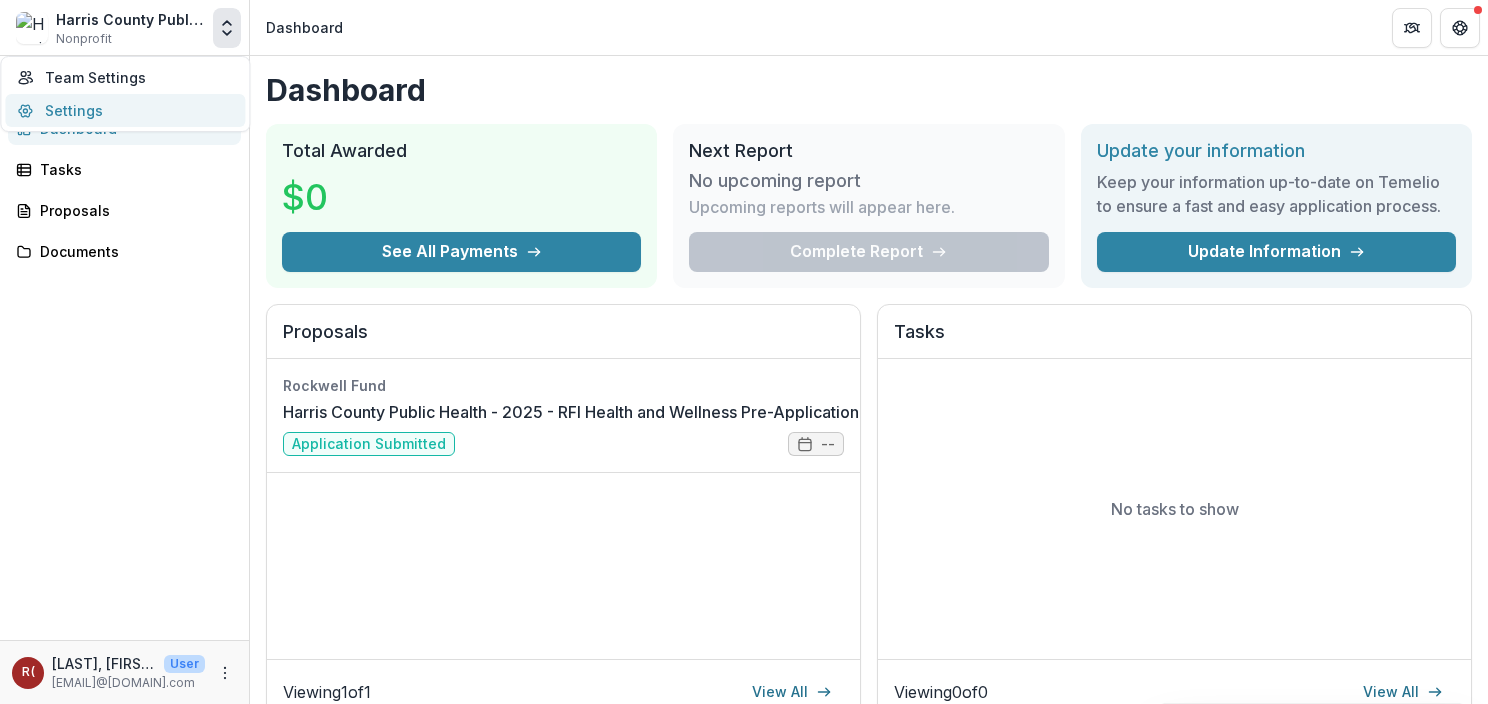 click on "Settings" at bounding box center [125, 110] 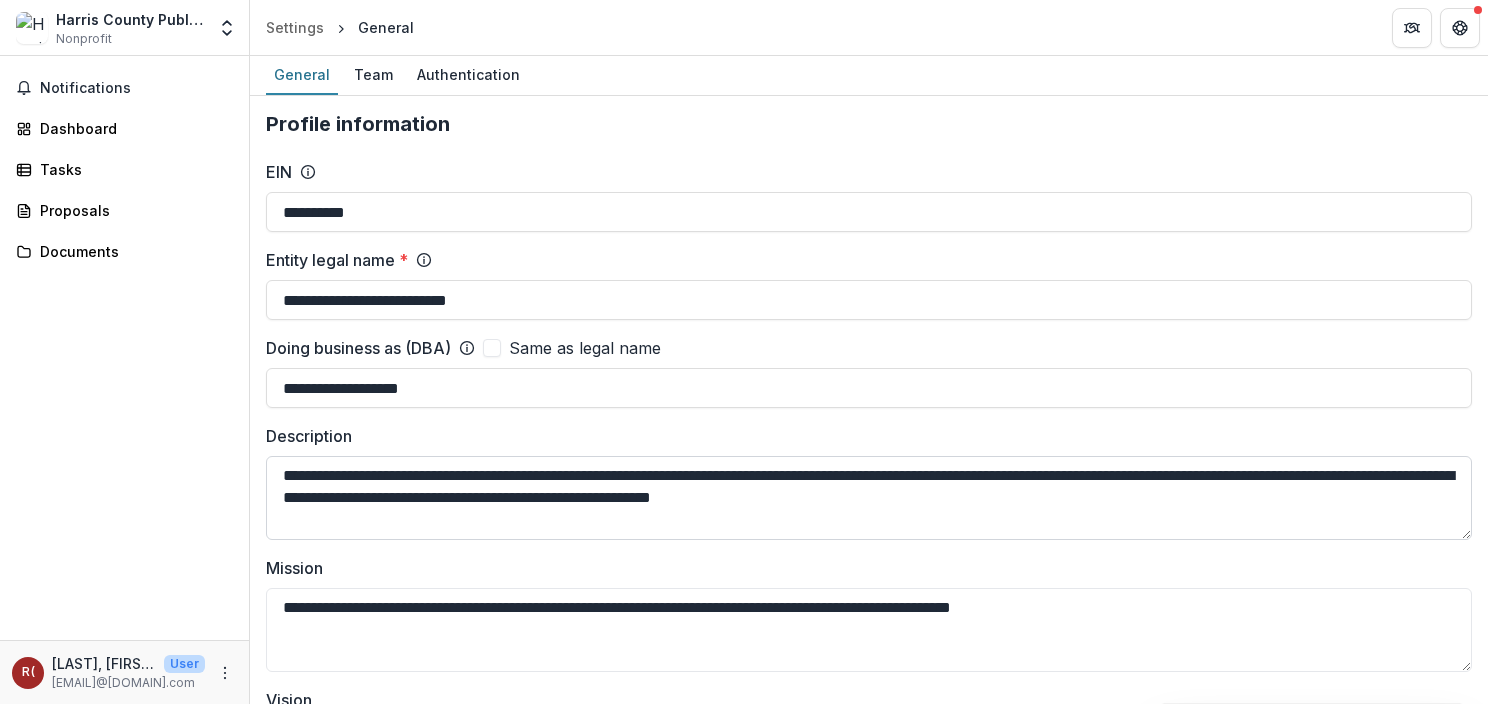 scroll, scrollTop: 12, scrollLeft: 0, axis: vertical 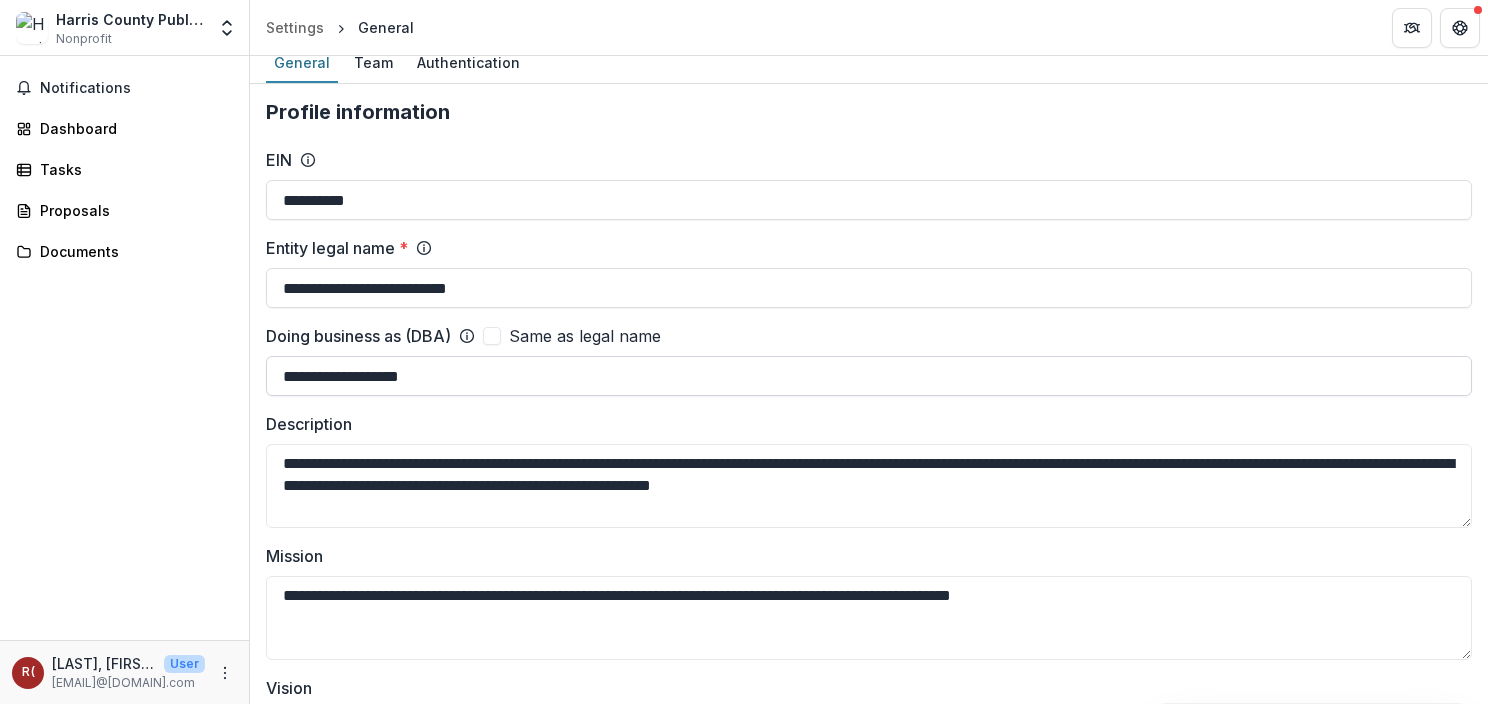 click on "**********" at bounding box center [869, 376] 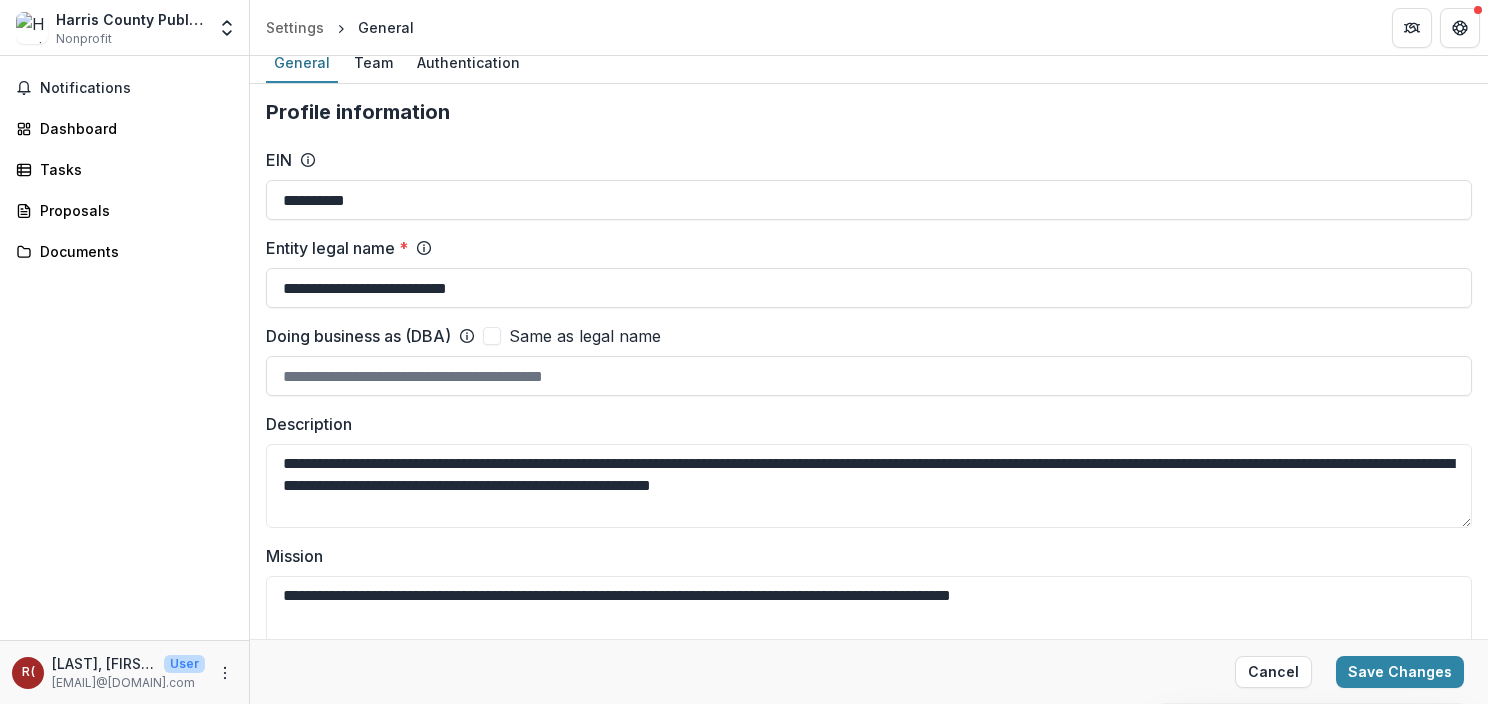 click at bounding box center (492, 336) 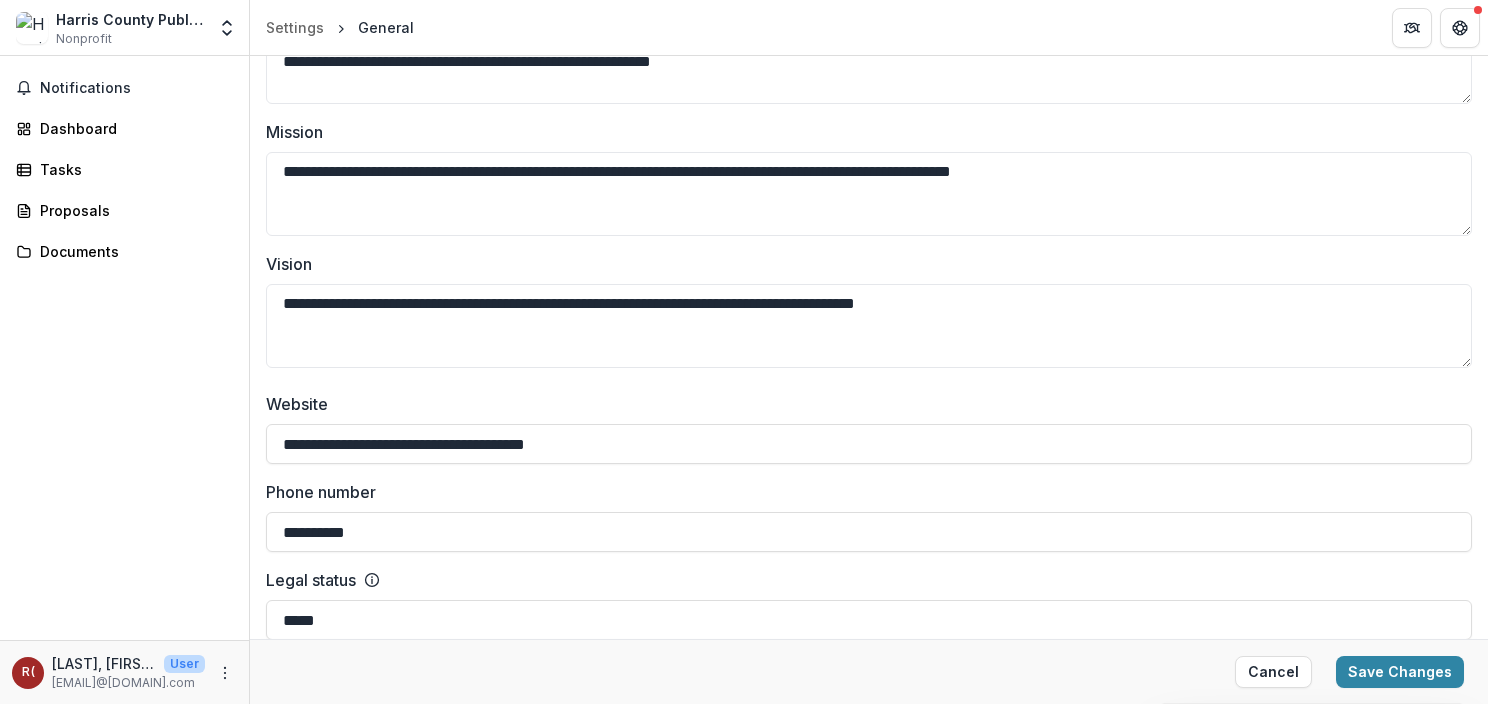 scroll, scrollTop: 776, scrollLeft: 0, axis: vertical 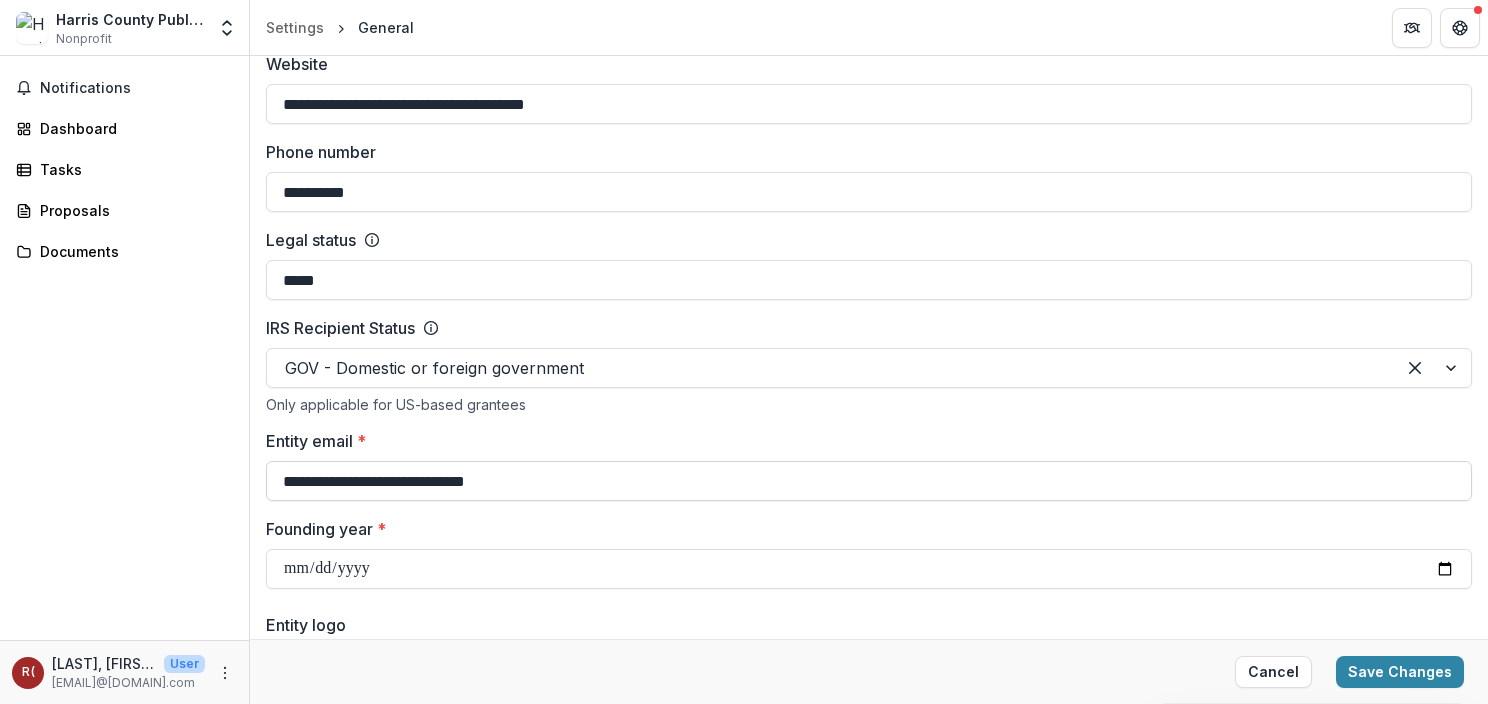 click on "**********" at bounding box center [869, 481] 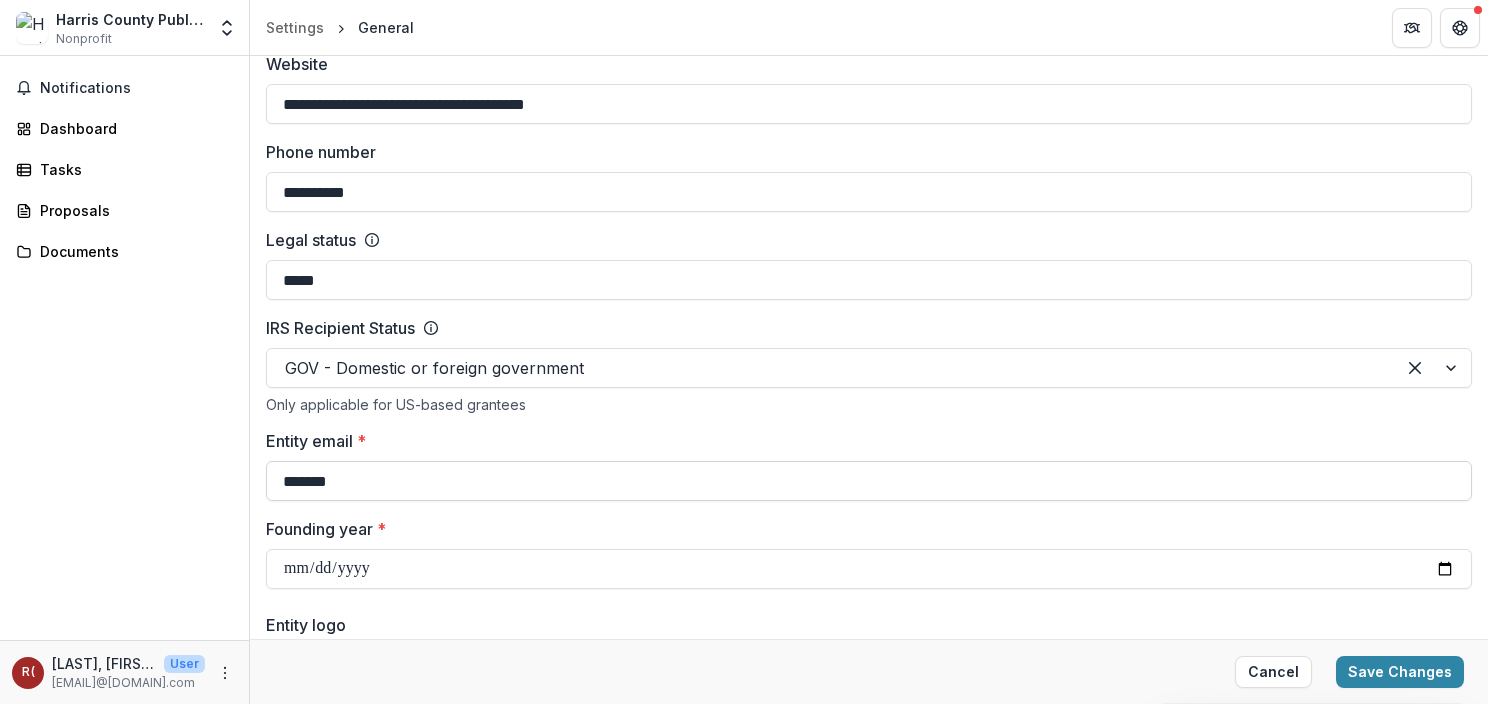 type on "**********" 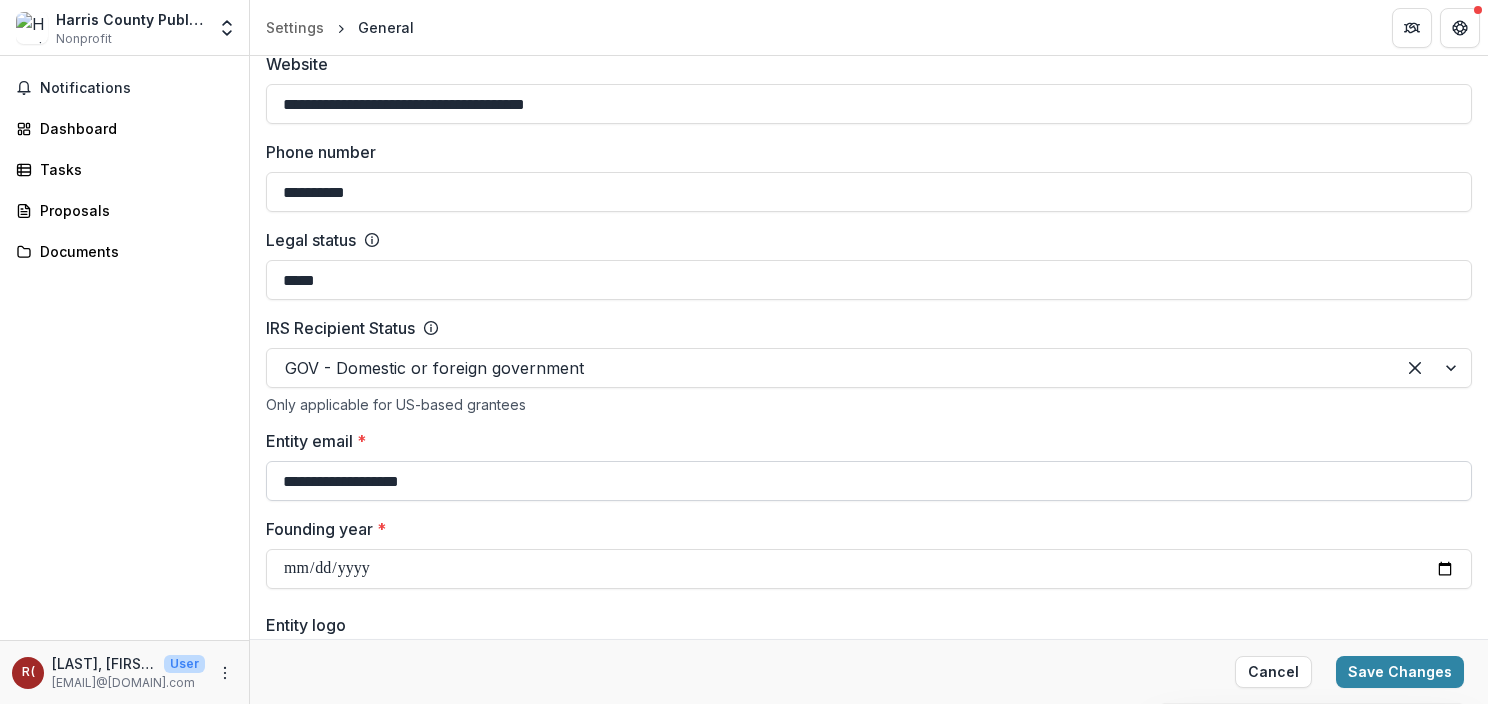 type on "**********" 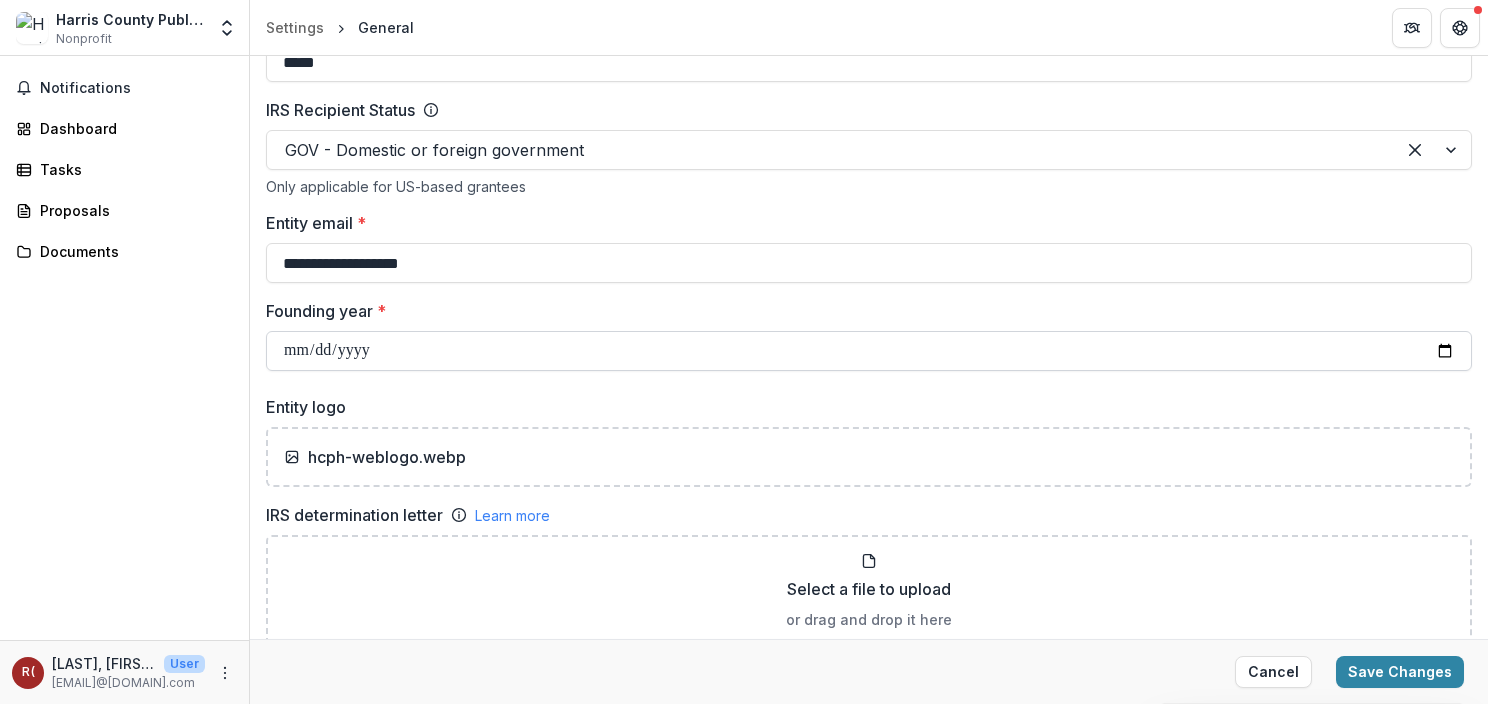 scroll, scrollTop: 999, scrollLeft: 0, axis: vertical 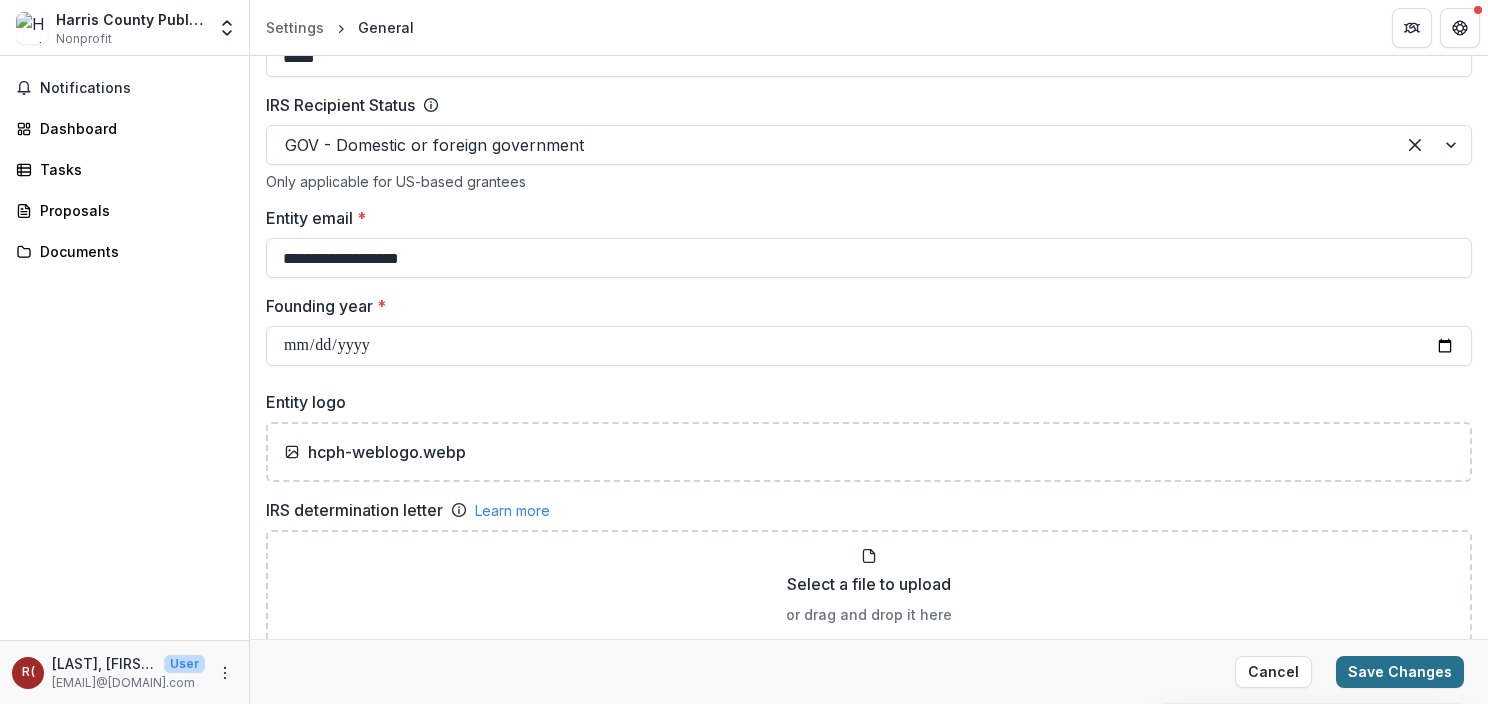 click on "Save Changes" at bounding box center (1400, 672) 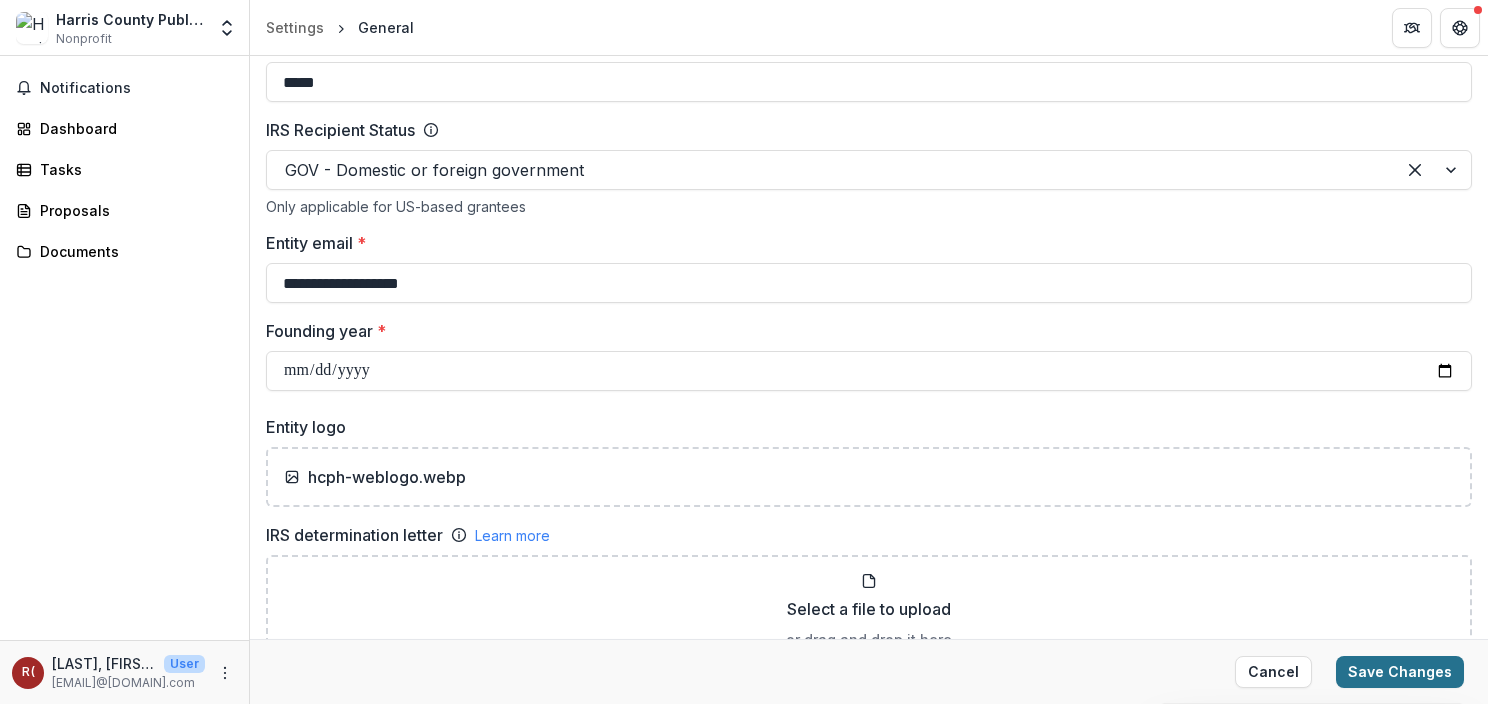 scroll, scrollTop: 1024, scrollLeft: 0, axis: vertical 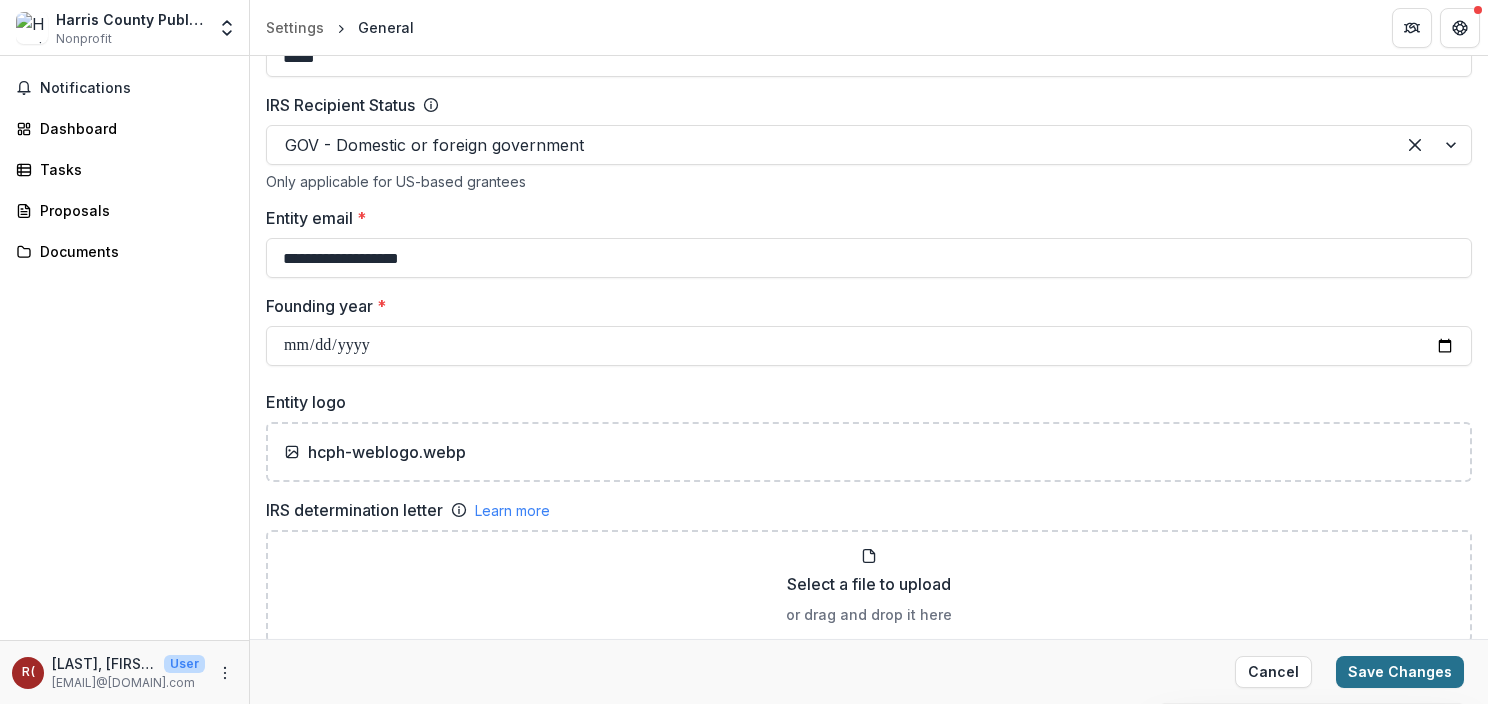 click on "Save Changes" at bounding box center (1400, 672) 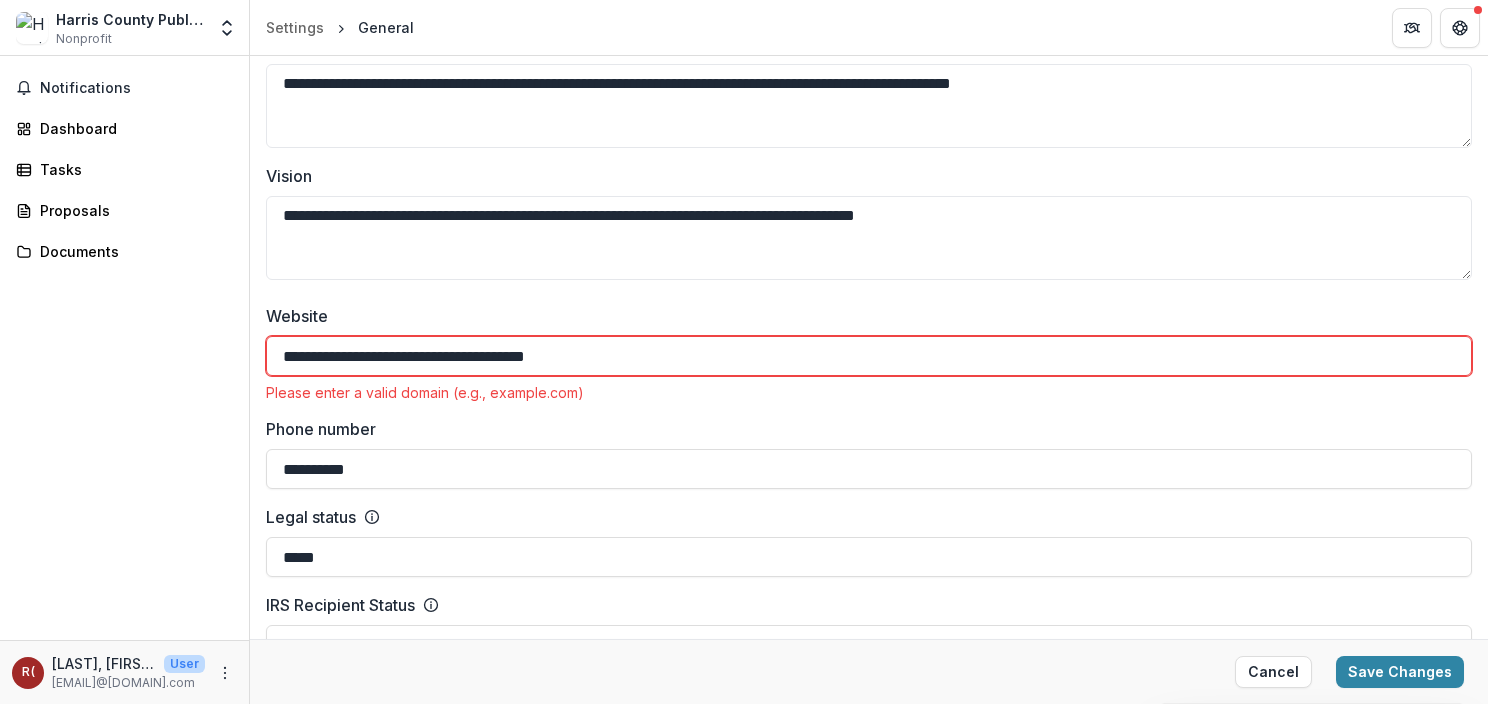 scroll, scrollTop: 524, scrollLeft: 0, axis: vertical 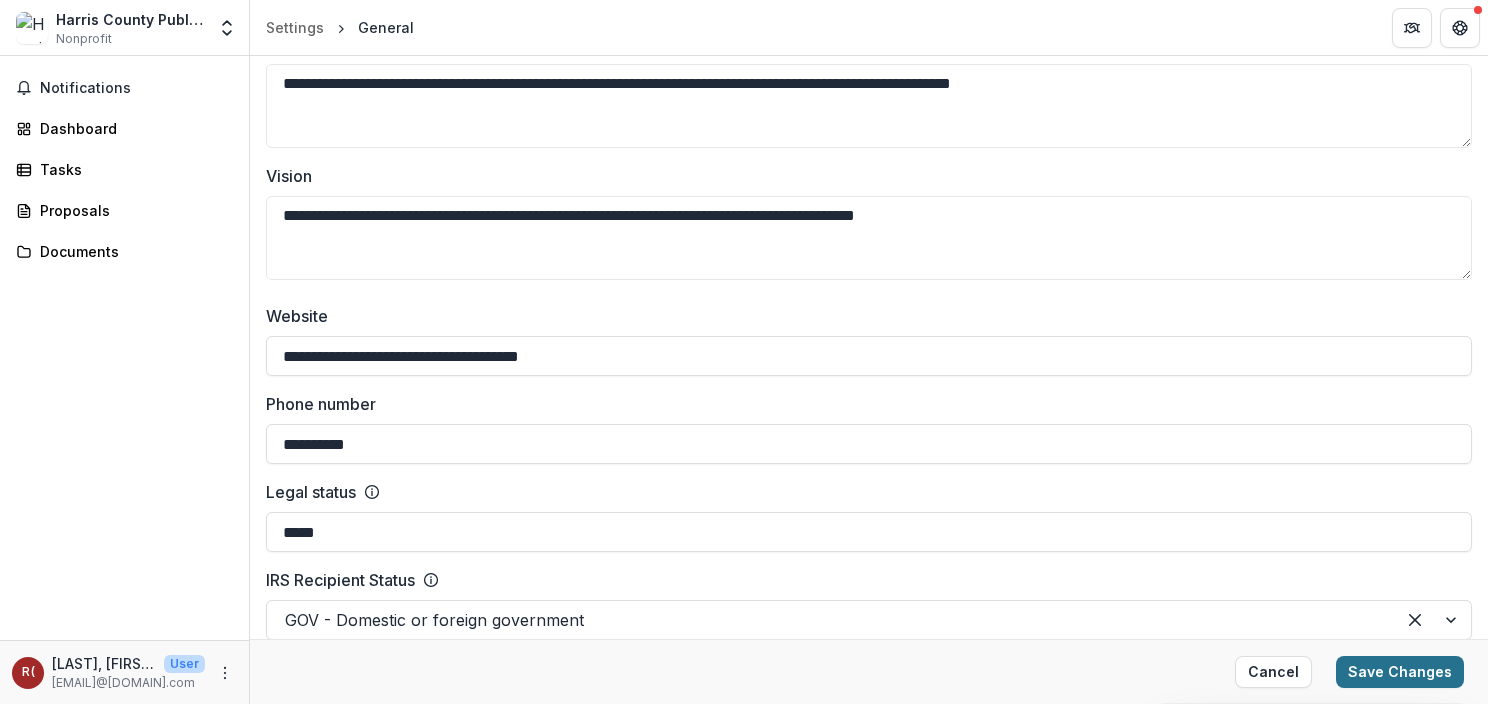 type on "**********" 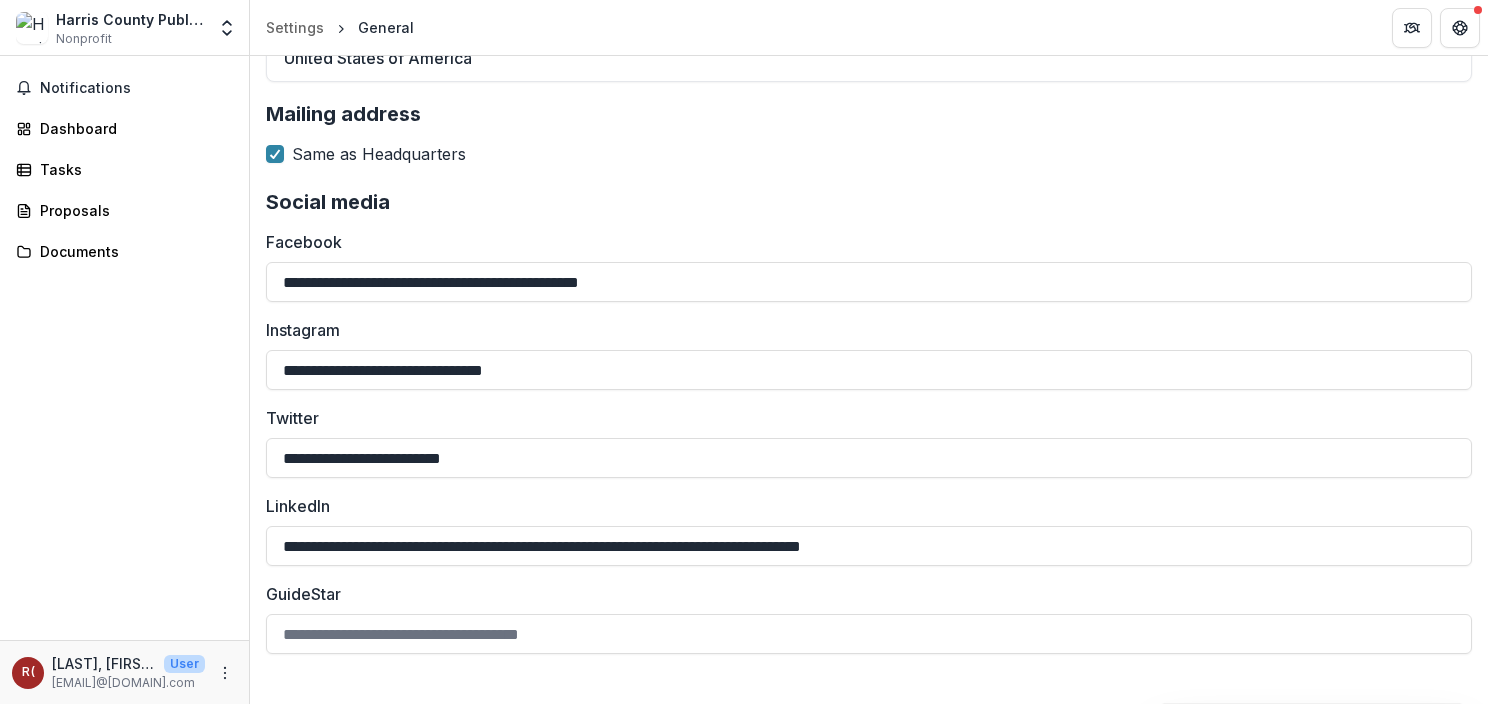 scroll, scrollTop: 2206, scrollLeft: 0, axis: vertical 